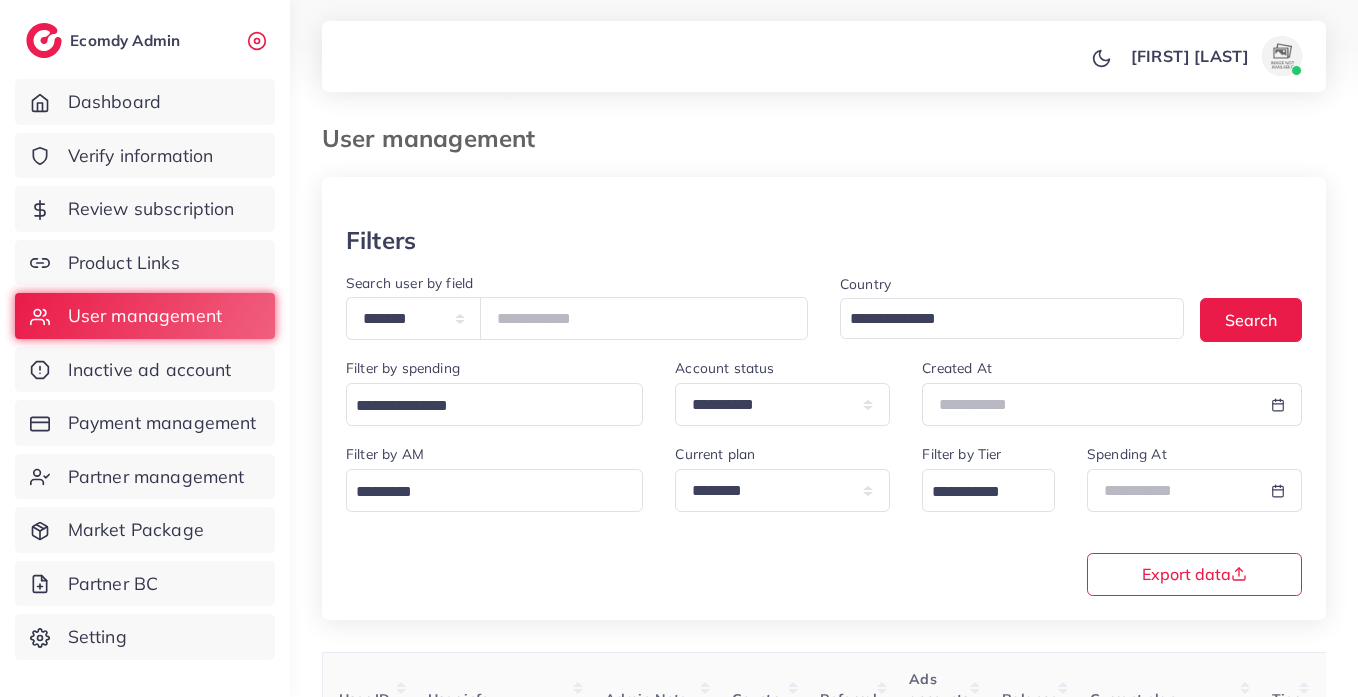 scroll, scrollTop: 0, scrollLeft: 0, axis: both 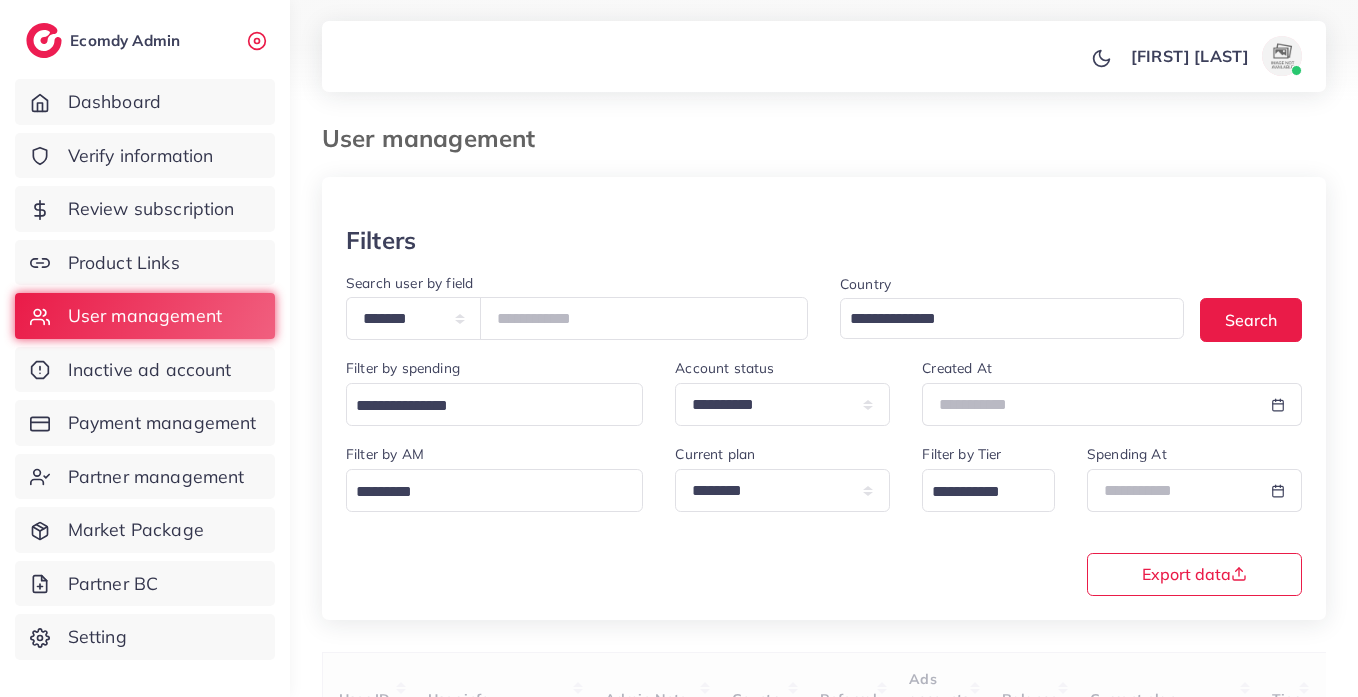type 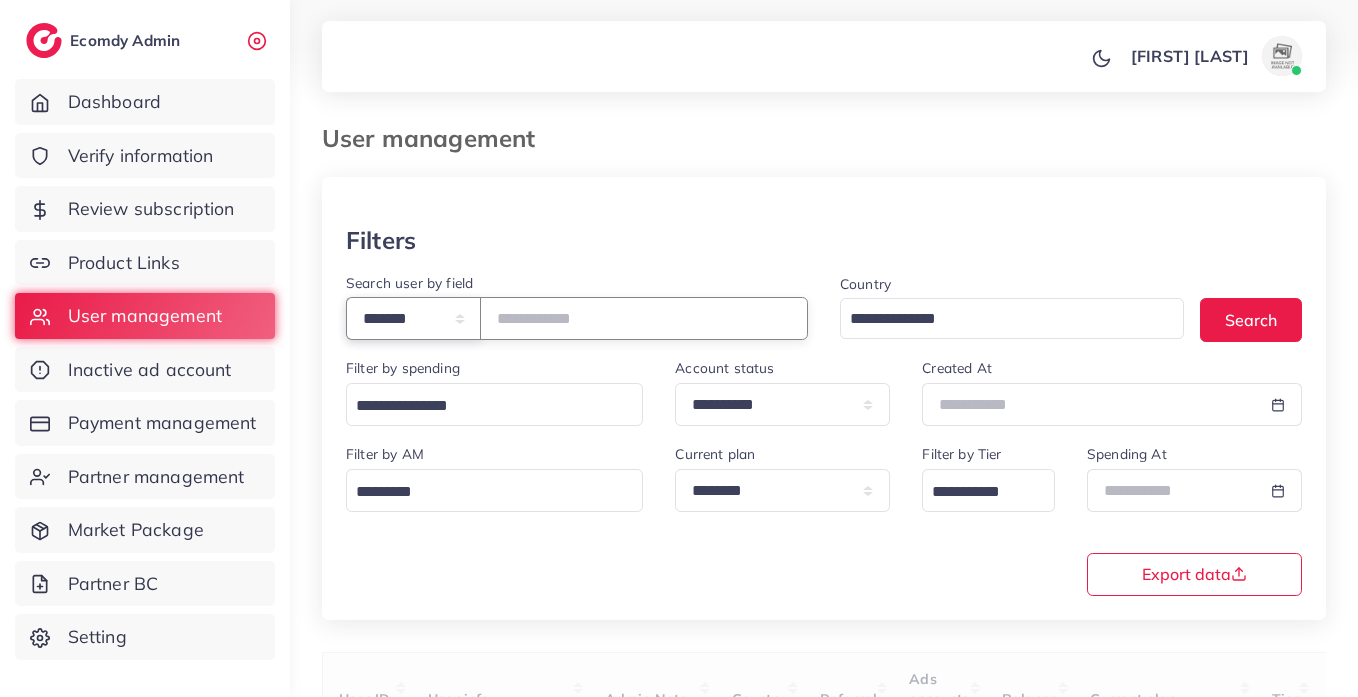 click on "**********" at bounding box center [413, 318] 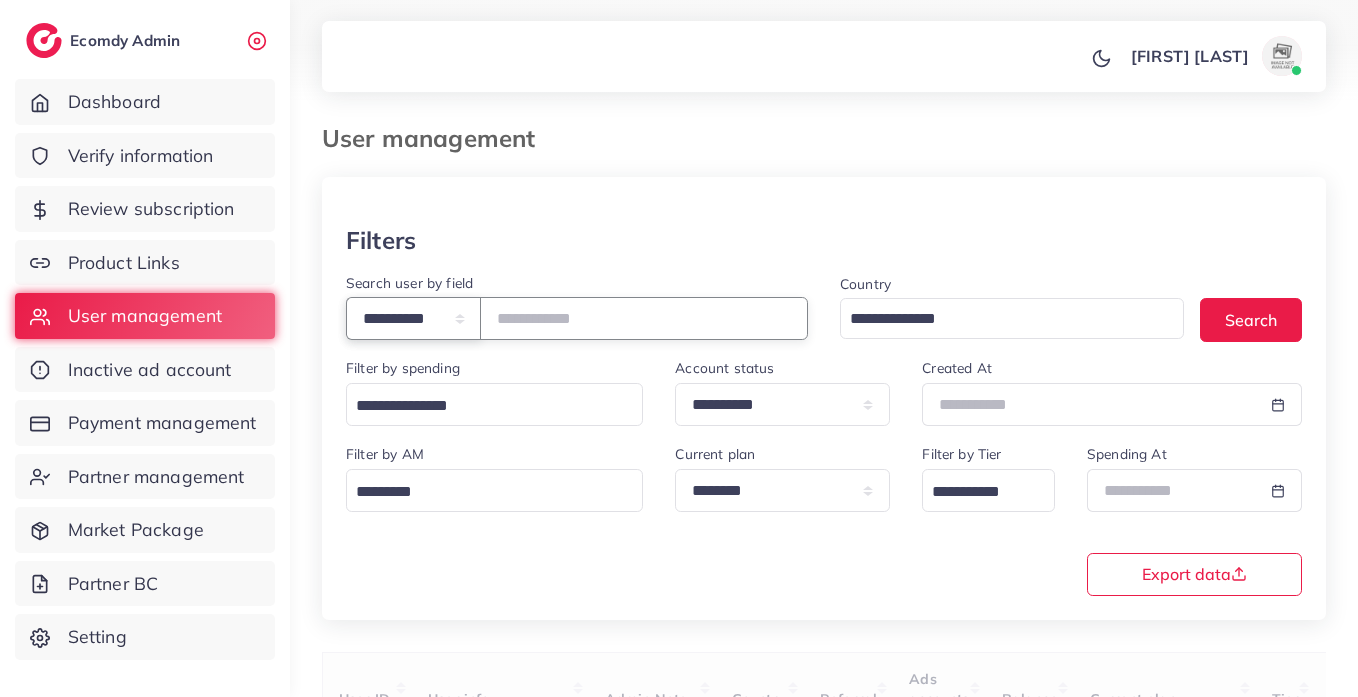 click on "**********" at bounding box center (413, 318) 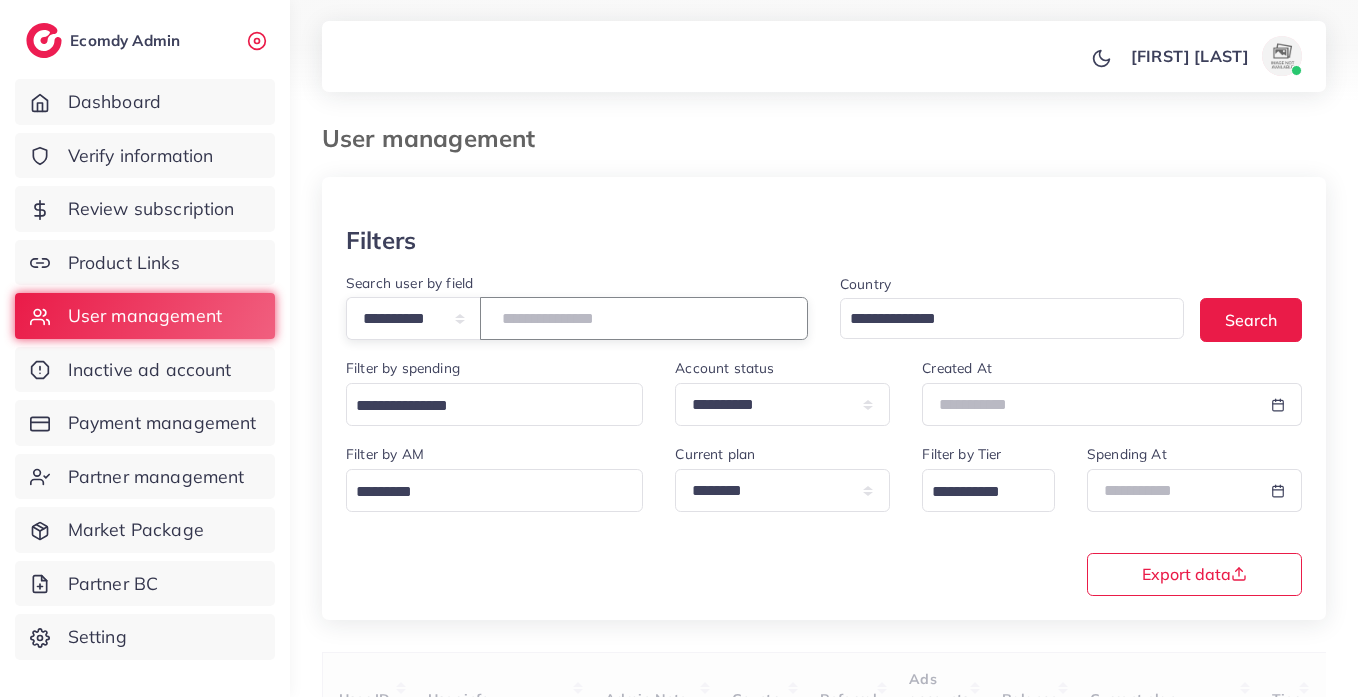 click at bounding box center (644, 318) 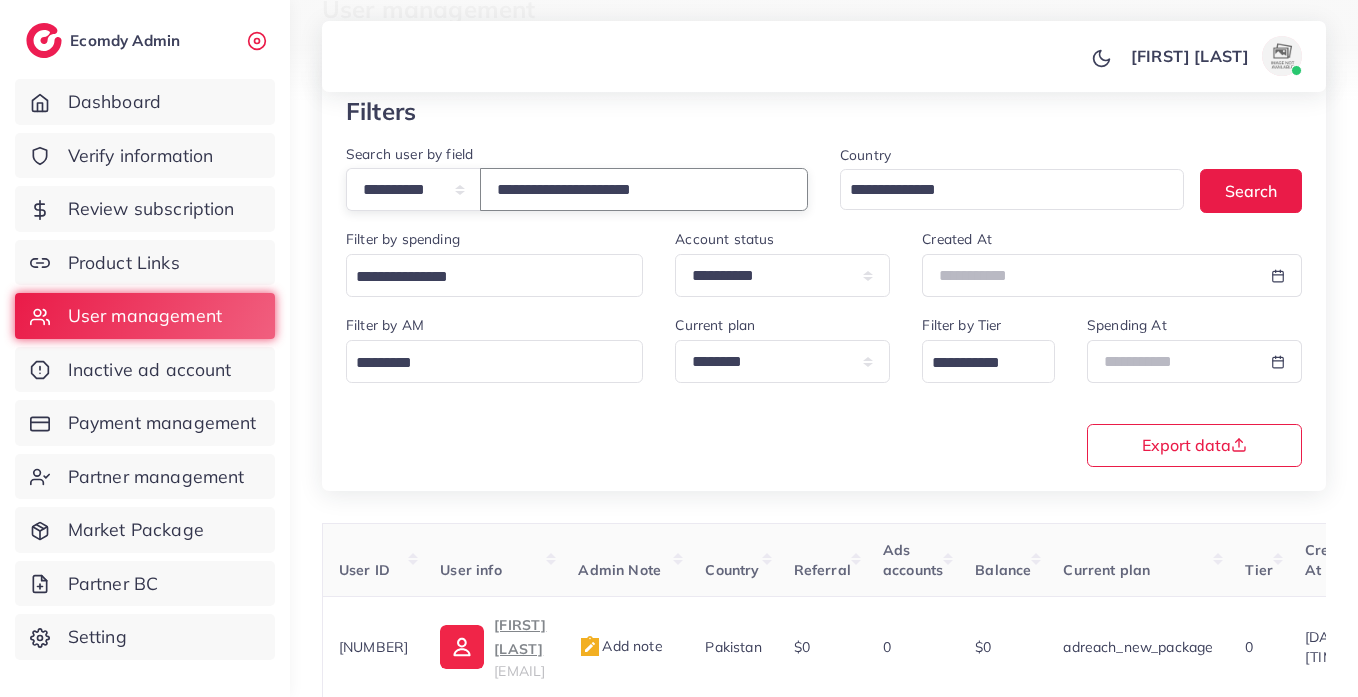 scroll, scrollTop: 260, scrollLeft: 0, axis: vertical 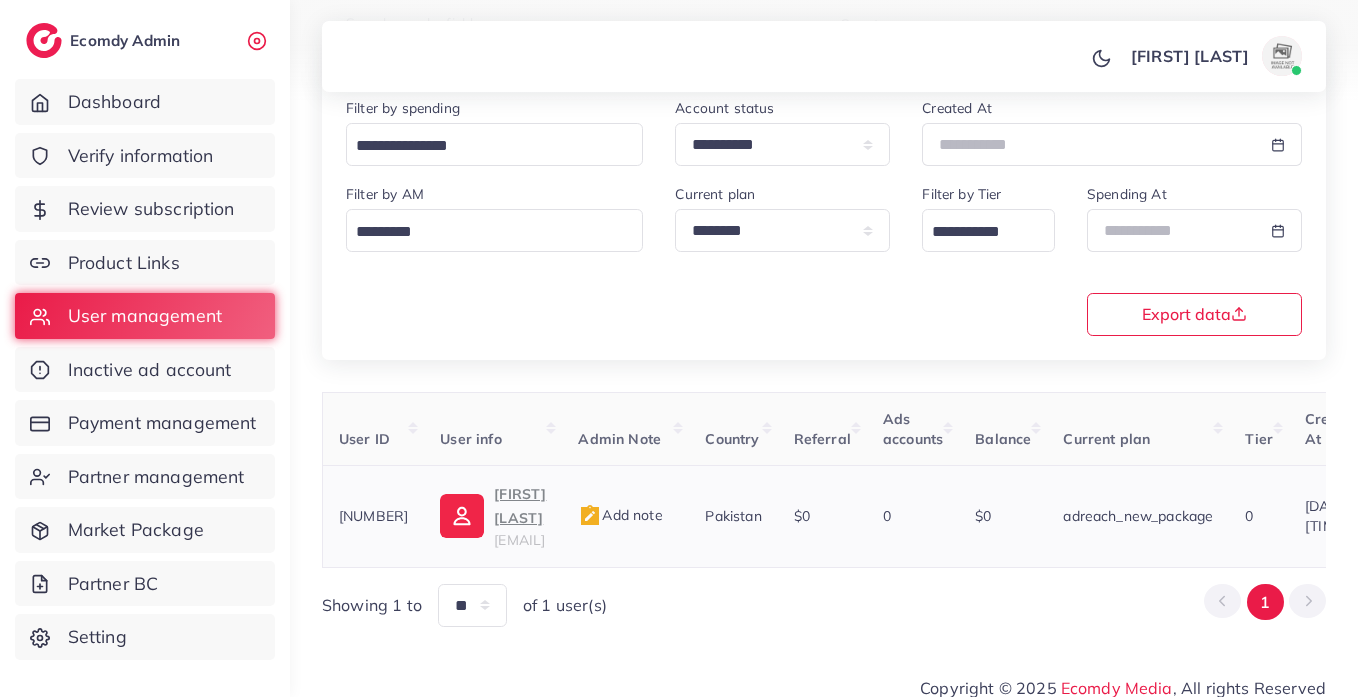 type on "**********" 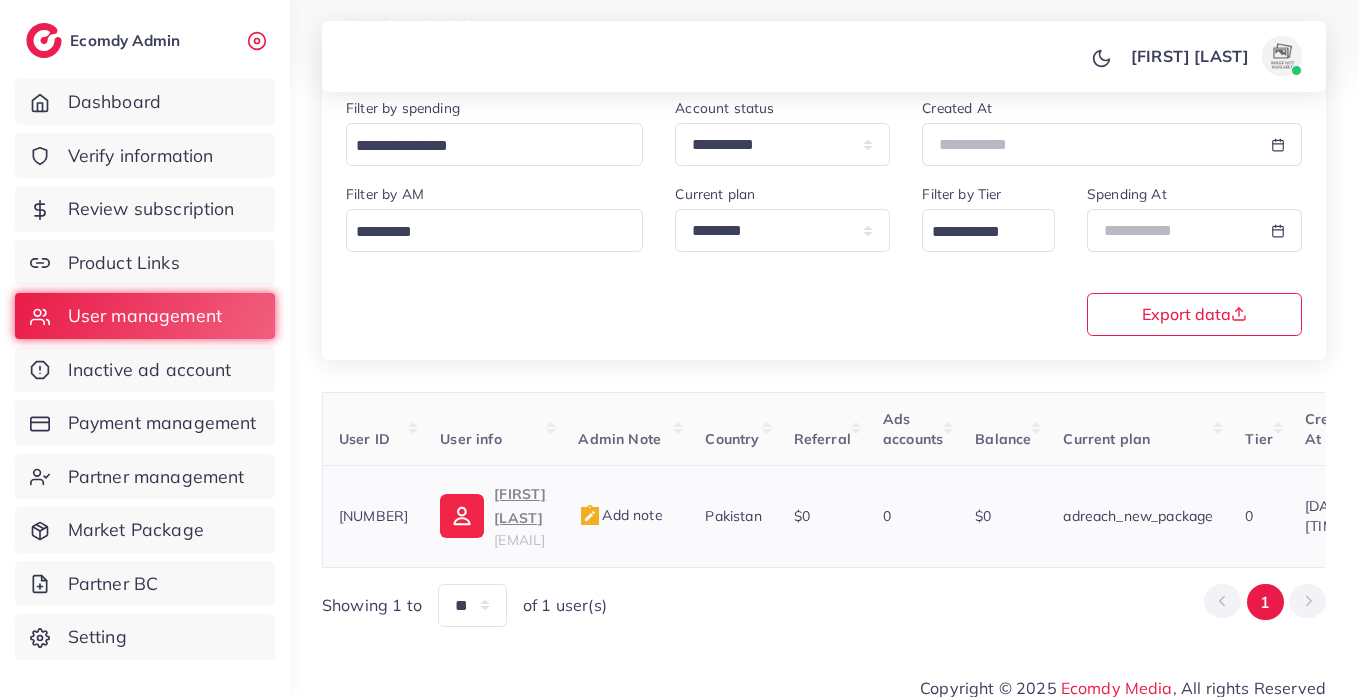 click on "sastamart619@gmail.com" at bounding box center (519, 540) 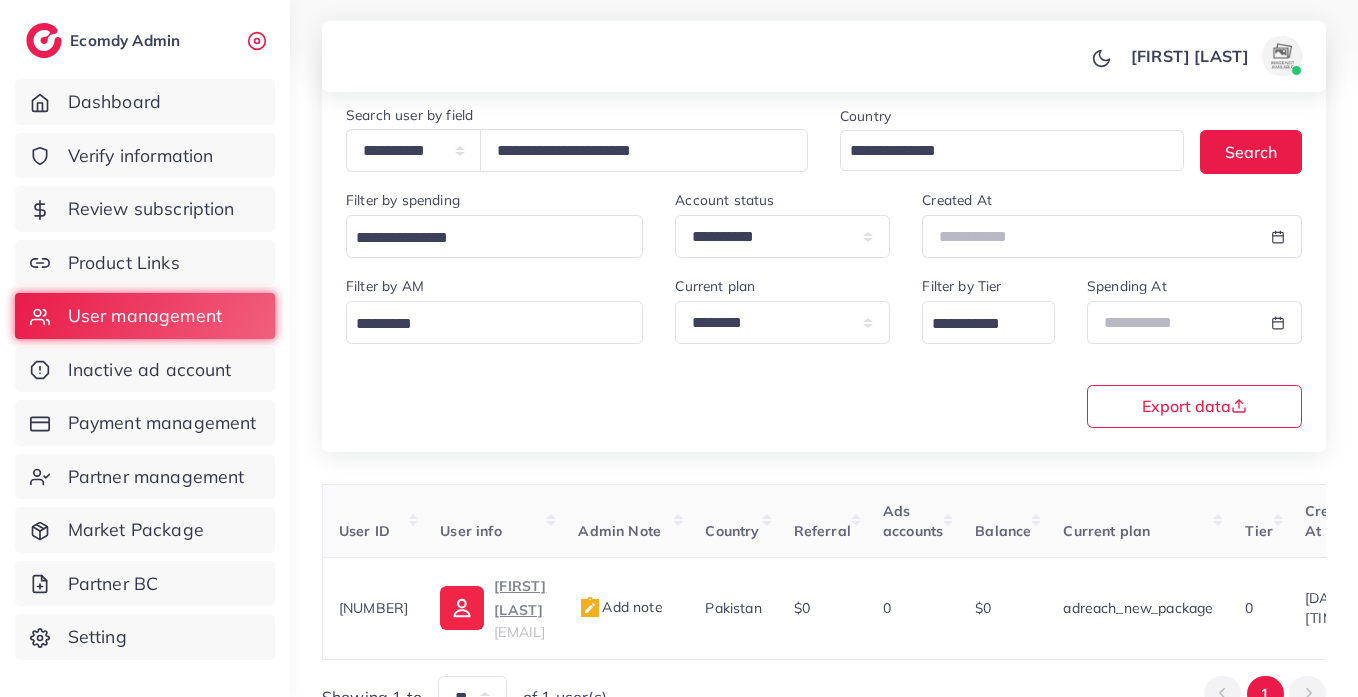 scroll, scrollTop: 166, scrollLeft: 0, axis: vertical 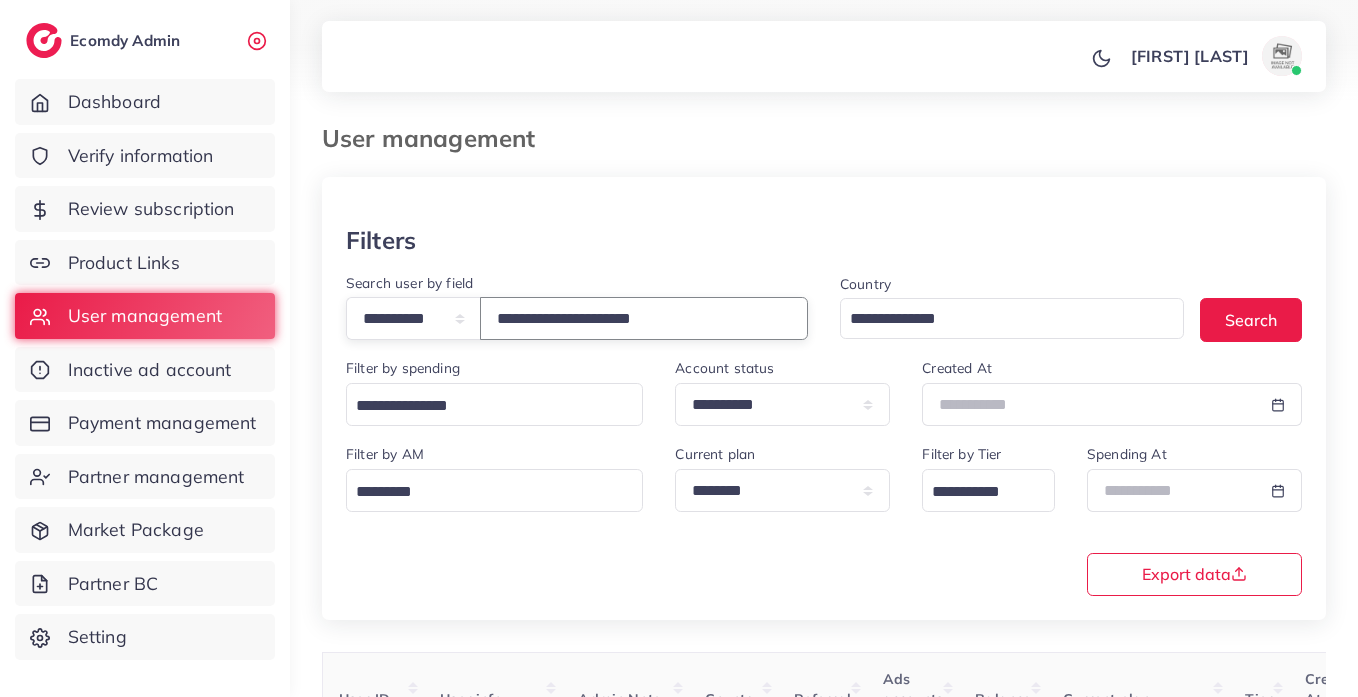 click on "**********" at bounding box center (644, 318) 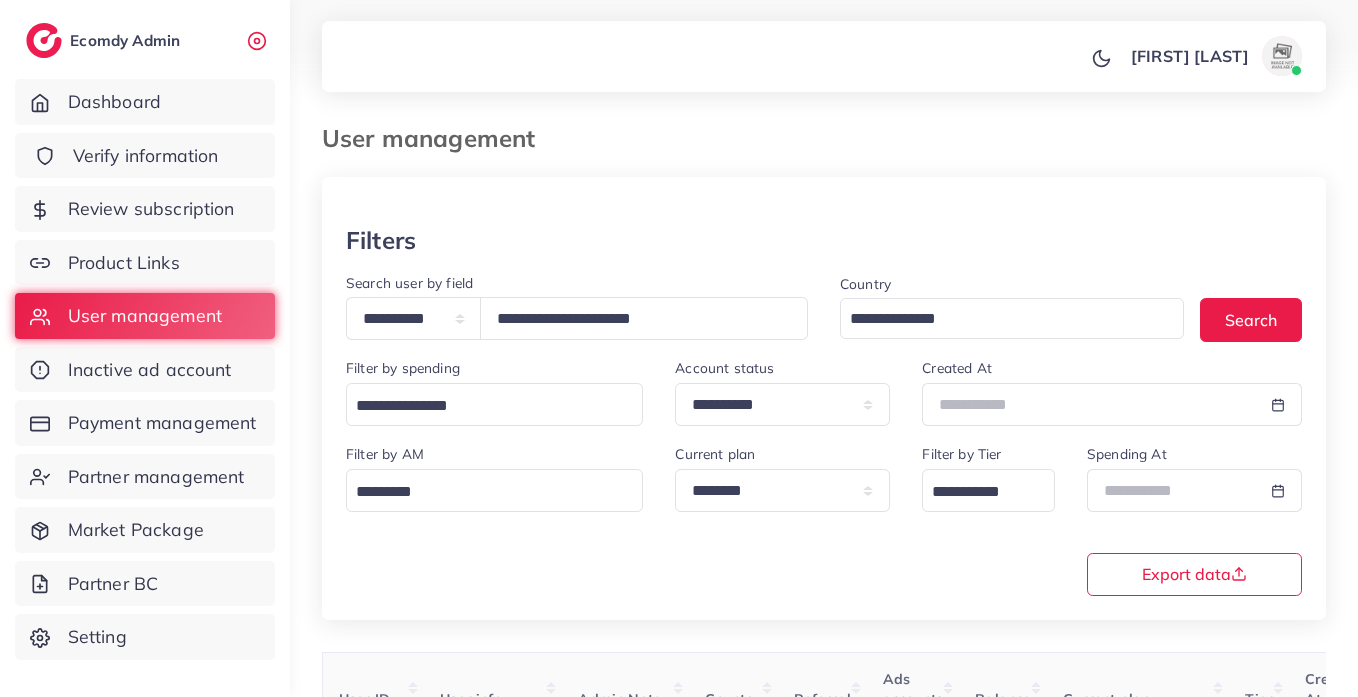 click on "Verify information" at bounding box center [146, 156] 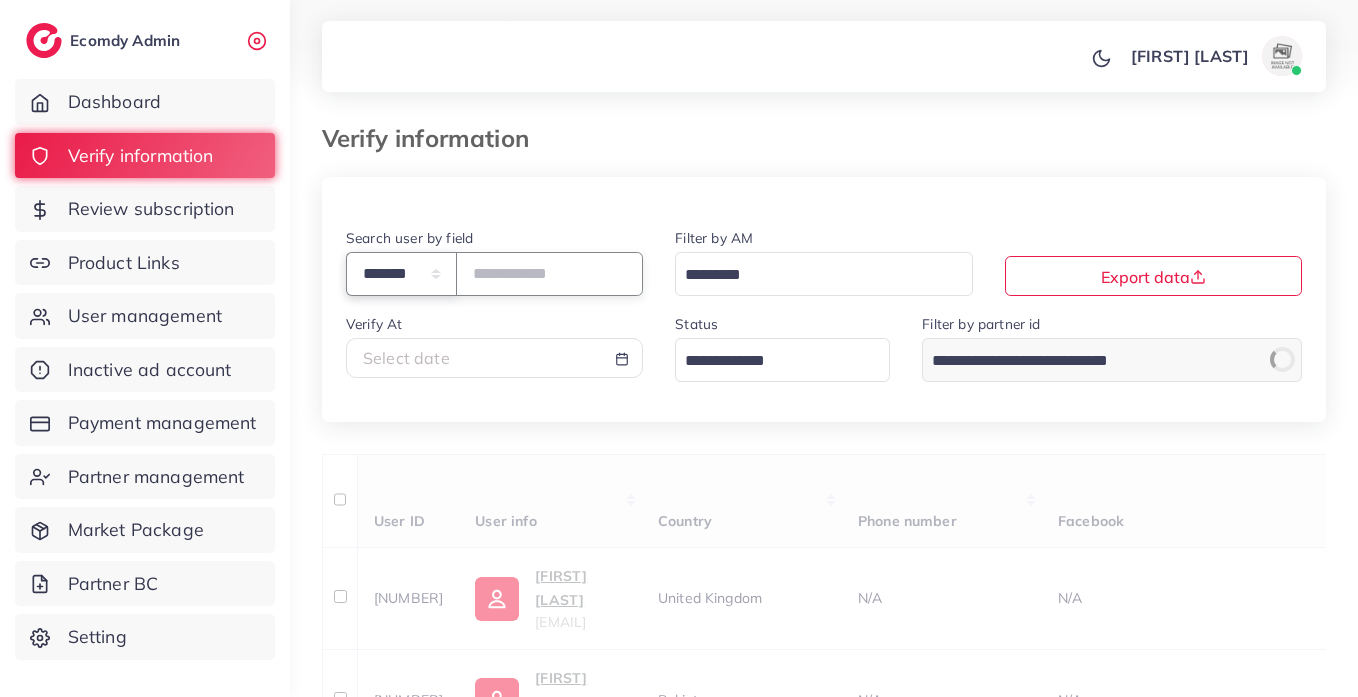click on "**********" at bounding box center (401, 273) 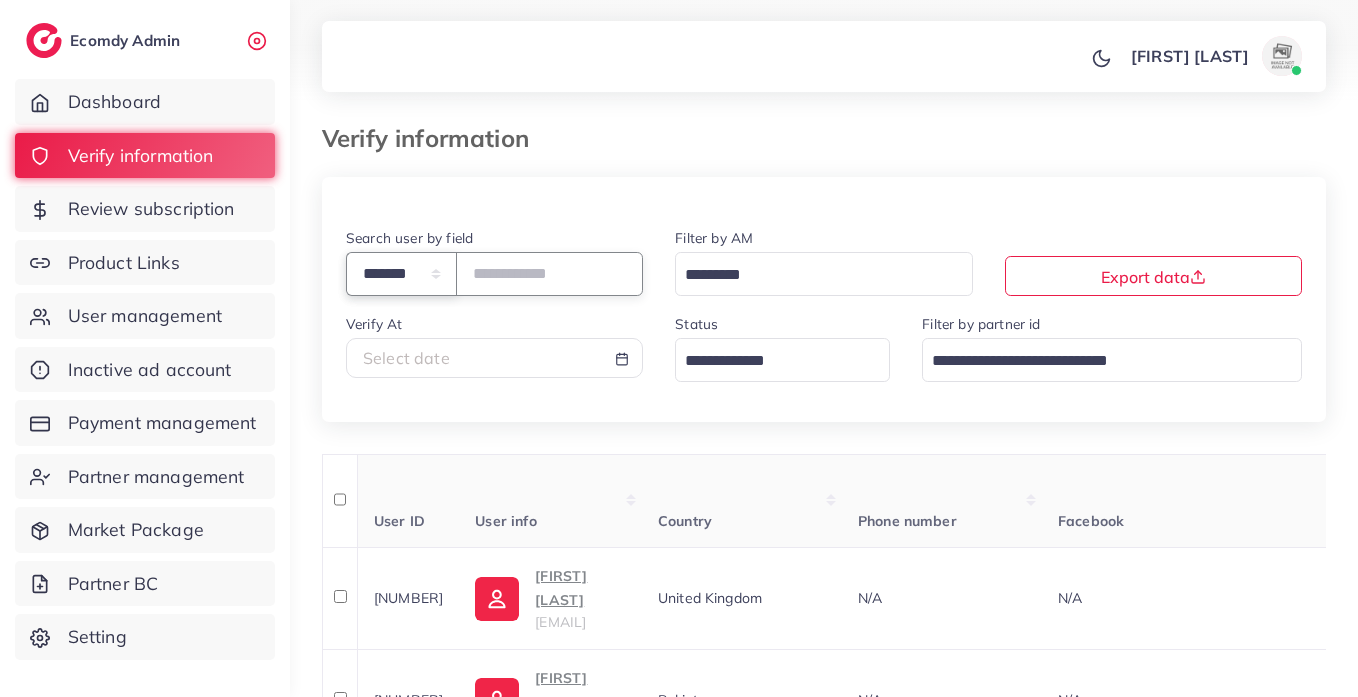 select on "*****" 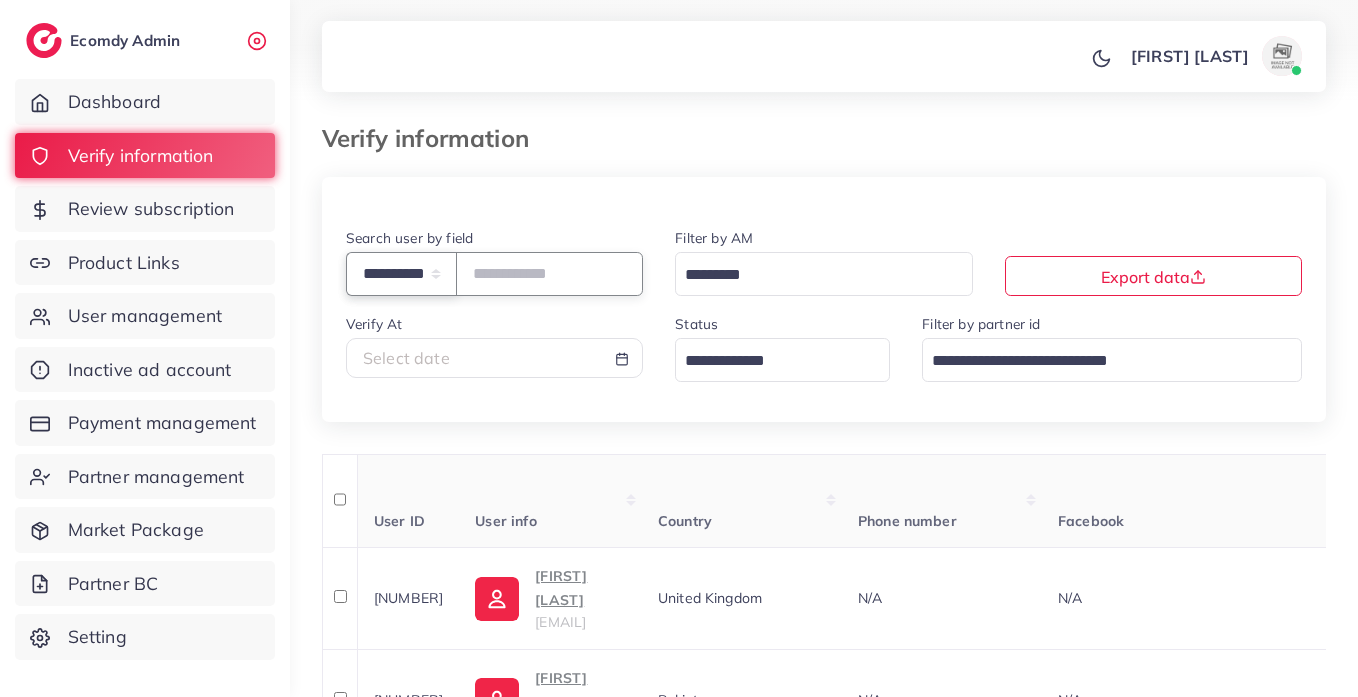 click on "**********" at bounding box center (401, 273) 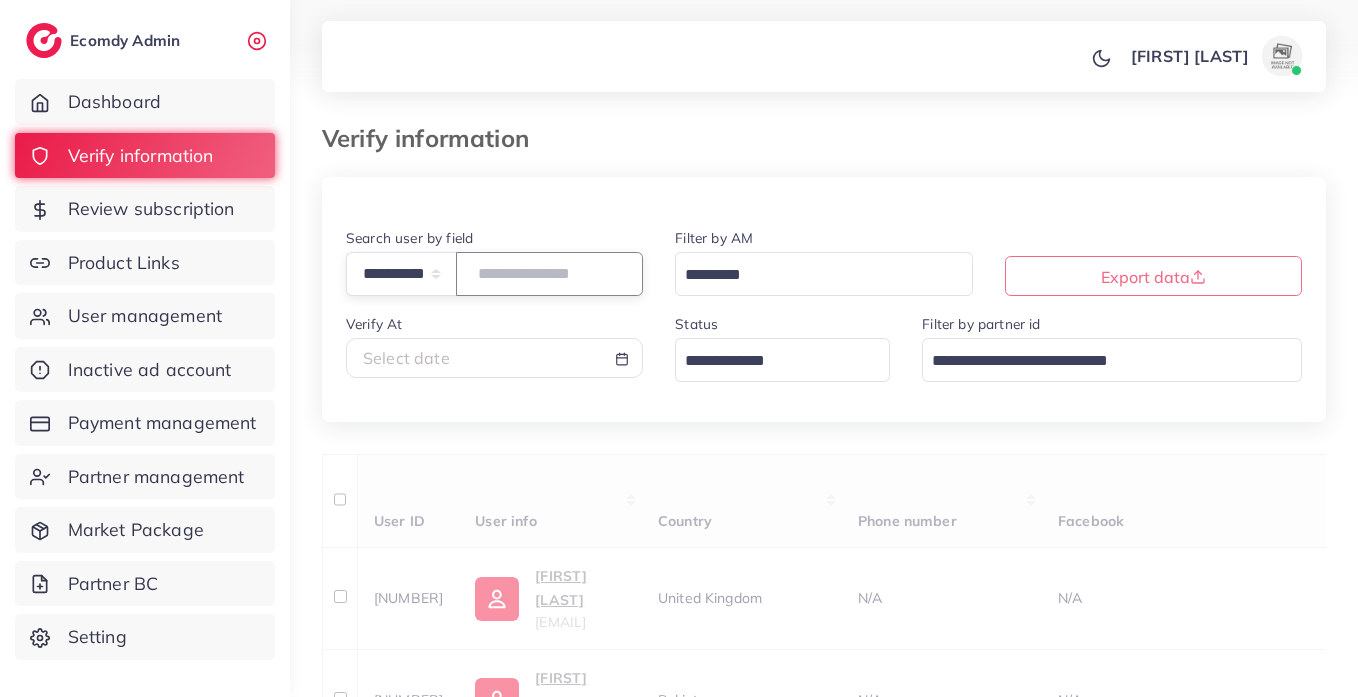 click at bounding box center [549, 273] 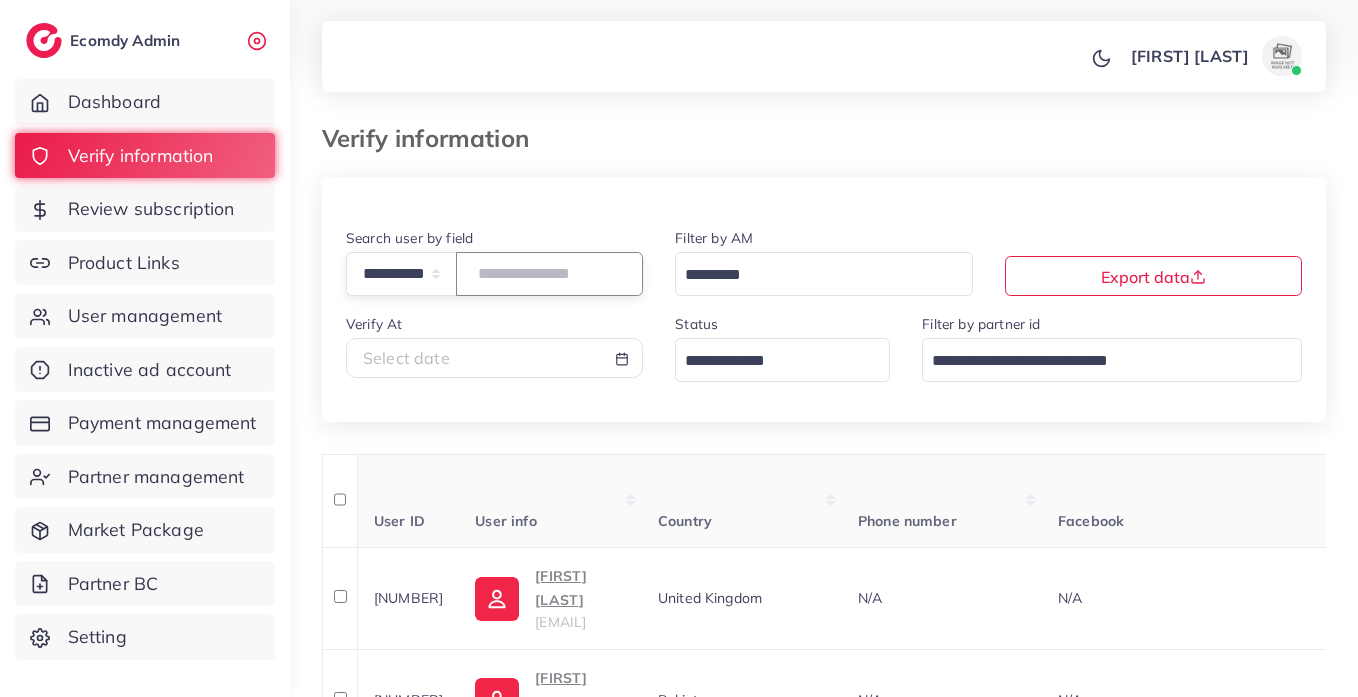 paste on "**********" 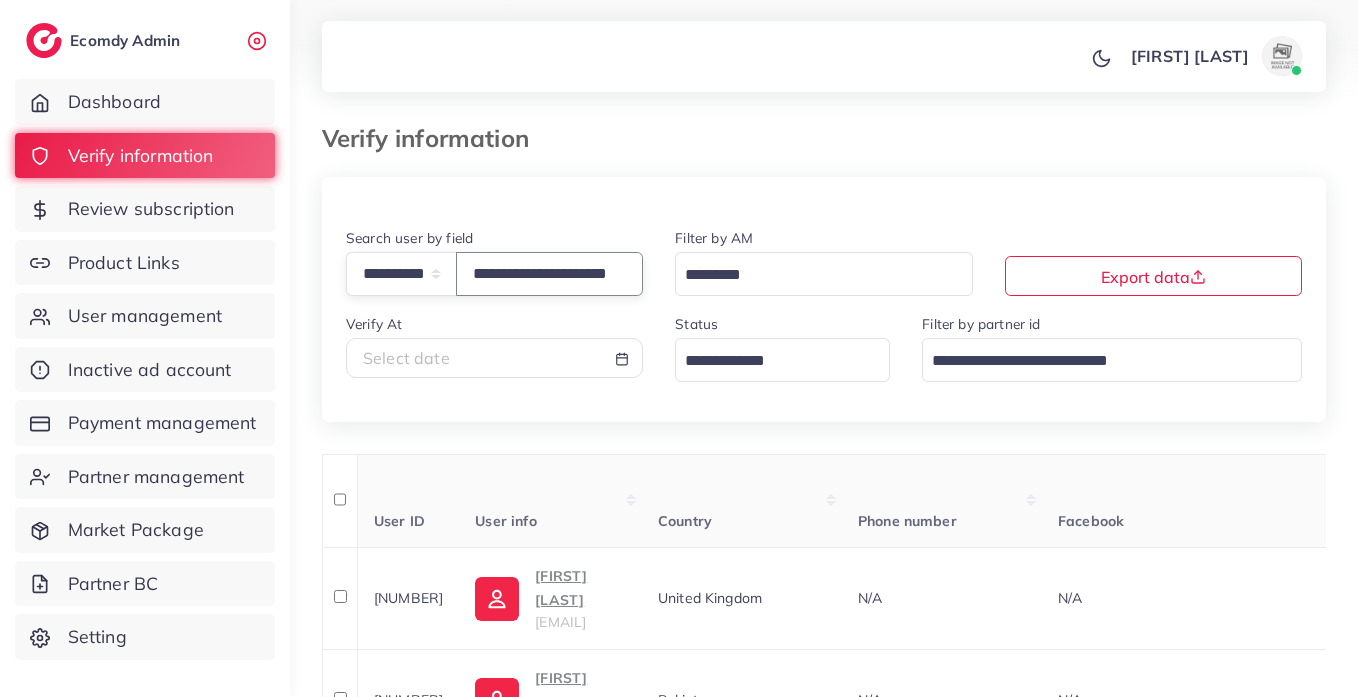 scroll, scrollTop: 0, scrollLeft: 59, axis: horizontal 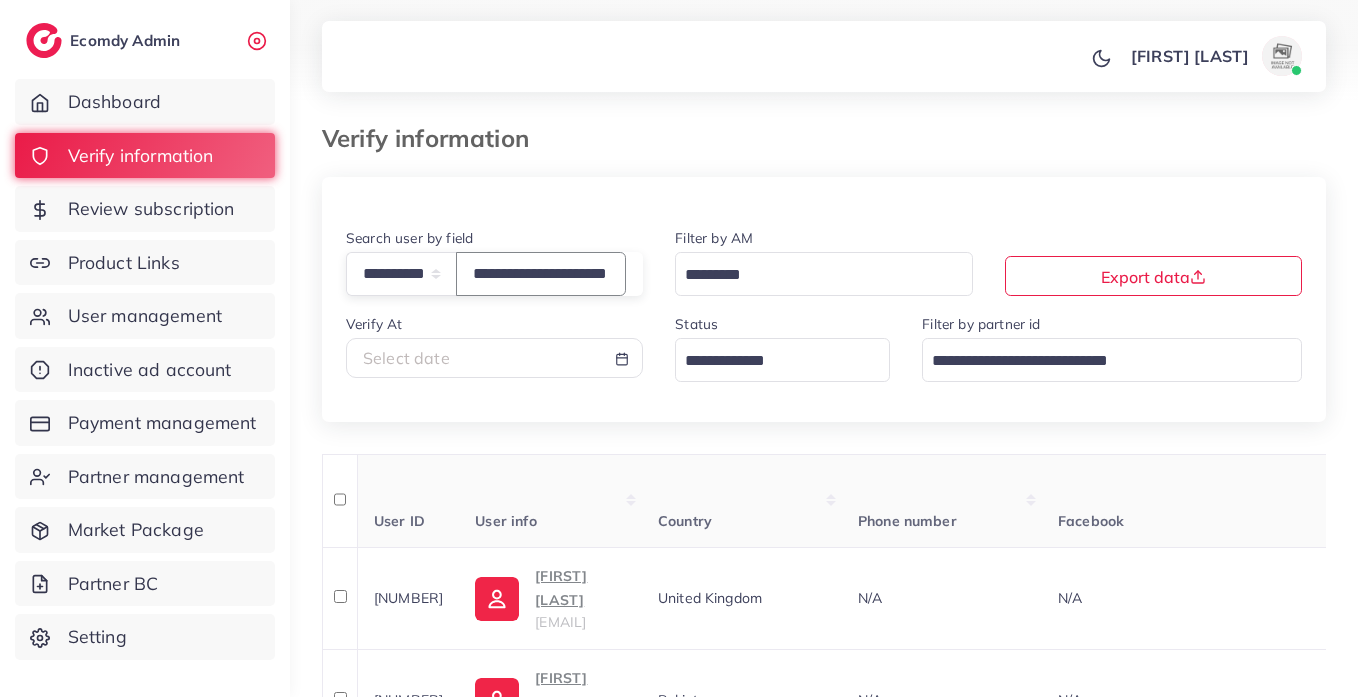 type on "**********" 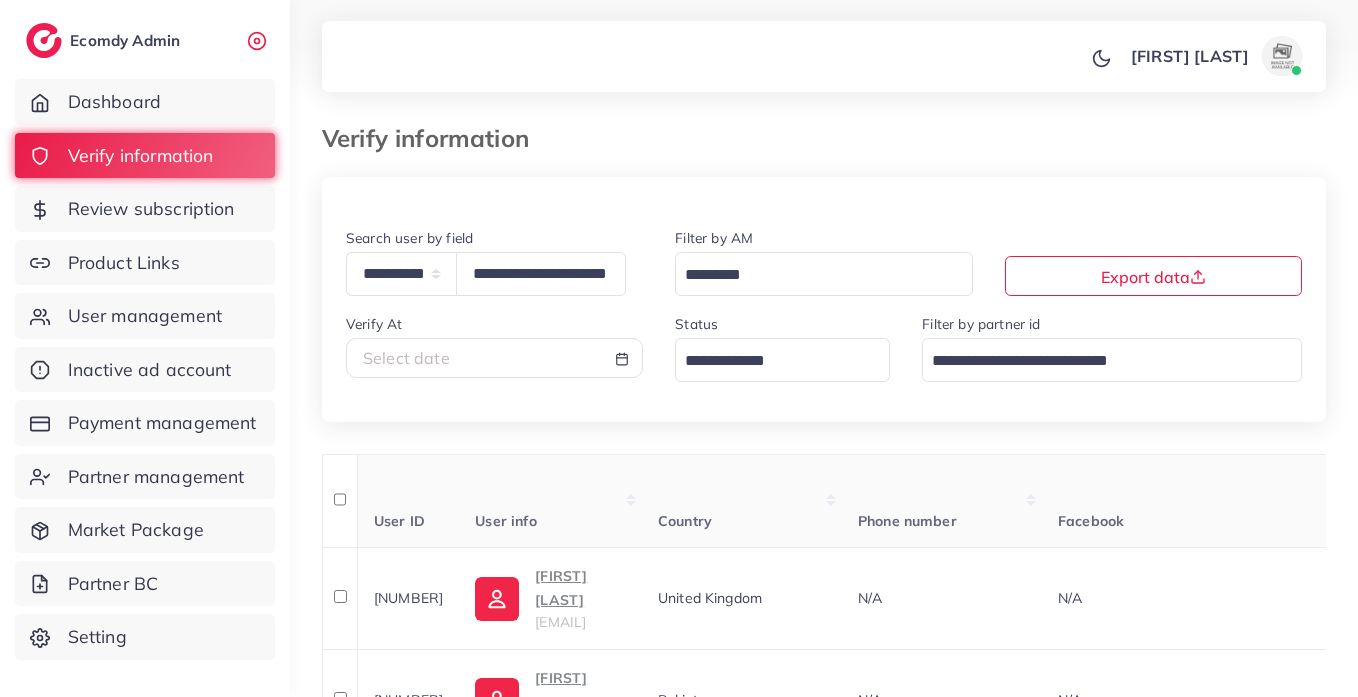 scroll, scrollTop: 0, scrollLeft: 0, axis: both 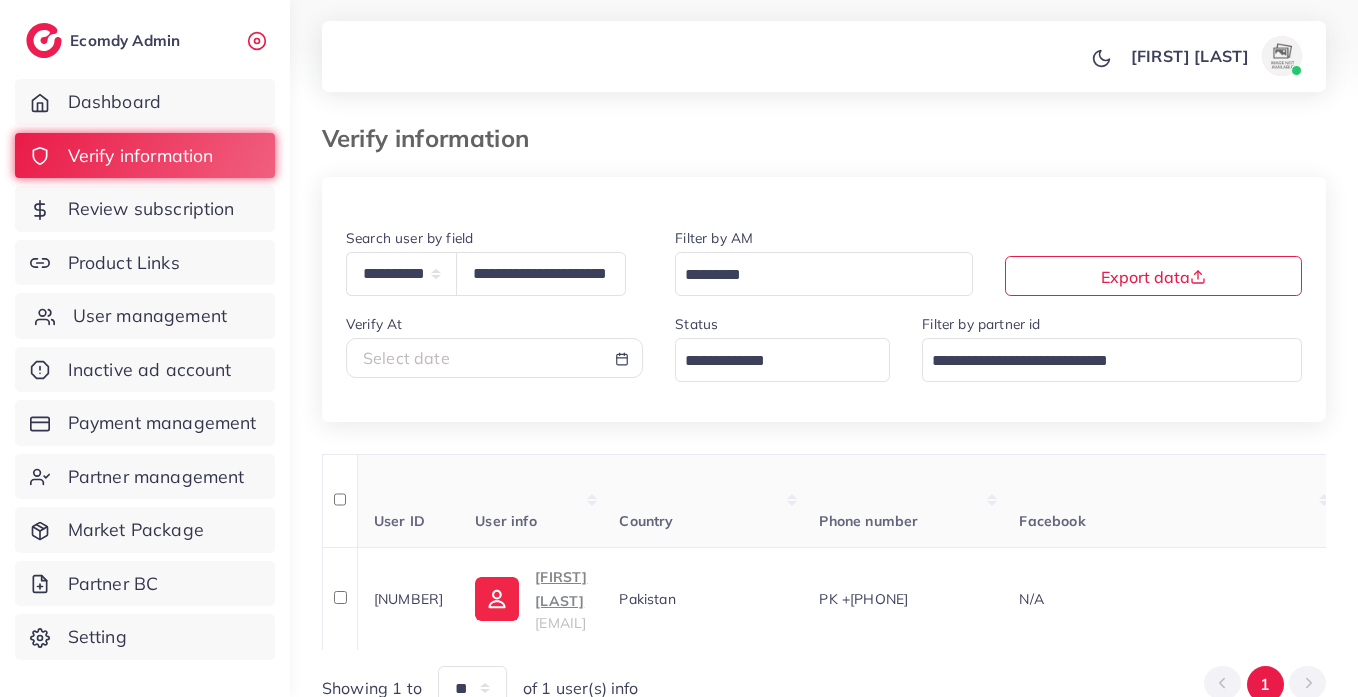 click on "User management" at bounding box center (150, 316) 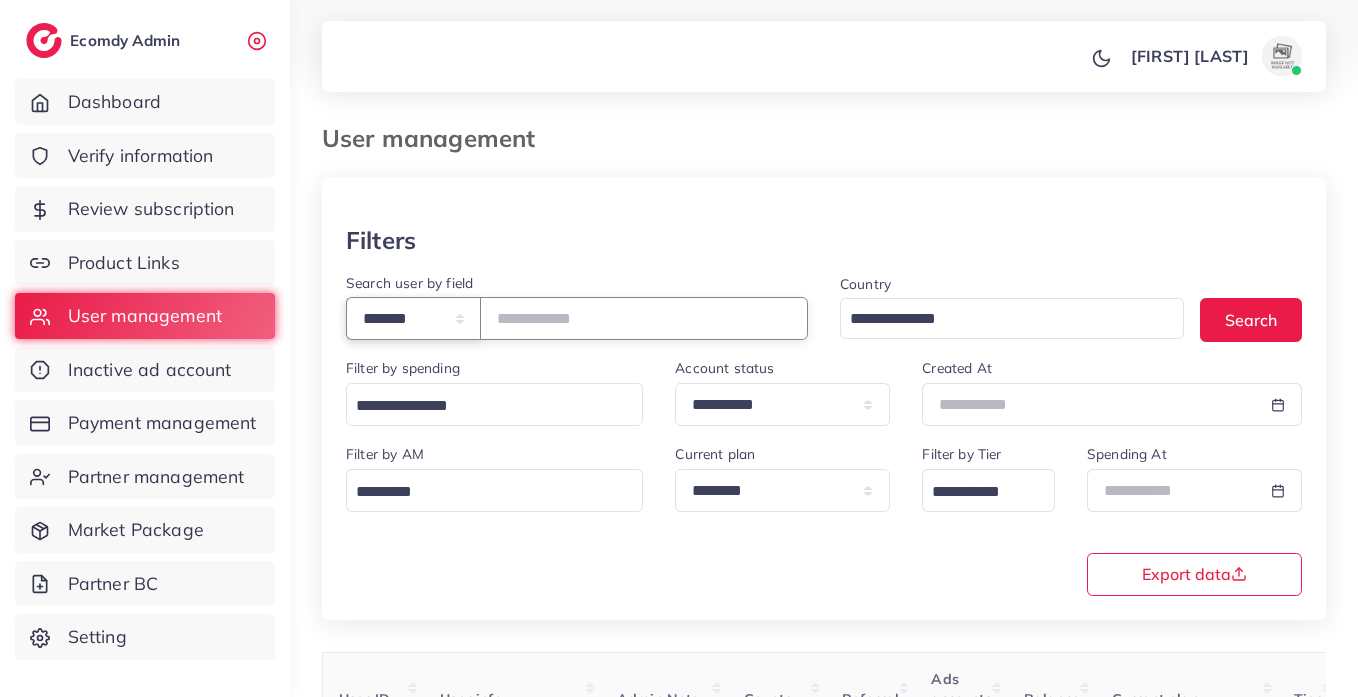 click on "**********" at bounding box center [413, 318] 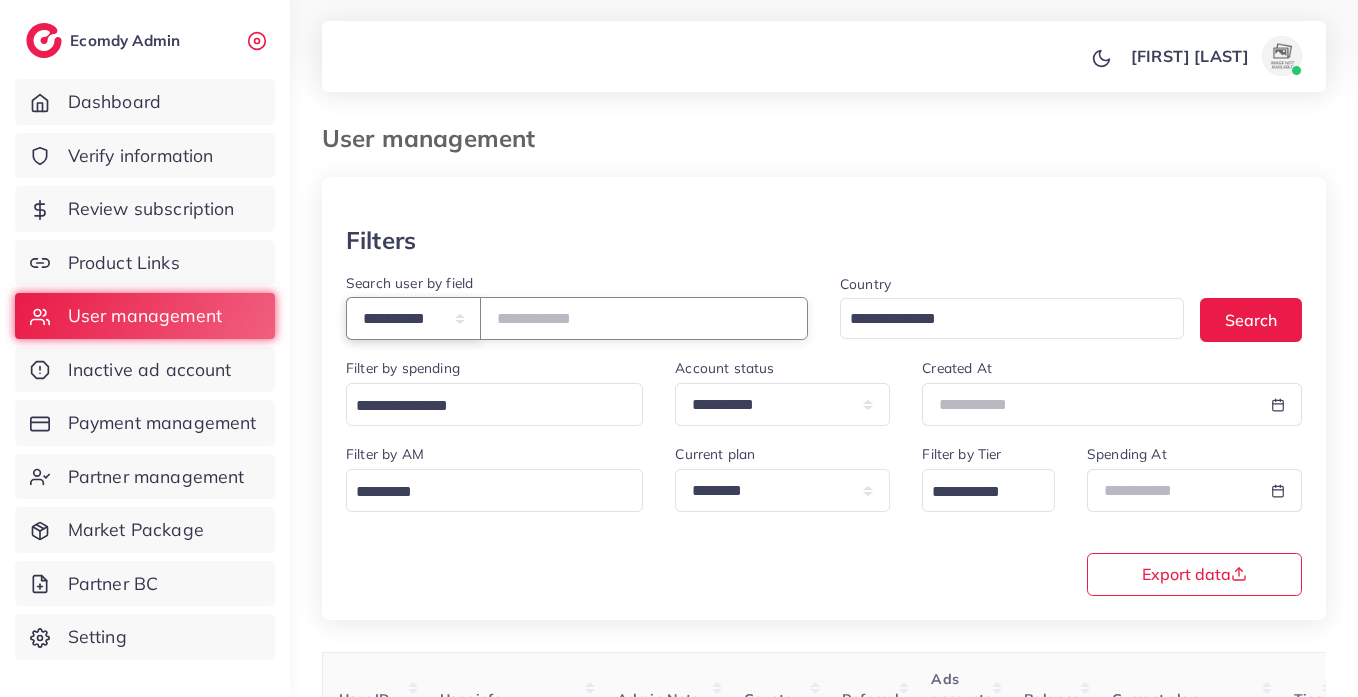 click on "**********" at bounding box center [413, 318] 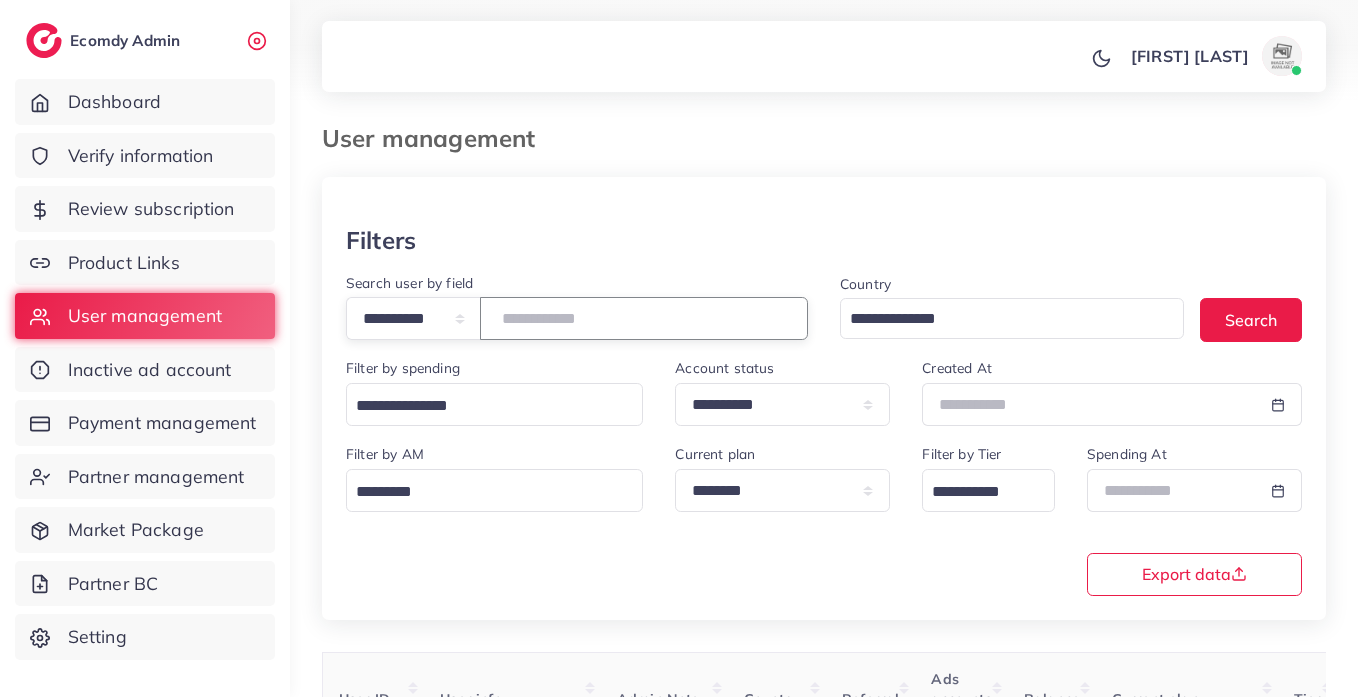 click at bounding box center [644, 318] 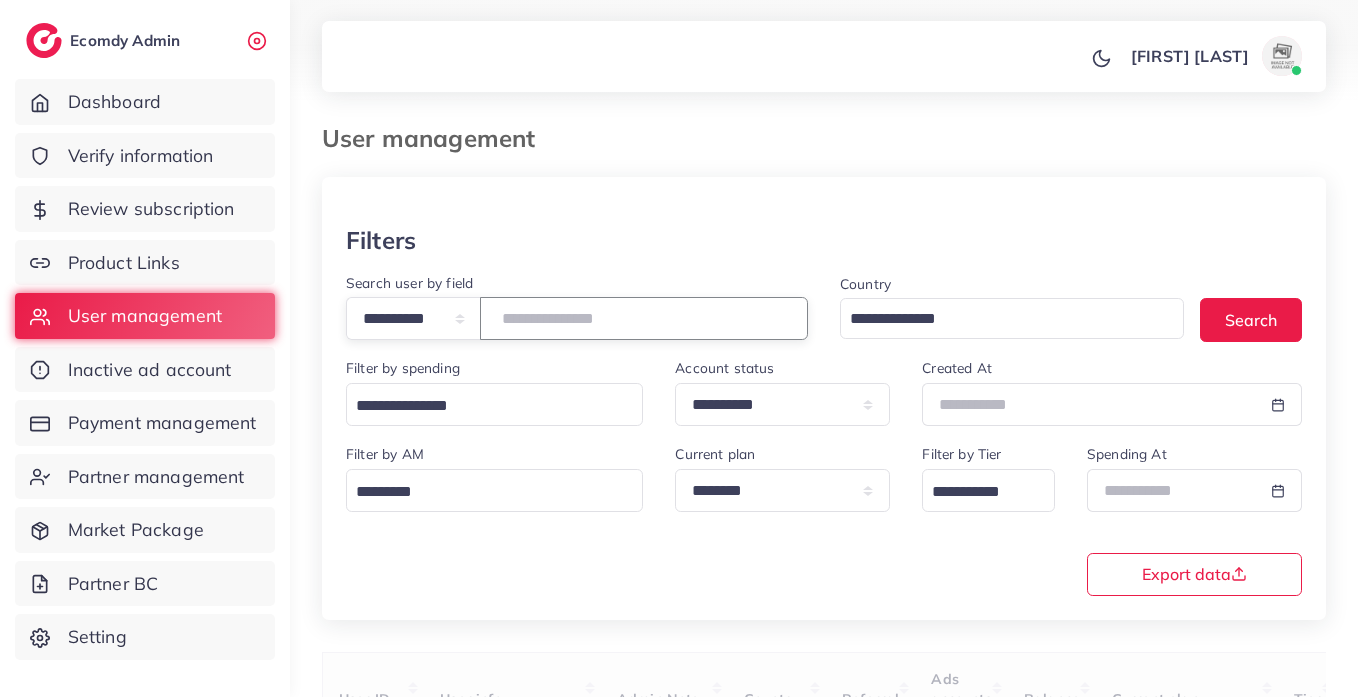 paste on "**********" 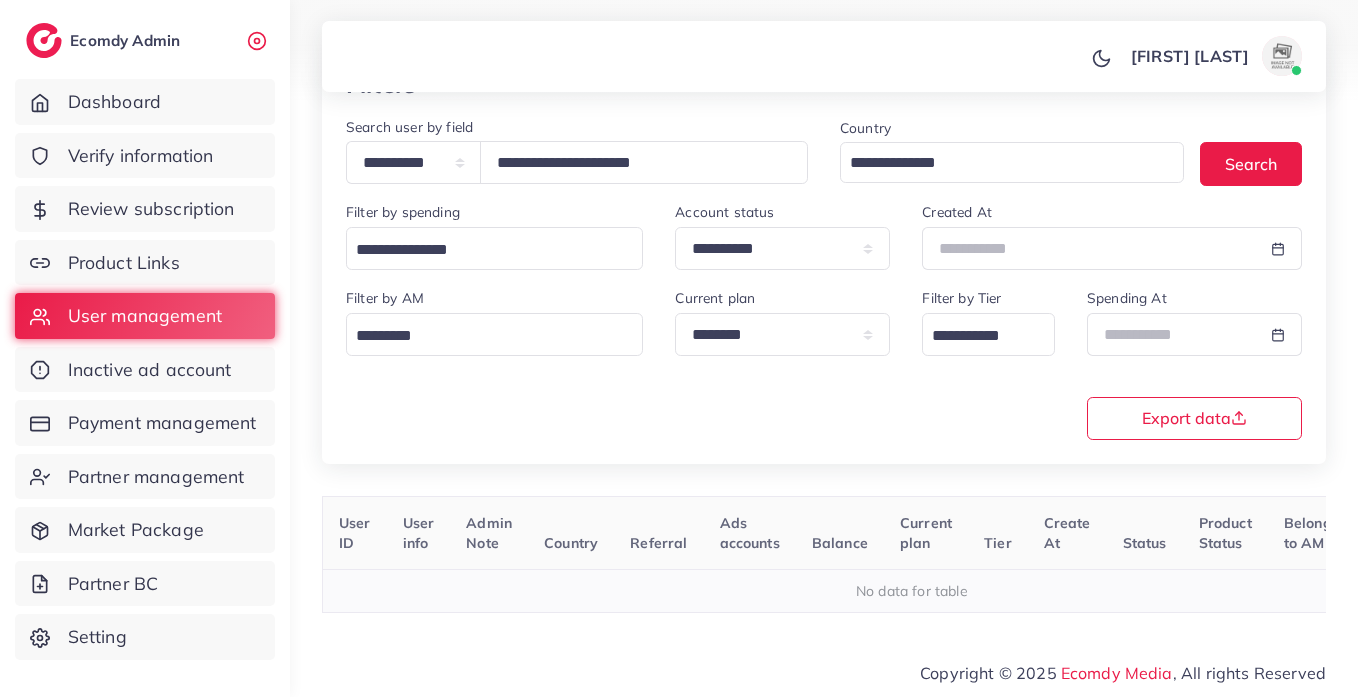 scroll, scrollTop: 165, scrollLeft: 0, axis: vertical 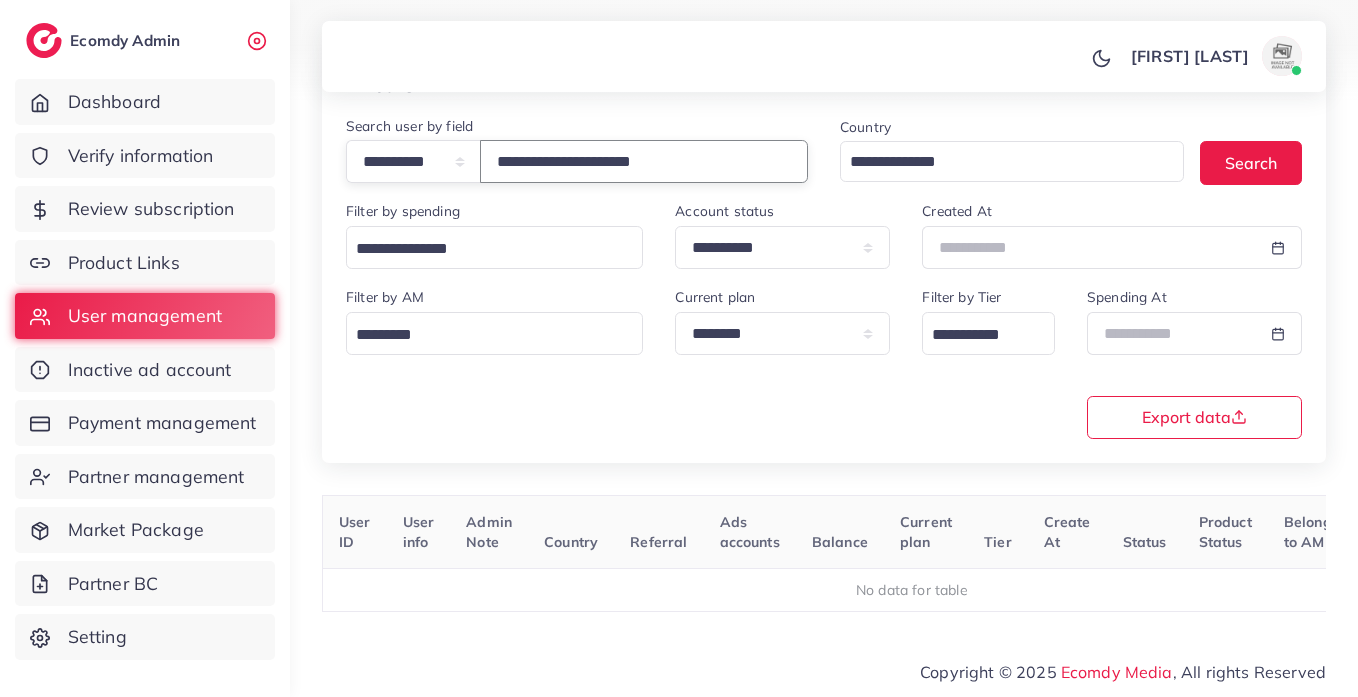 click on "**********" at bounding box center [644, 161] 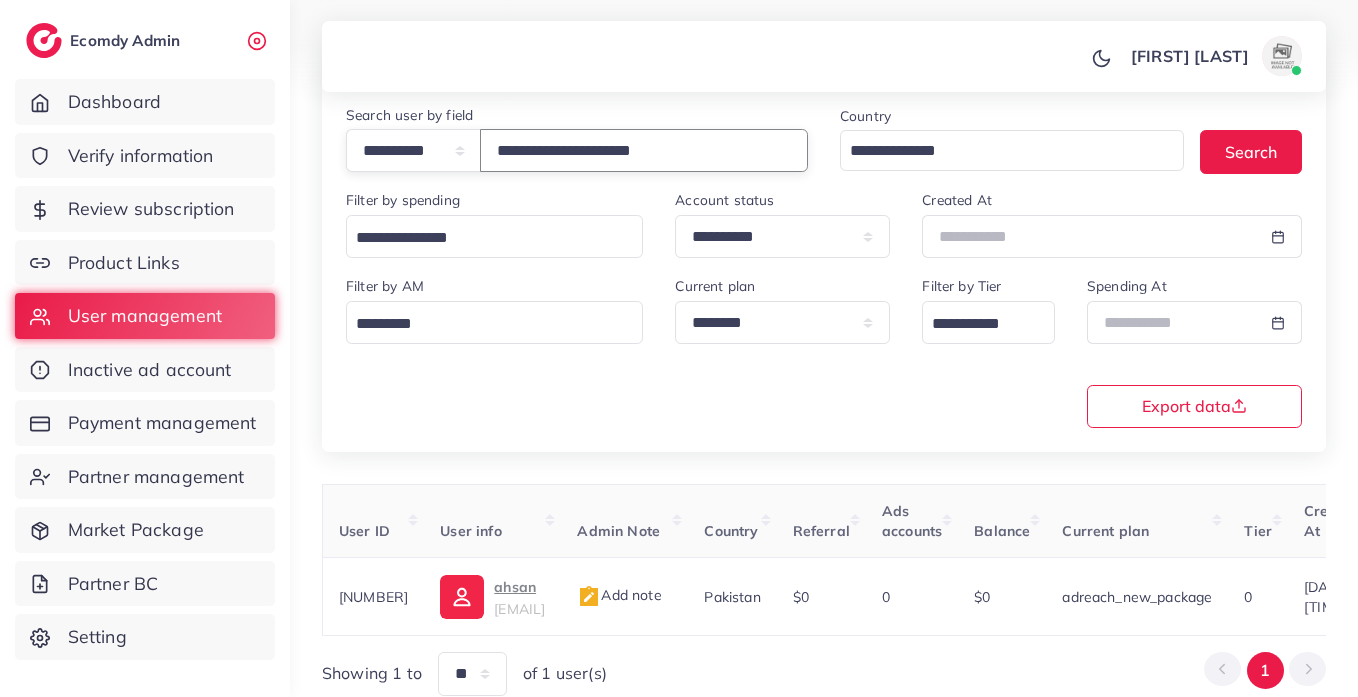 scroll, scrollTop: 260, scrollLeft: 0, axis: vertical 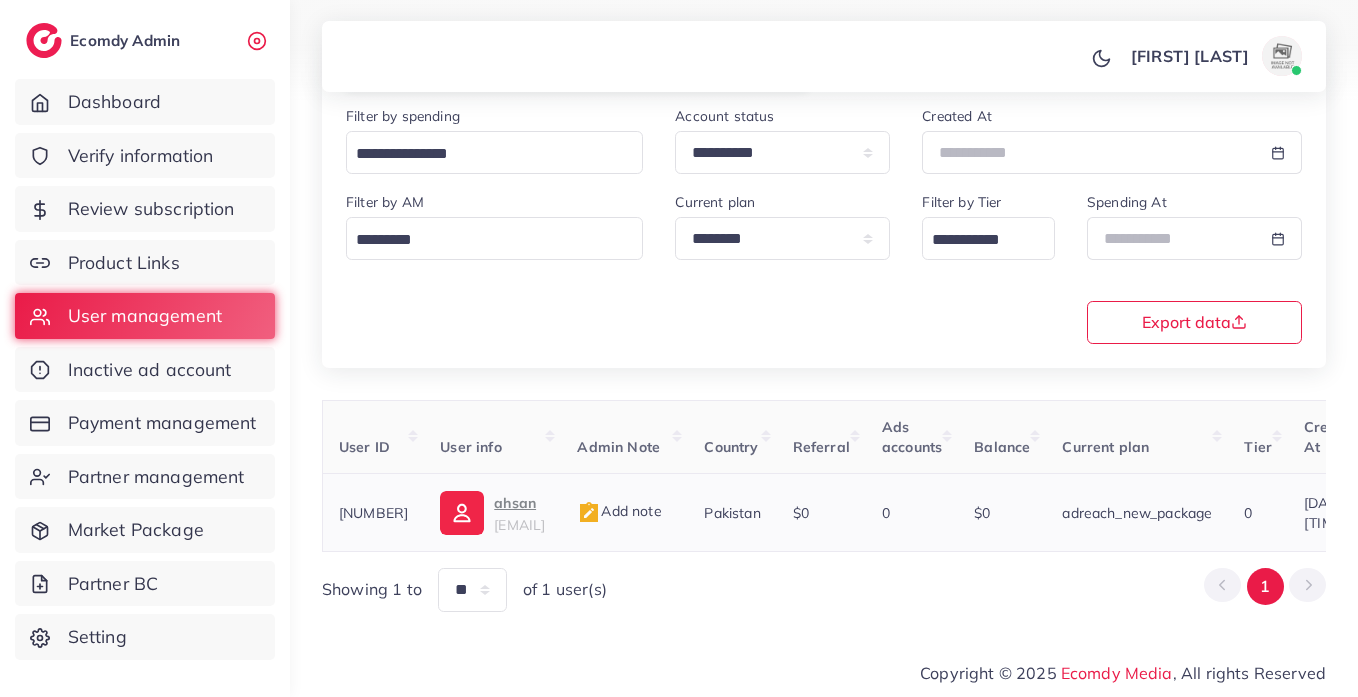 type on "**********" 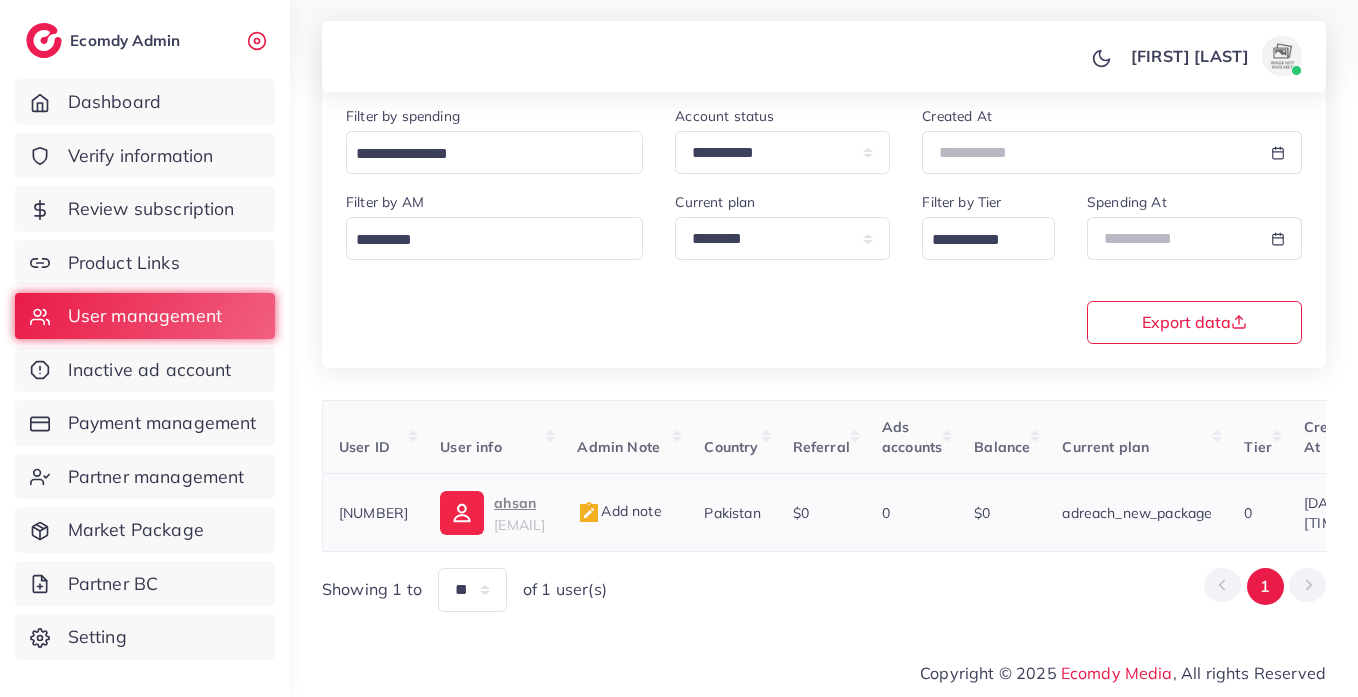 click on "ahsan" at bounding box center [519, 503] 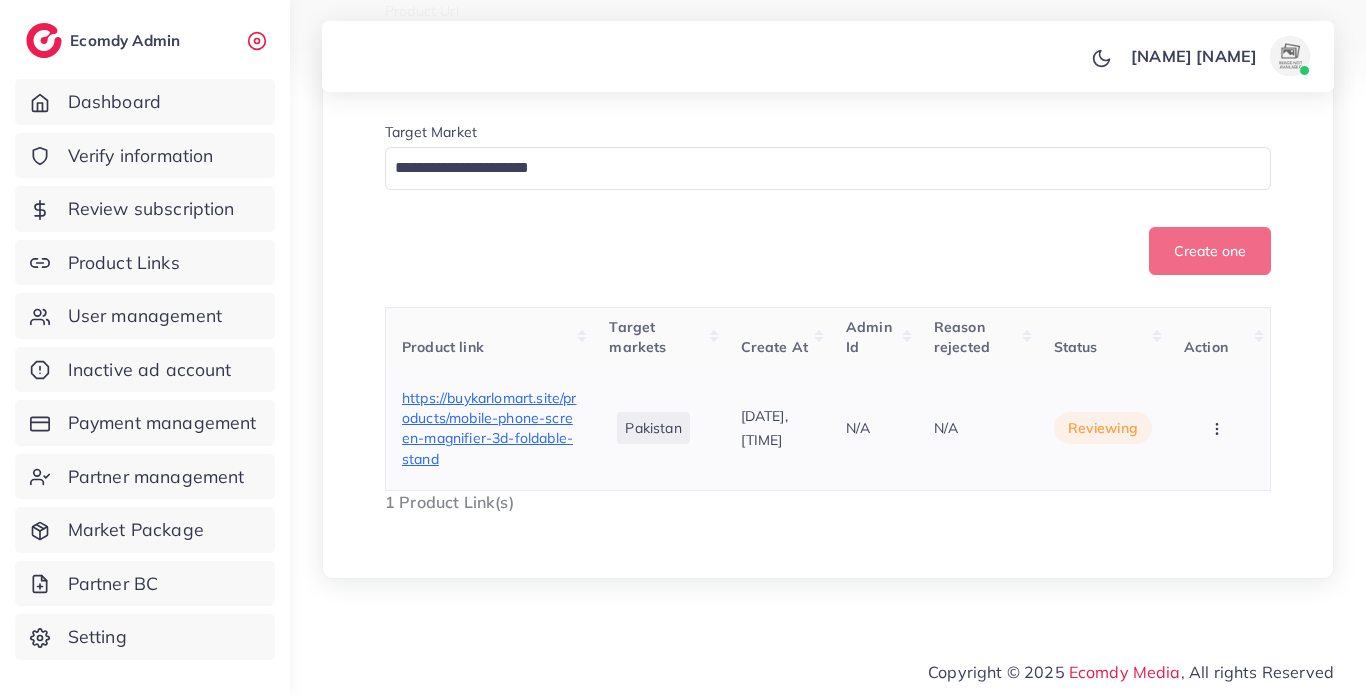 scroll, scrollTop: 495, scrollLeft: 0, axis: vertical 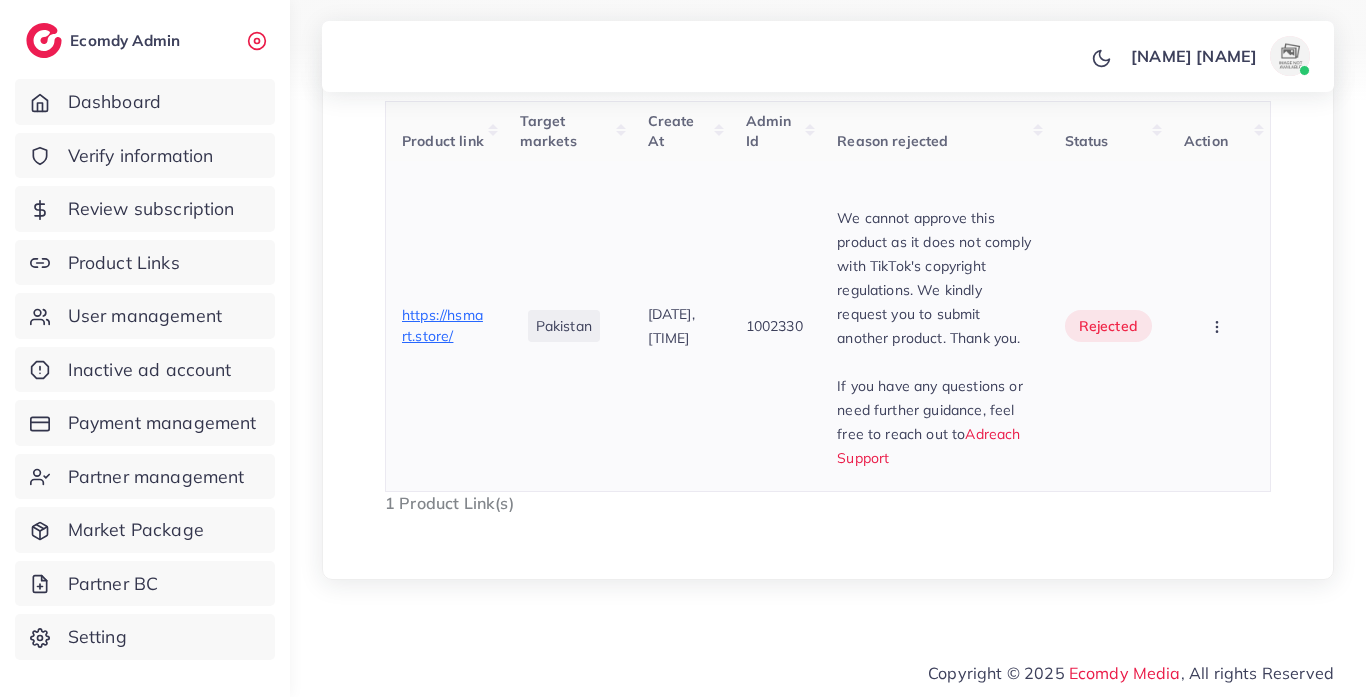 click on "https://hsmart.store/" at bounding box center [442, 325] 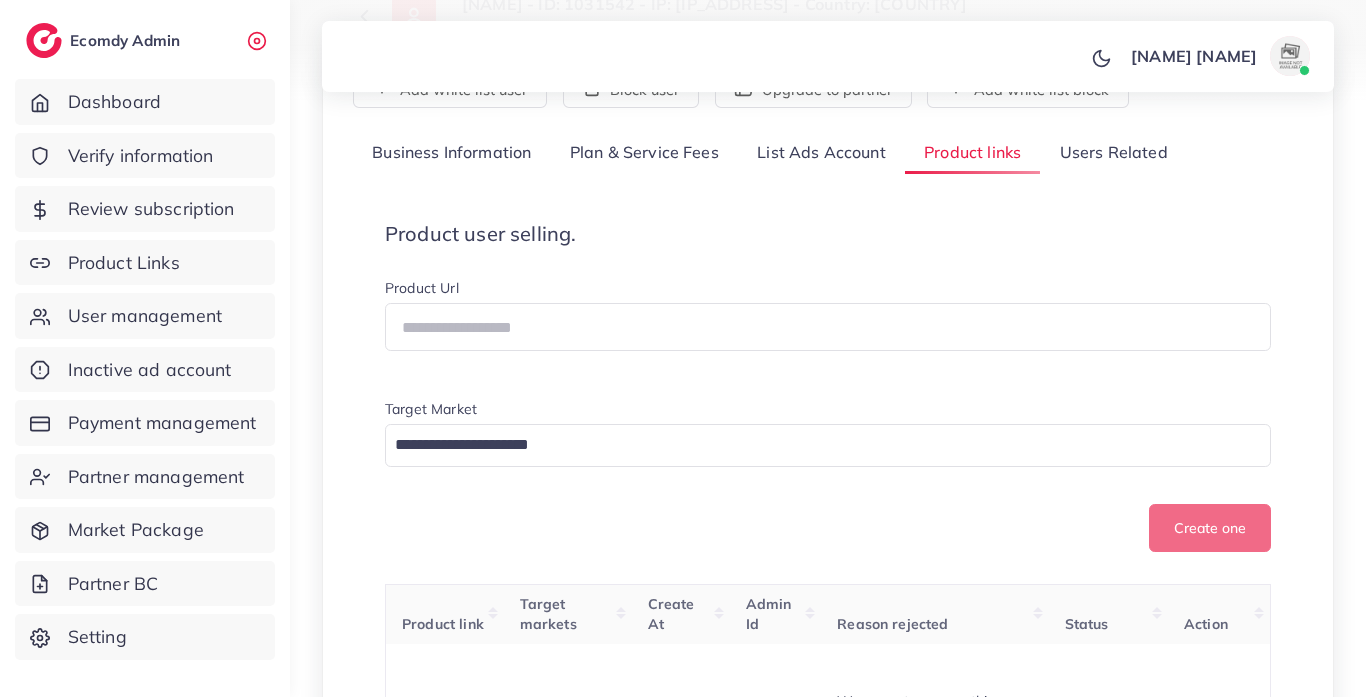 scroll, scrollTop: 221, scrollLeft: 0, axis: vertical 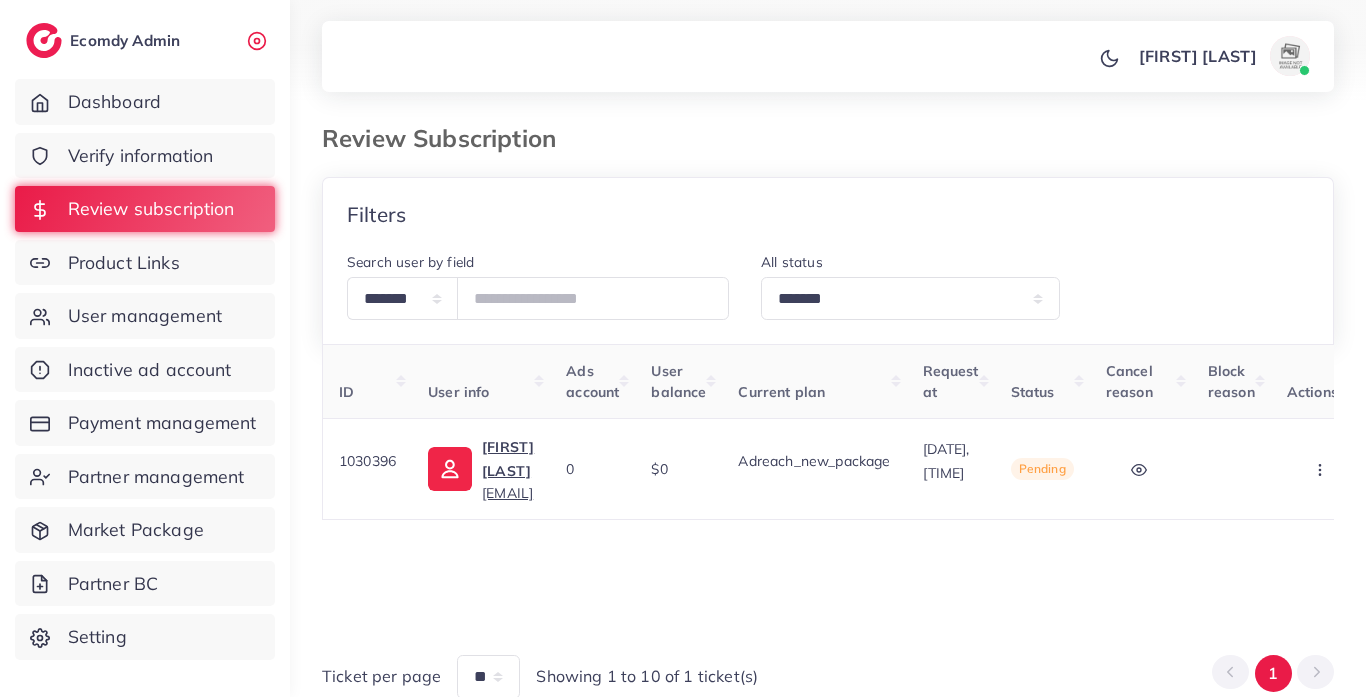 select on "*******" 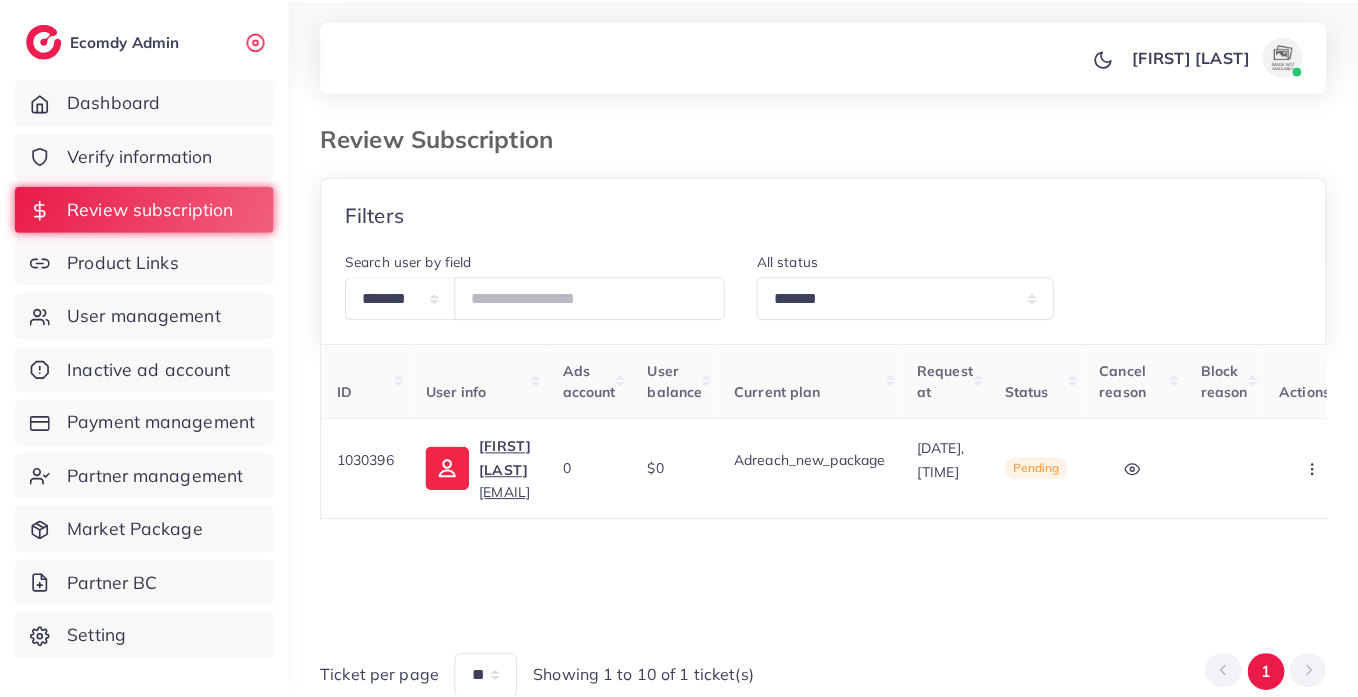scroll, scrollTop: 0, scrollLeft: 0, axis: both 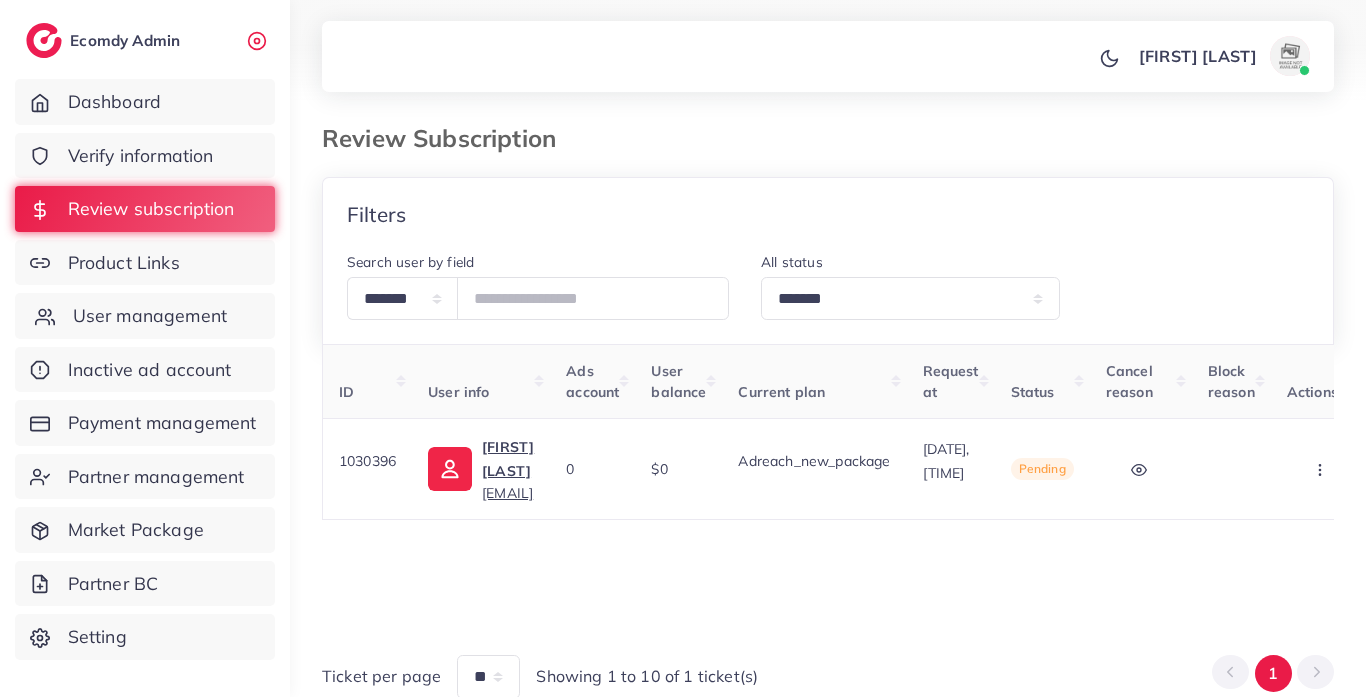 click on "User management" at bounding box center (145, 316) 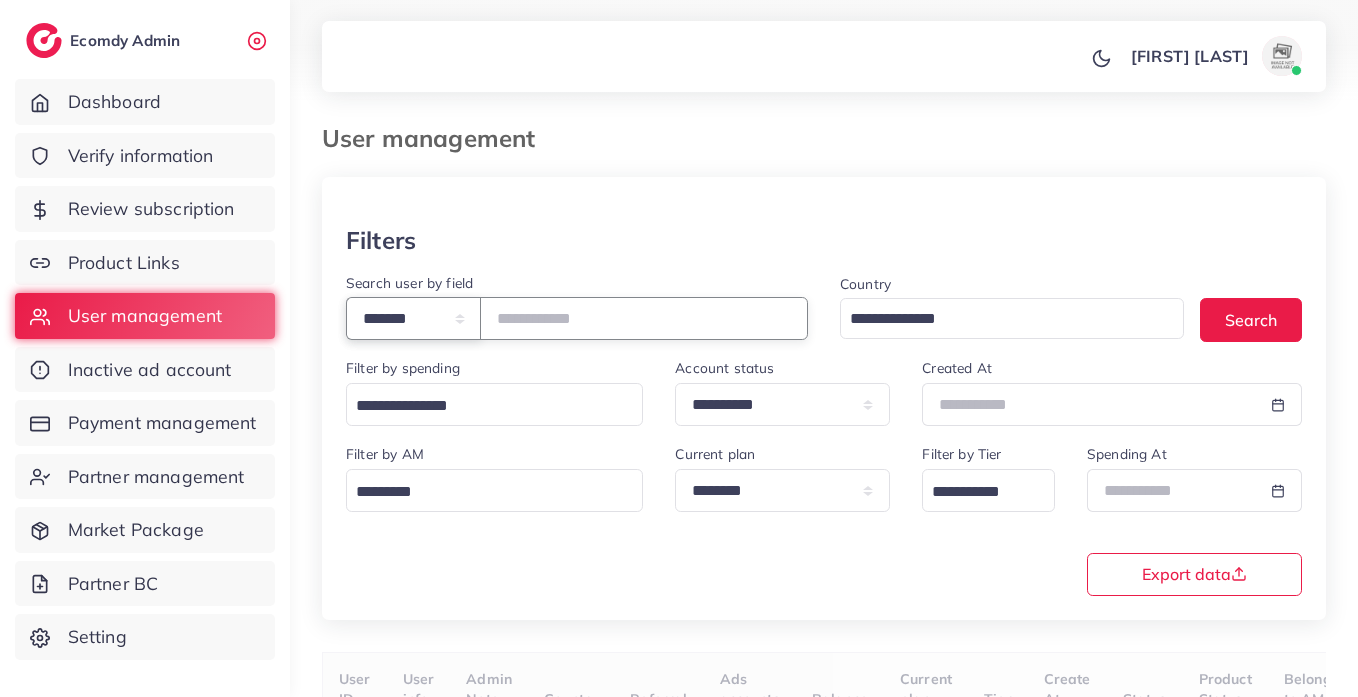click on "**********" at bounding box center (413, 318) 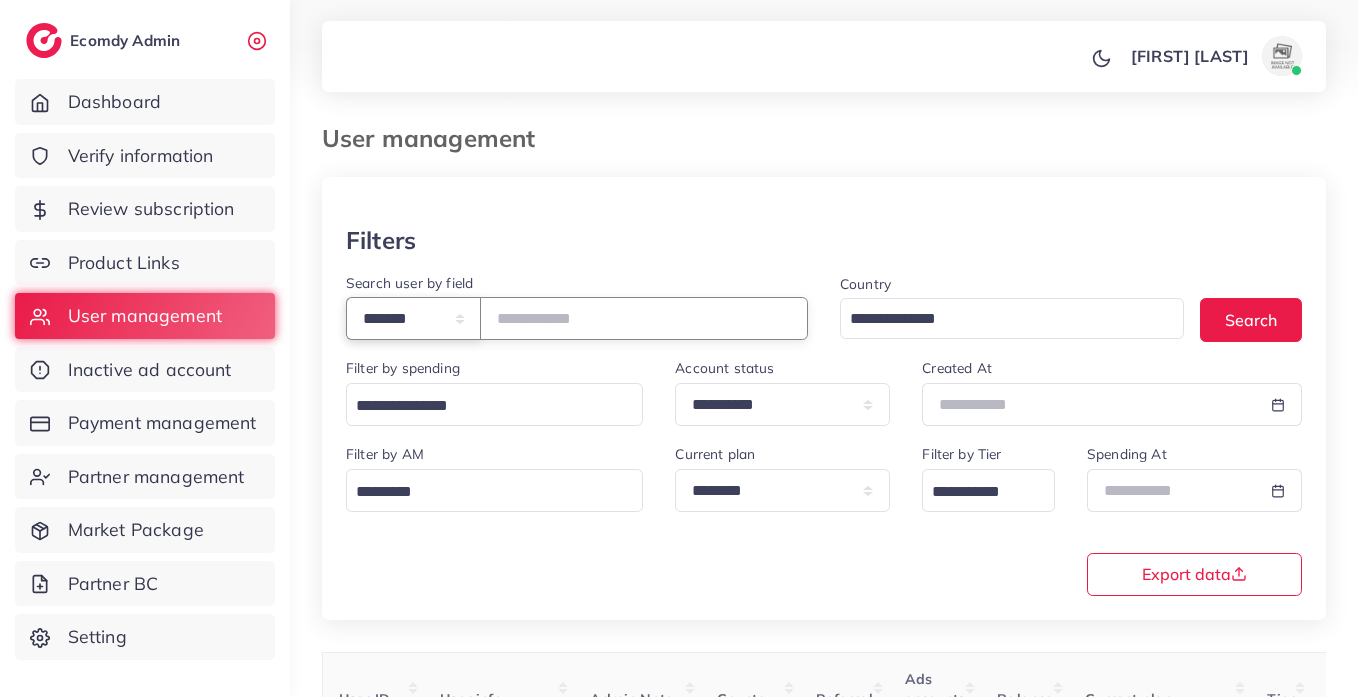 select on "*****" 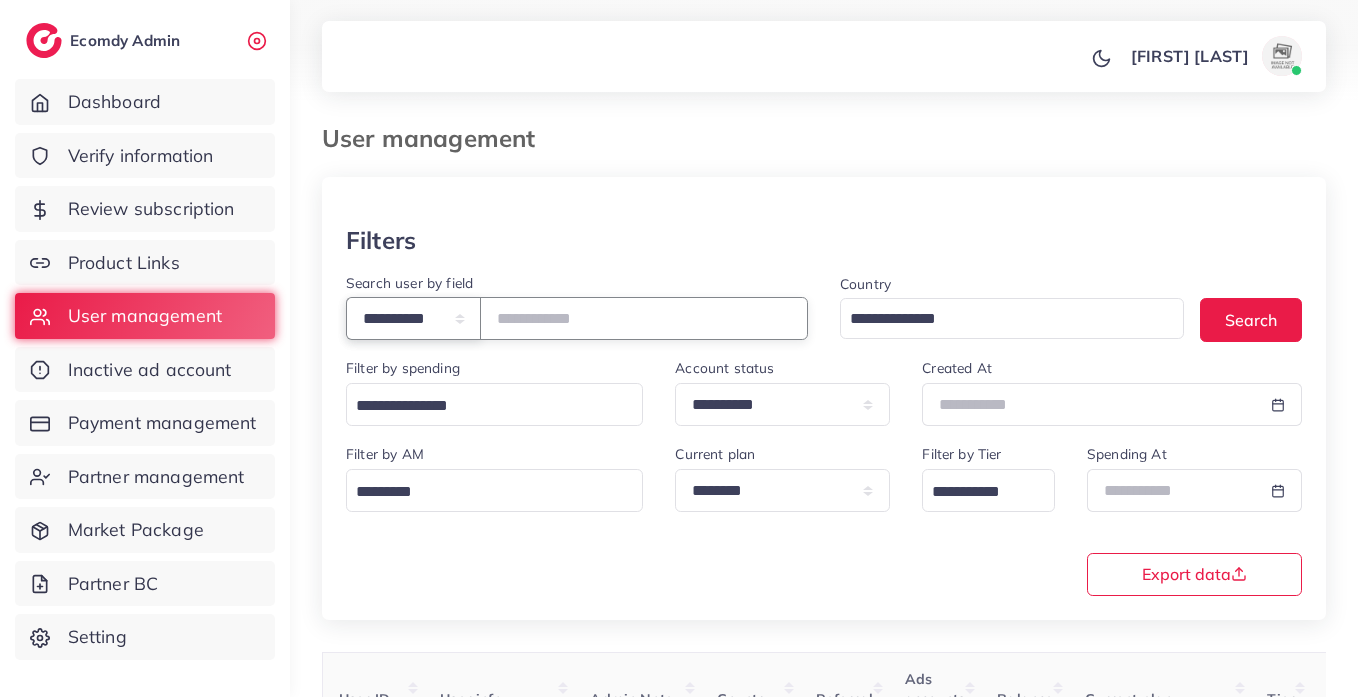 click on "**********" at bounding box center (413, 318) 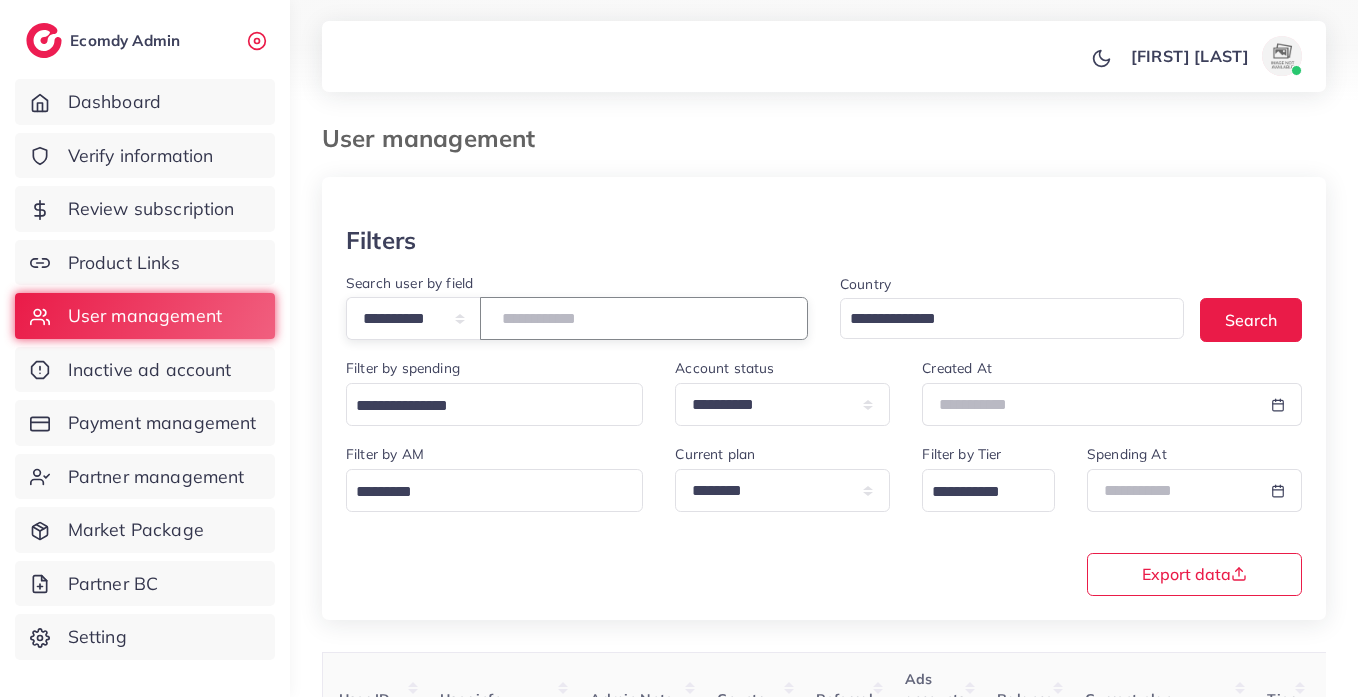 click at bounding box center (644, 318) 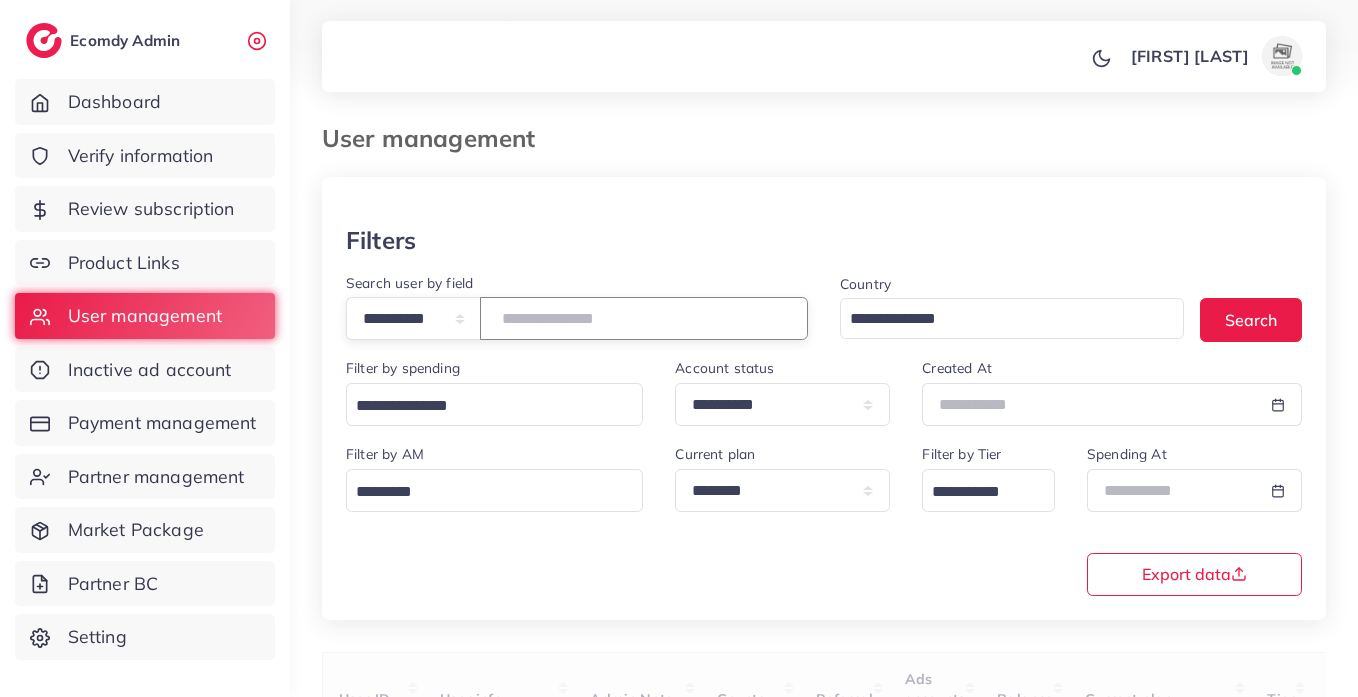 paste on "**********" 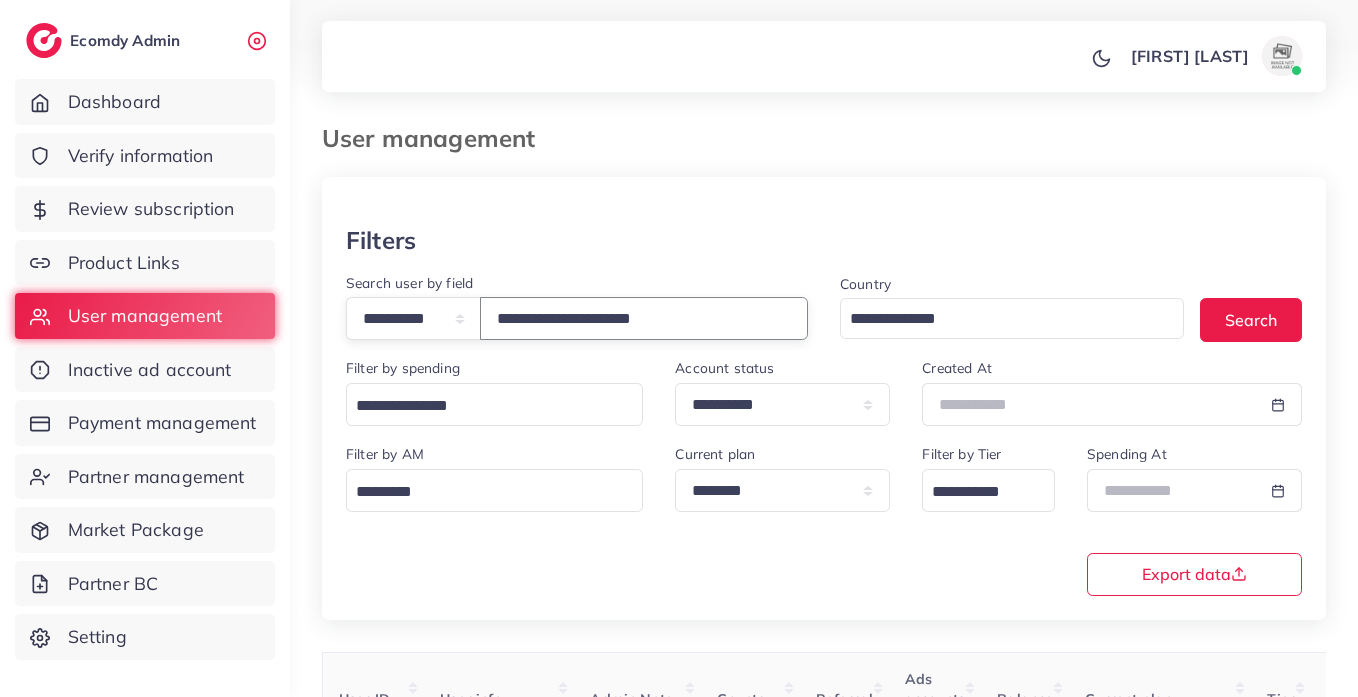 click on "**********" at bounding box center (644, 318) 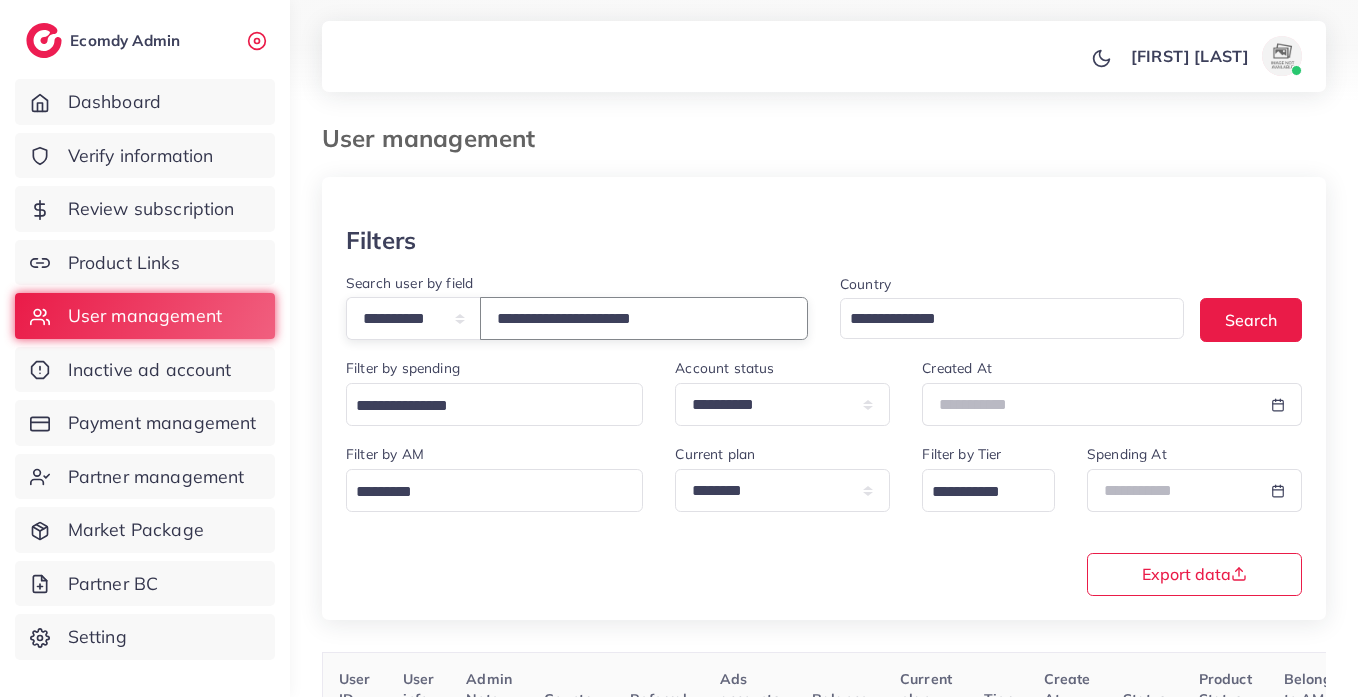 type on "**********" 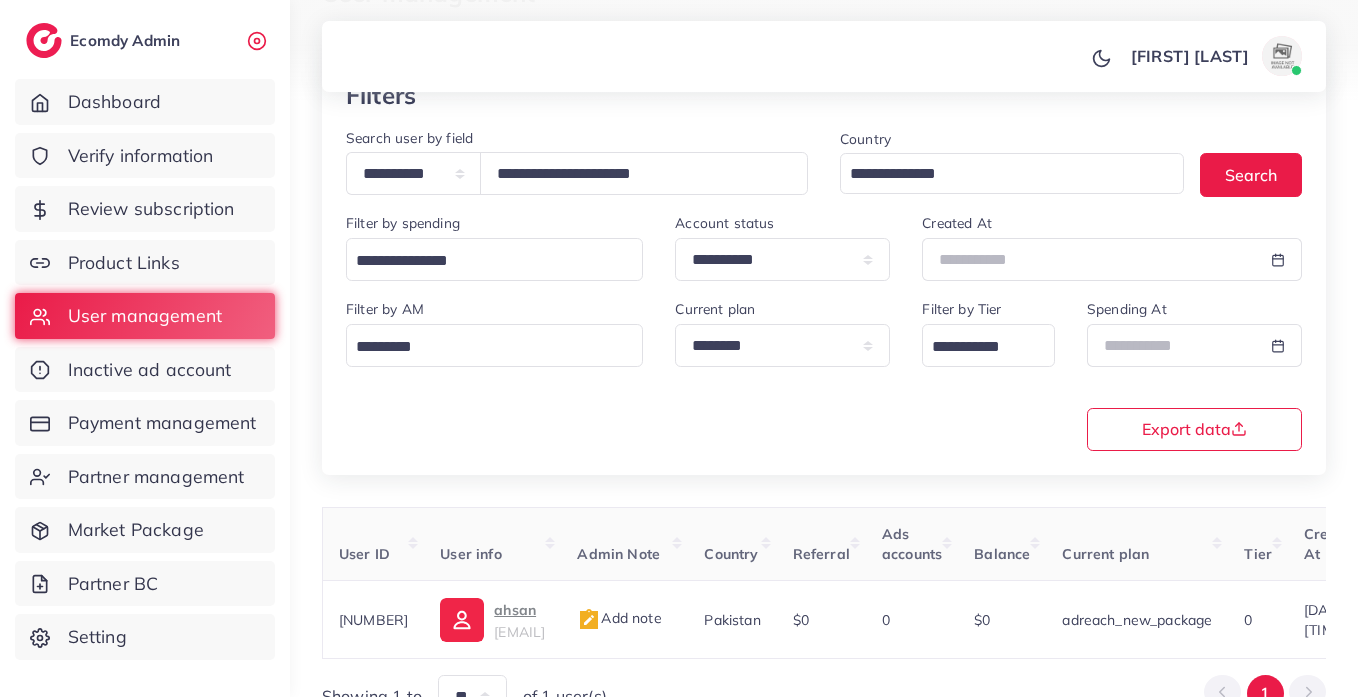 scroll, scrollTop: 260, scrollLeft: 0, axis: vertical 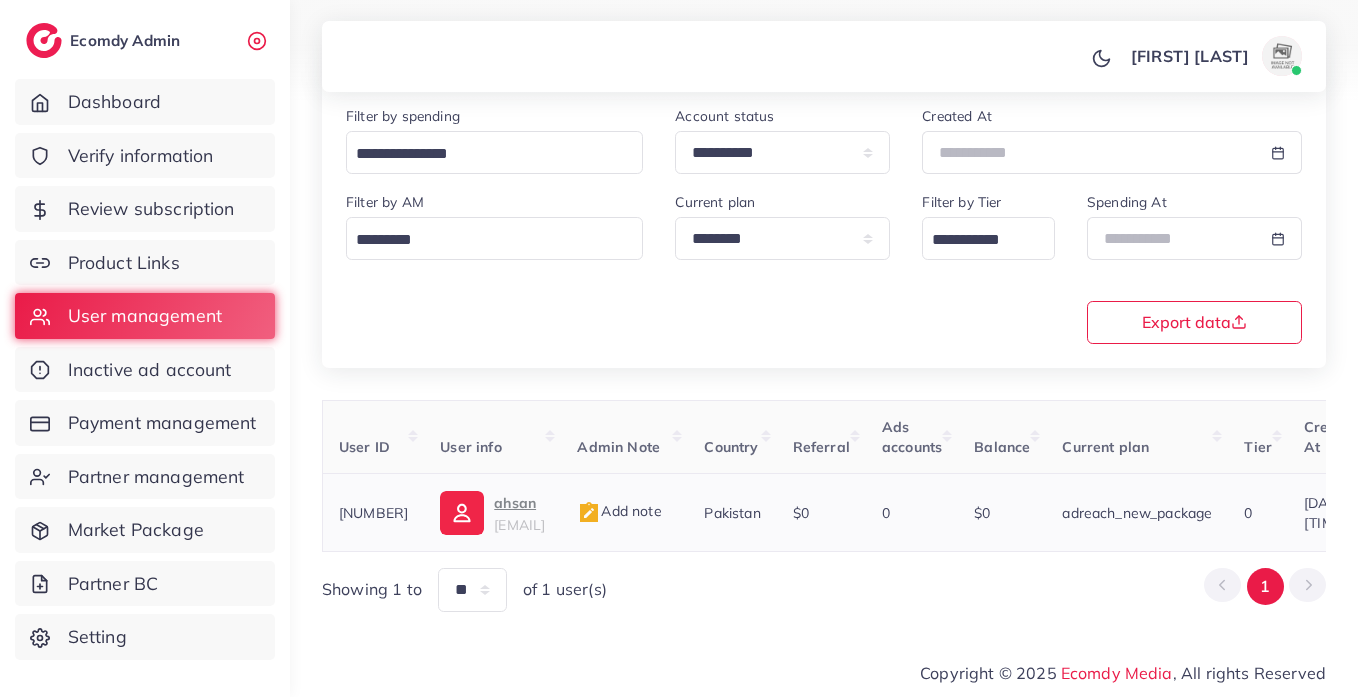 click on "[EMAIL]" at bounding box center (519, 525) 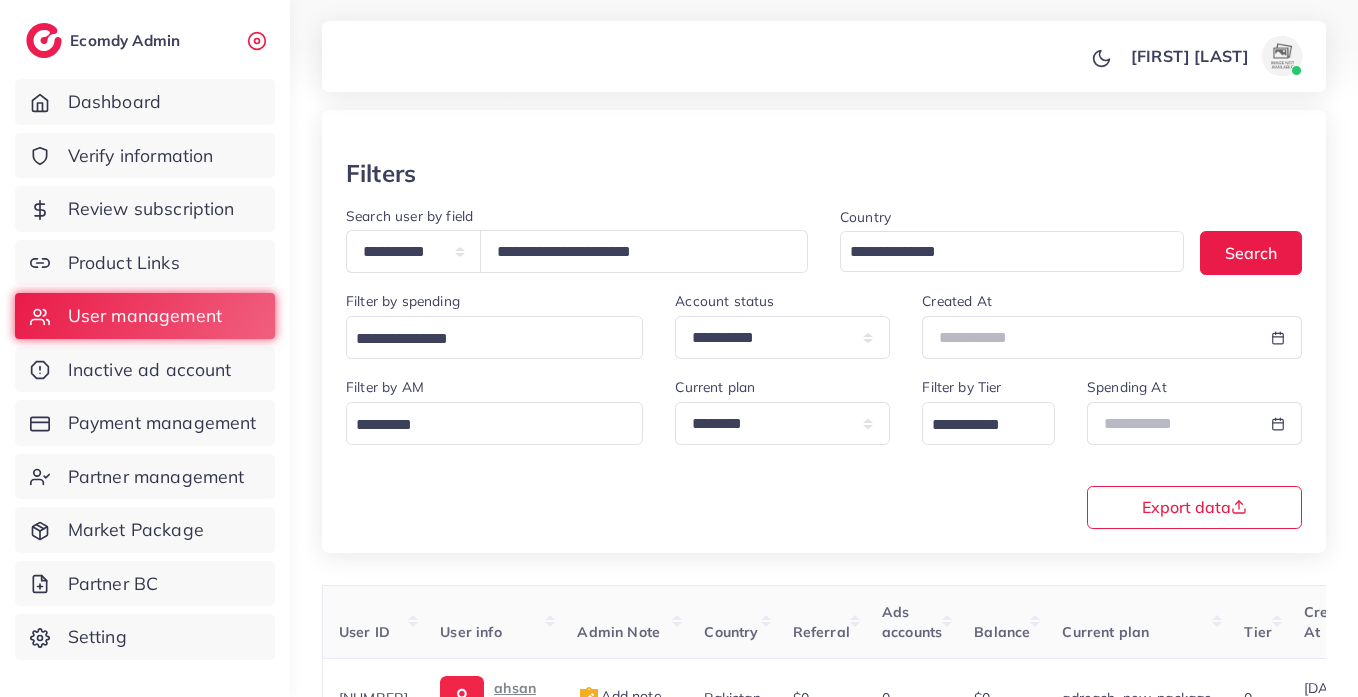 scroll, scrollTop: 0, scrollLeft: 0, axis: both 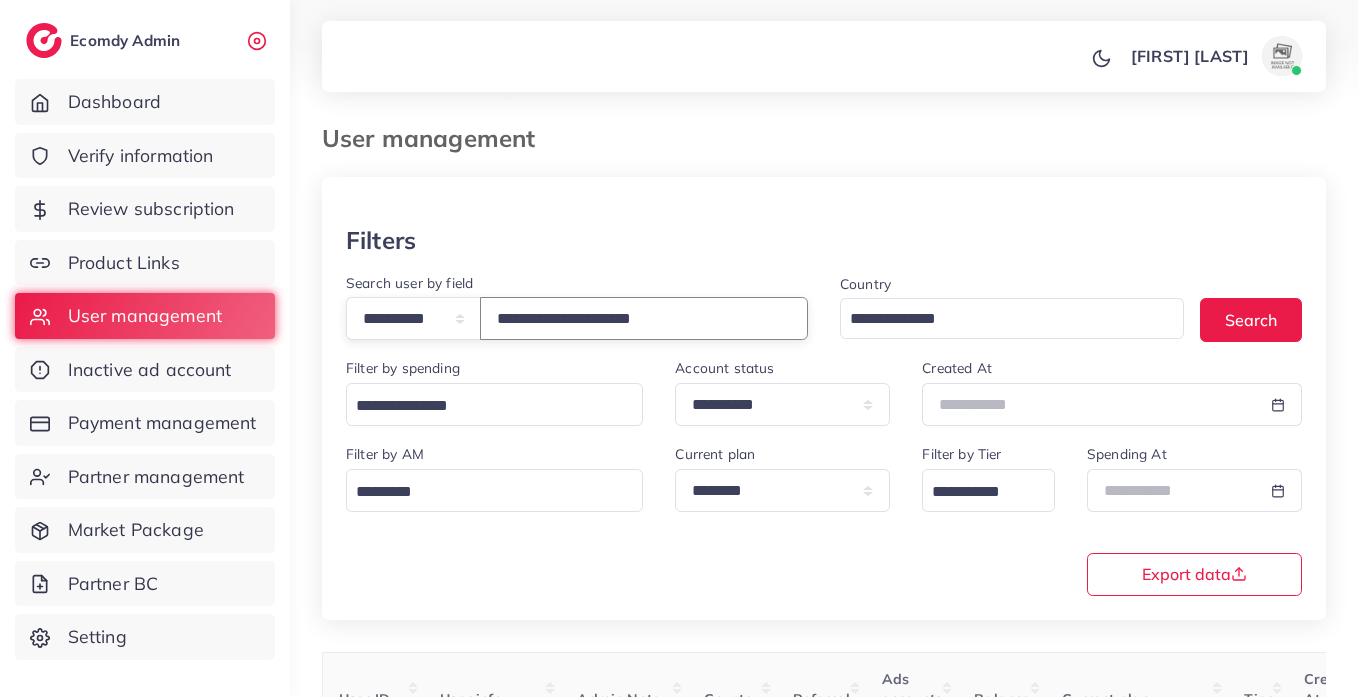 click on "**********" at bounding box center [644, 318] 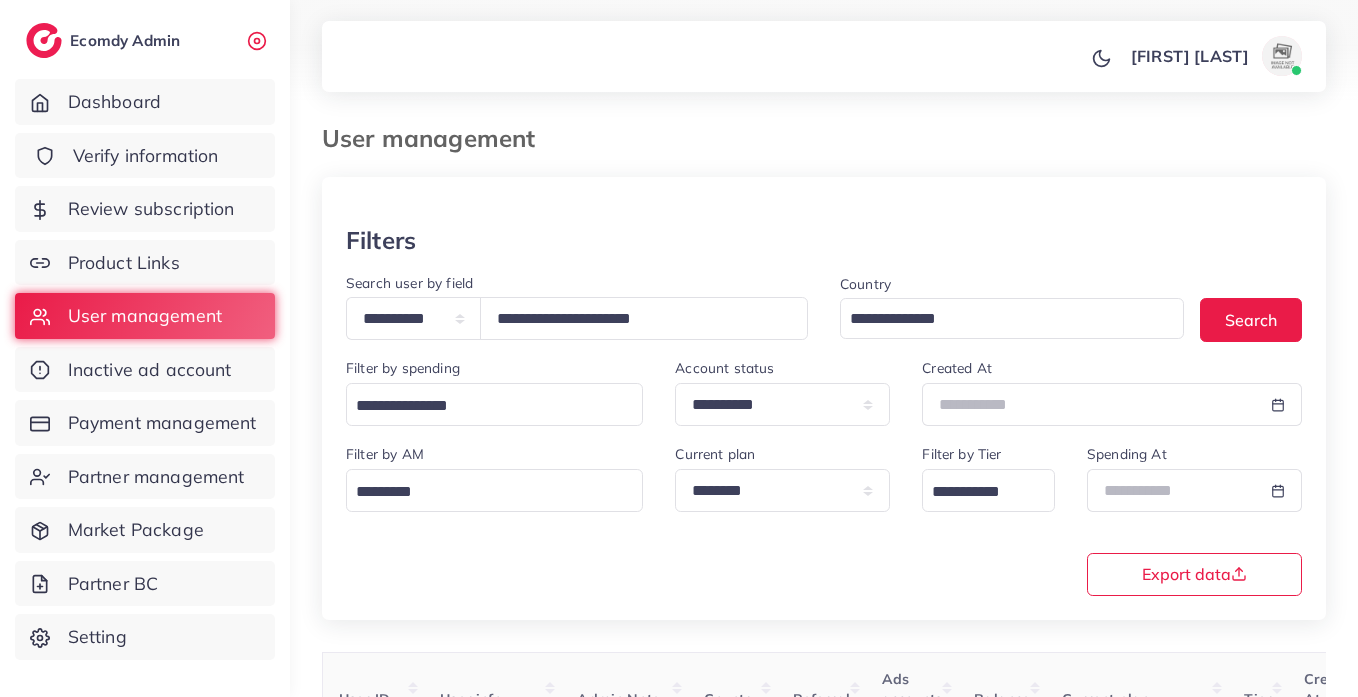 click on "Verify information" at bounding box center (146, 156) 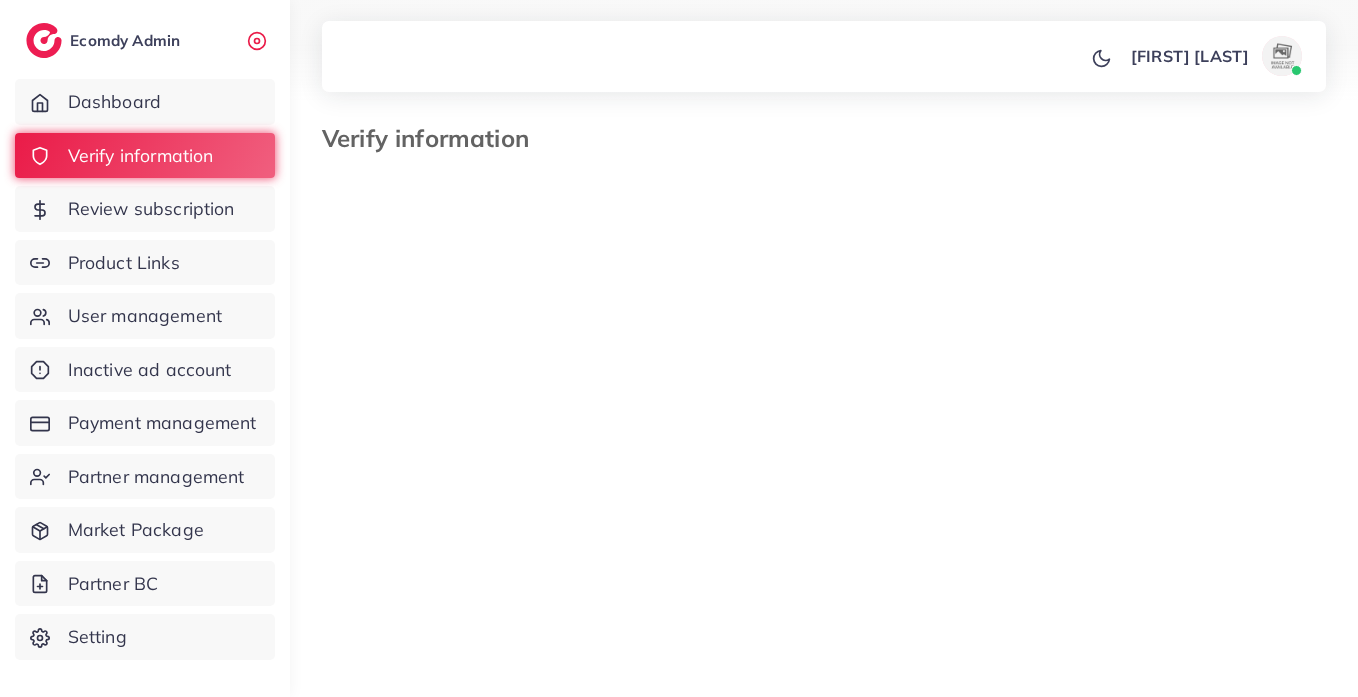 click on "Search user by field" at bounding box center (421, 246) 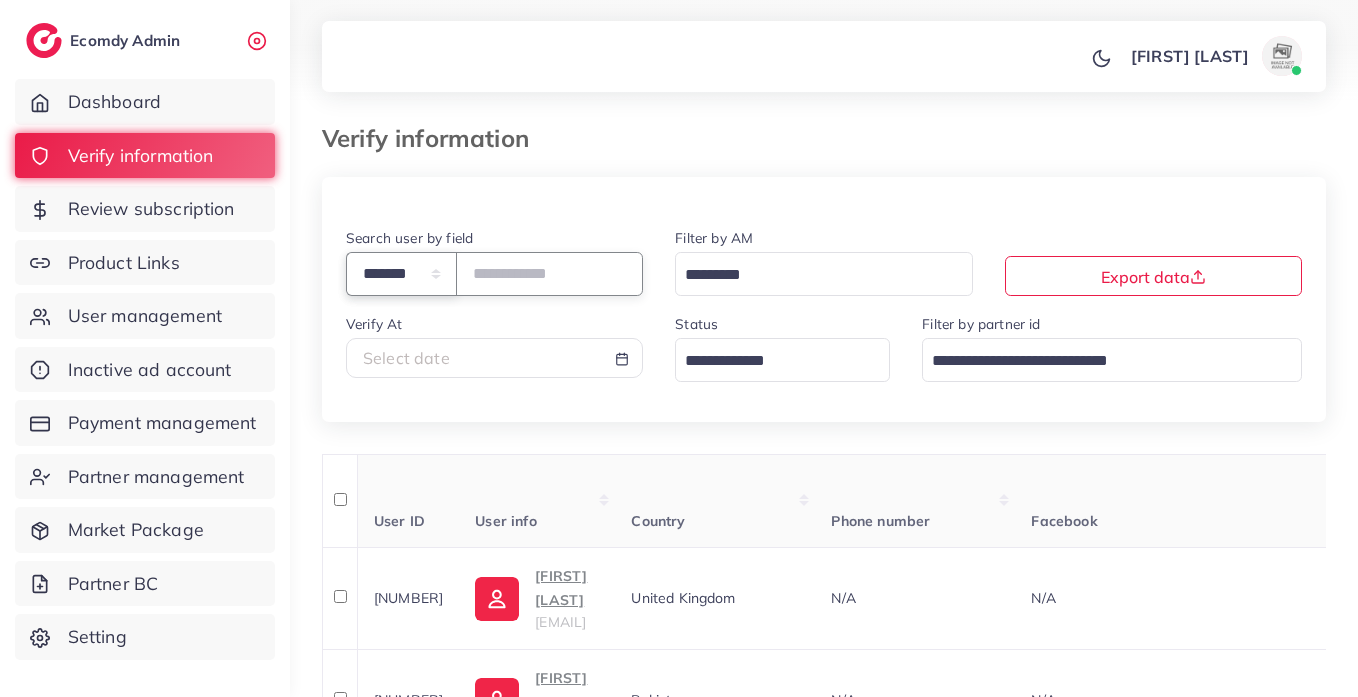 click on "**********" at bounding box center (401, 273) 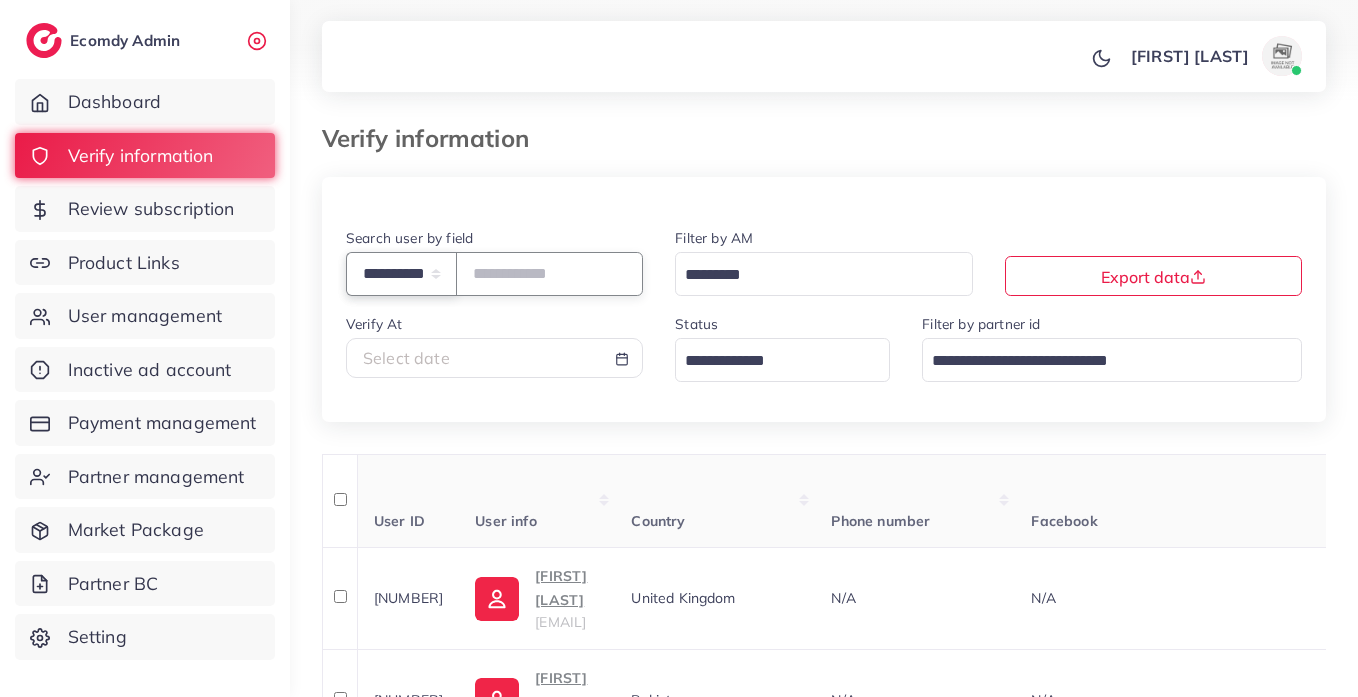 click on "**********" at bounding box center (401, 273) 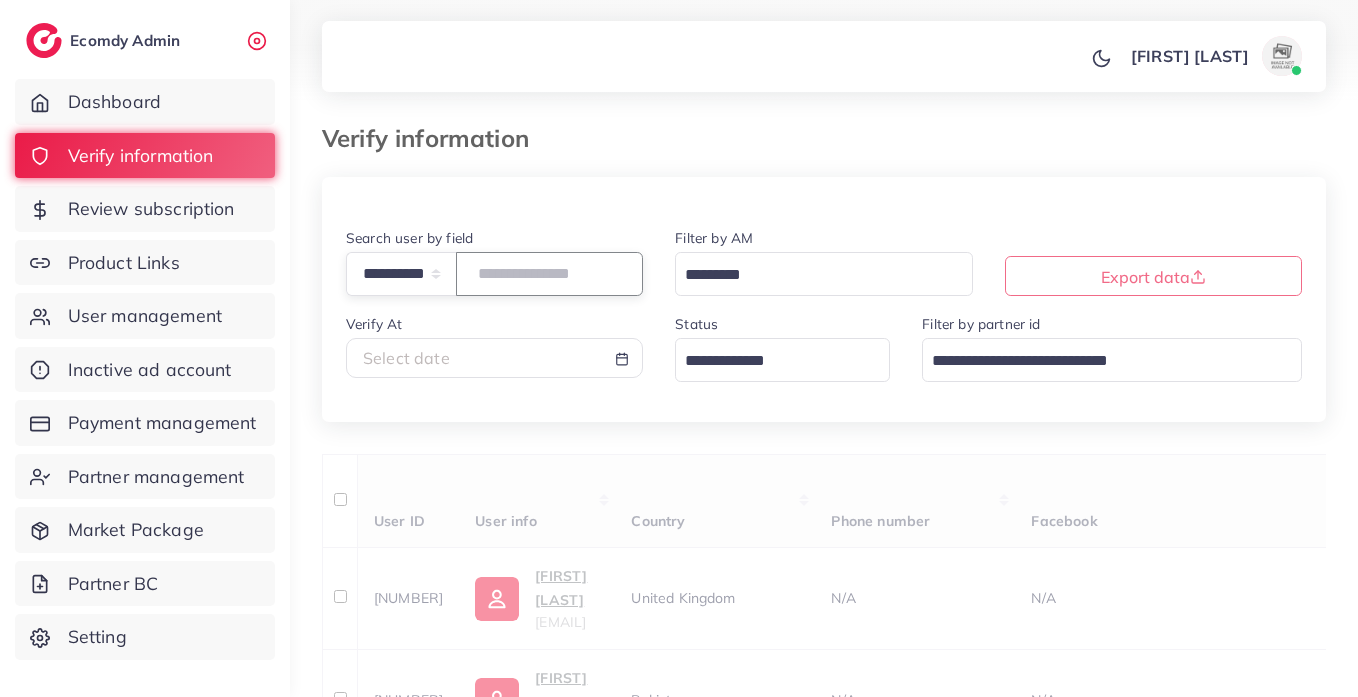 click at bounding box center [549, 273] 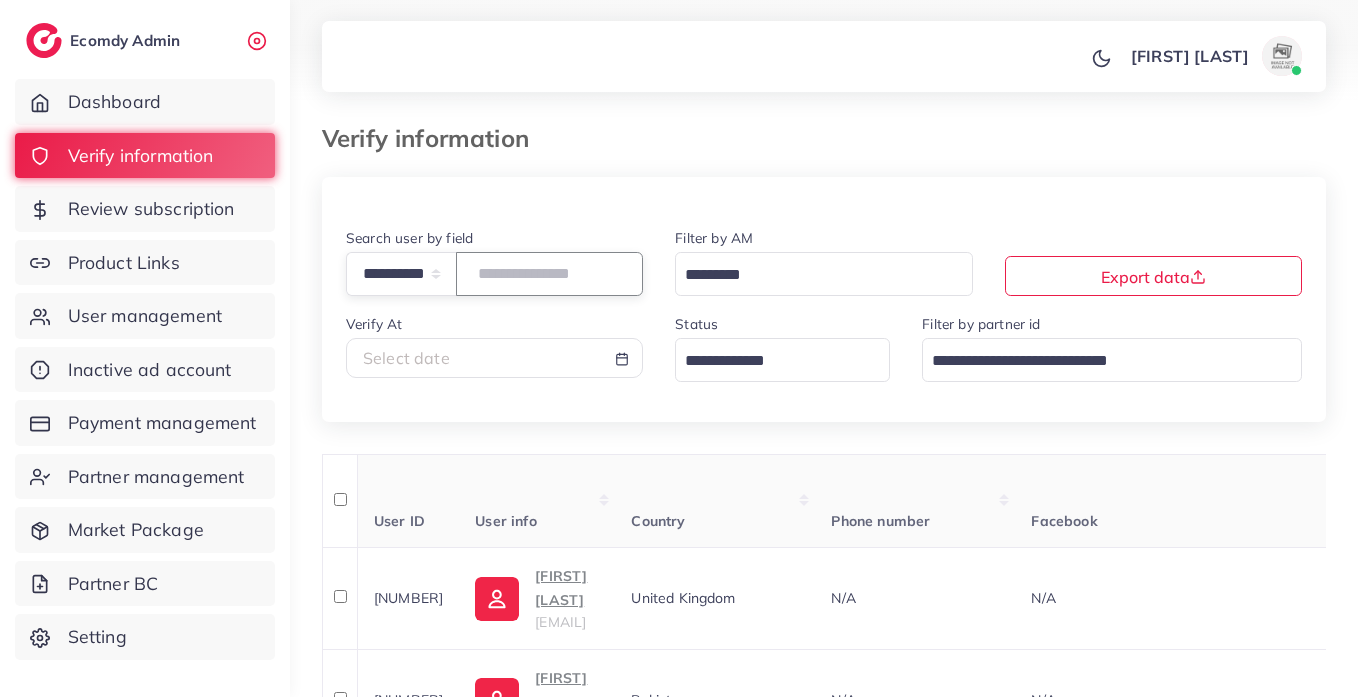 paste on "**********" 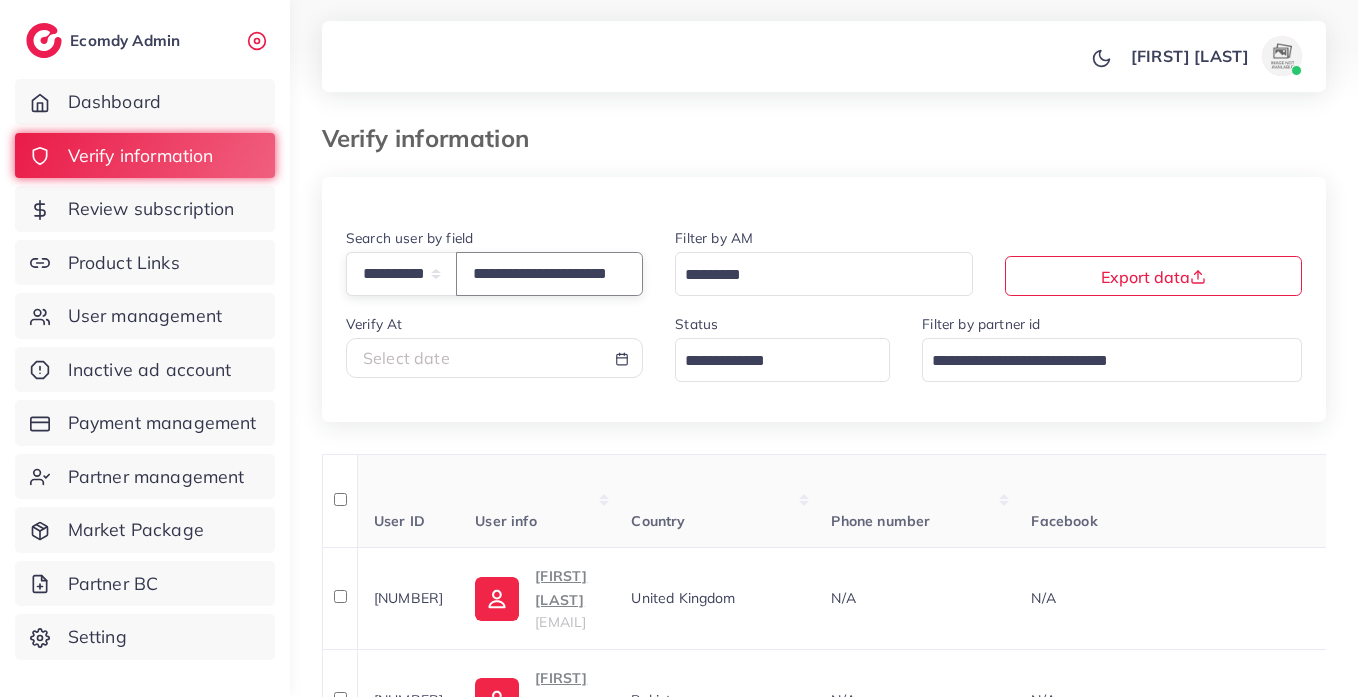 scroll, scrollTop: 0, scrollLeft: 56, axis: horizontal 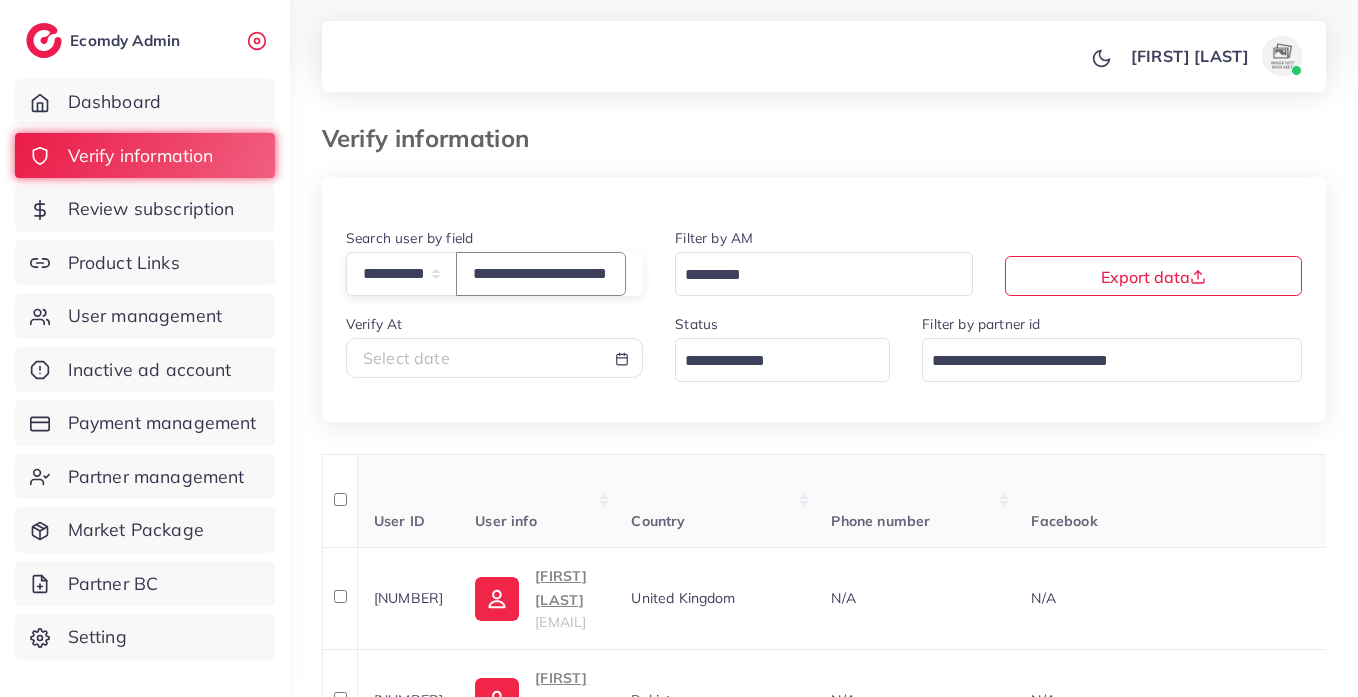type on "**********" 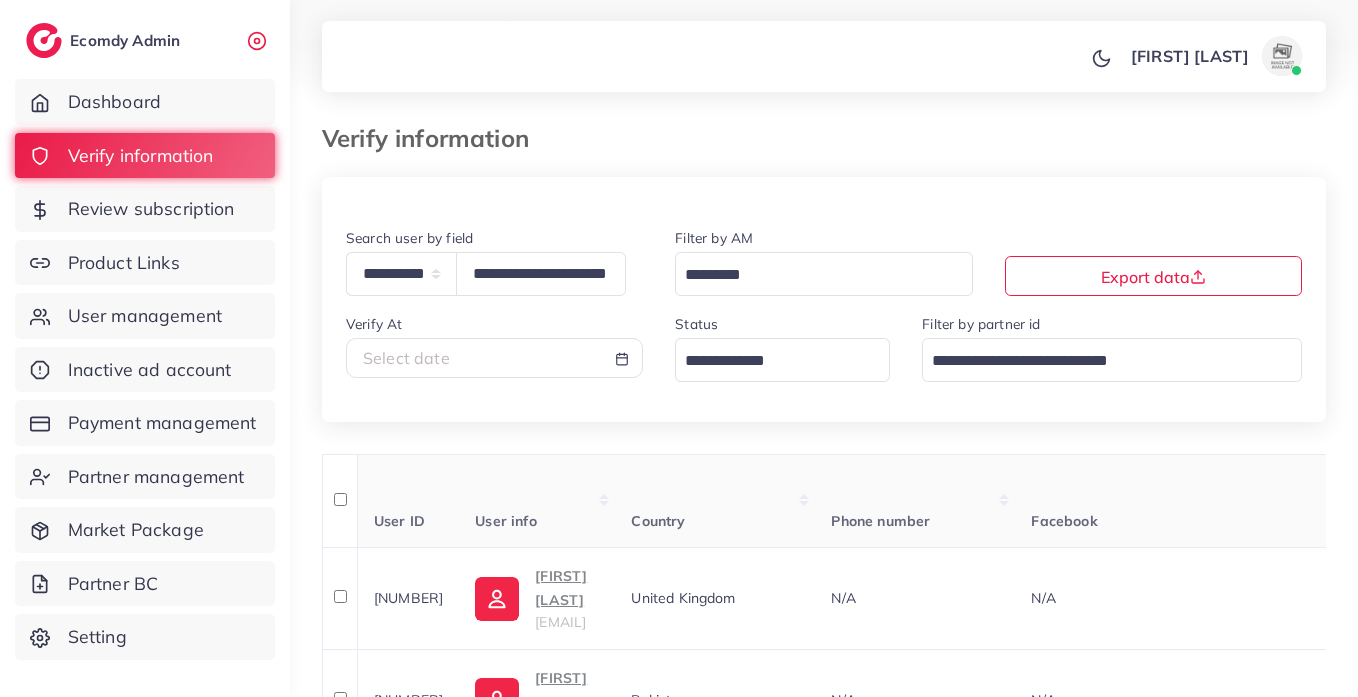 scroll, scrollTop: 1, scrollLeft: 0, axis: vertical 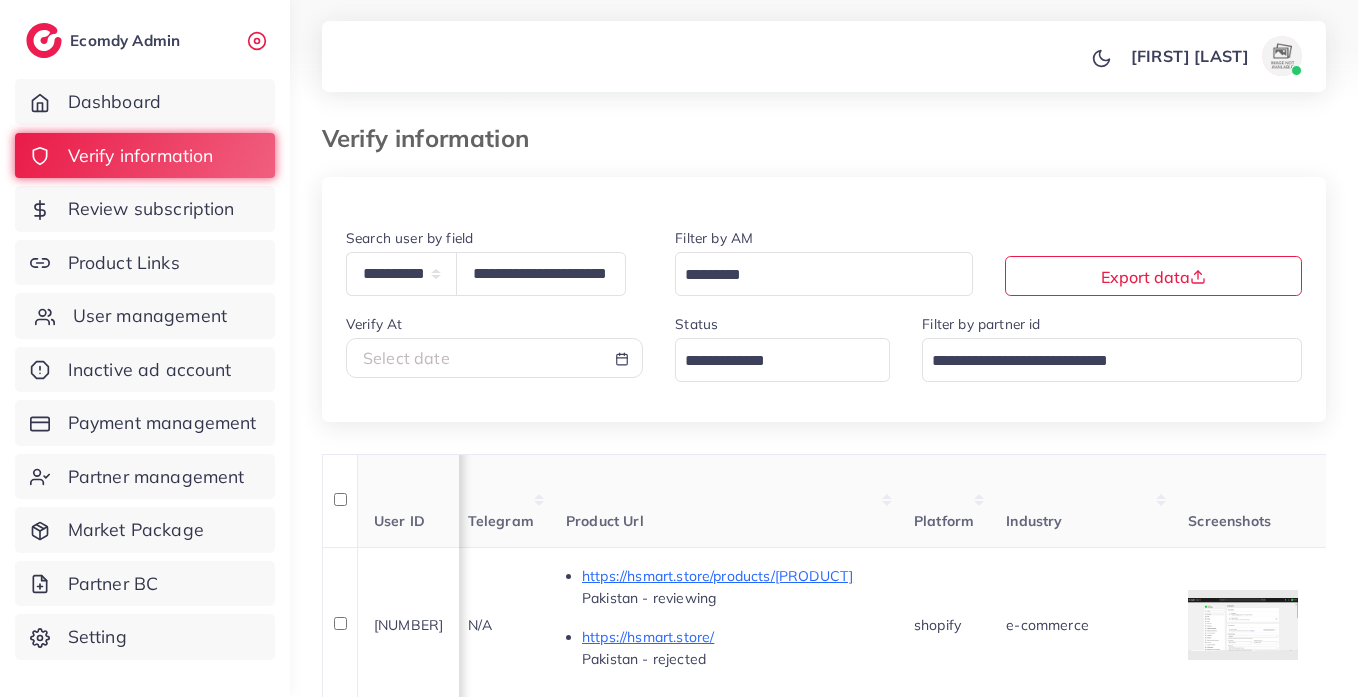 click on "User management" at bounding box center (150, 316) 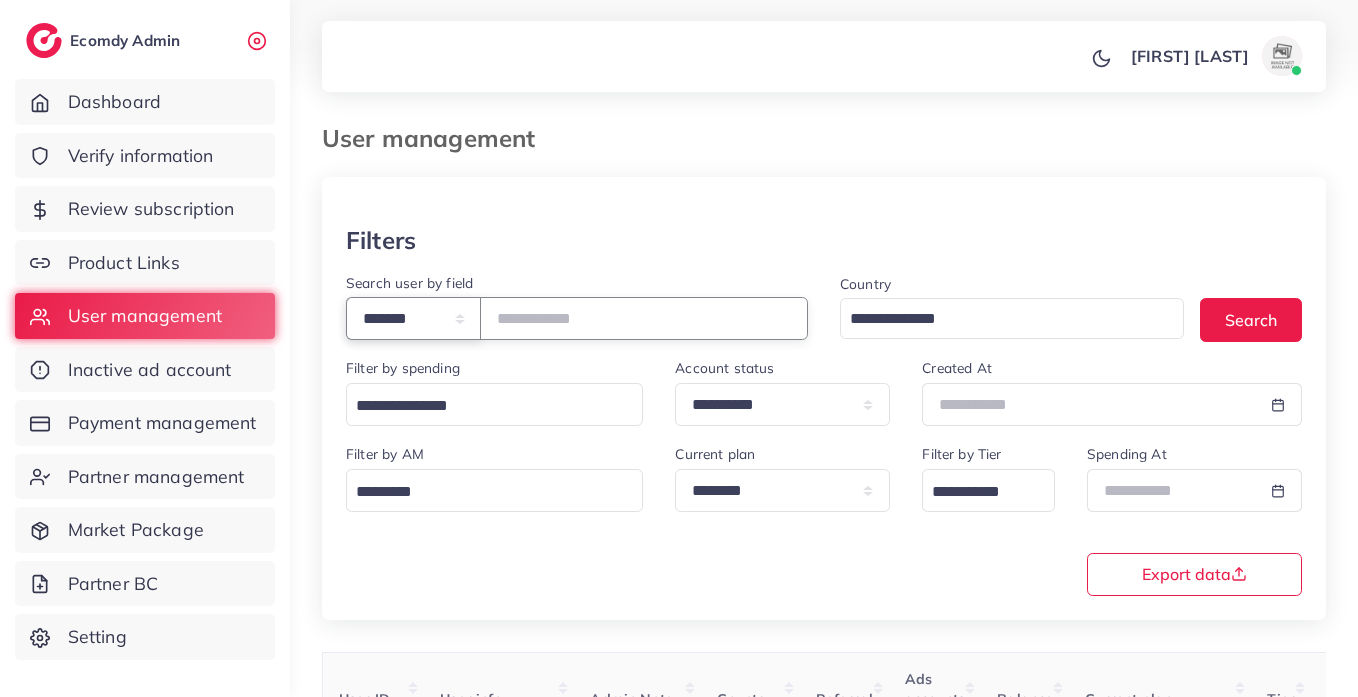 click on "**********" at bounding box center (413, 318) 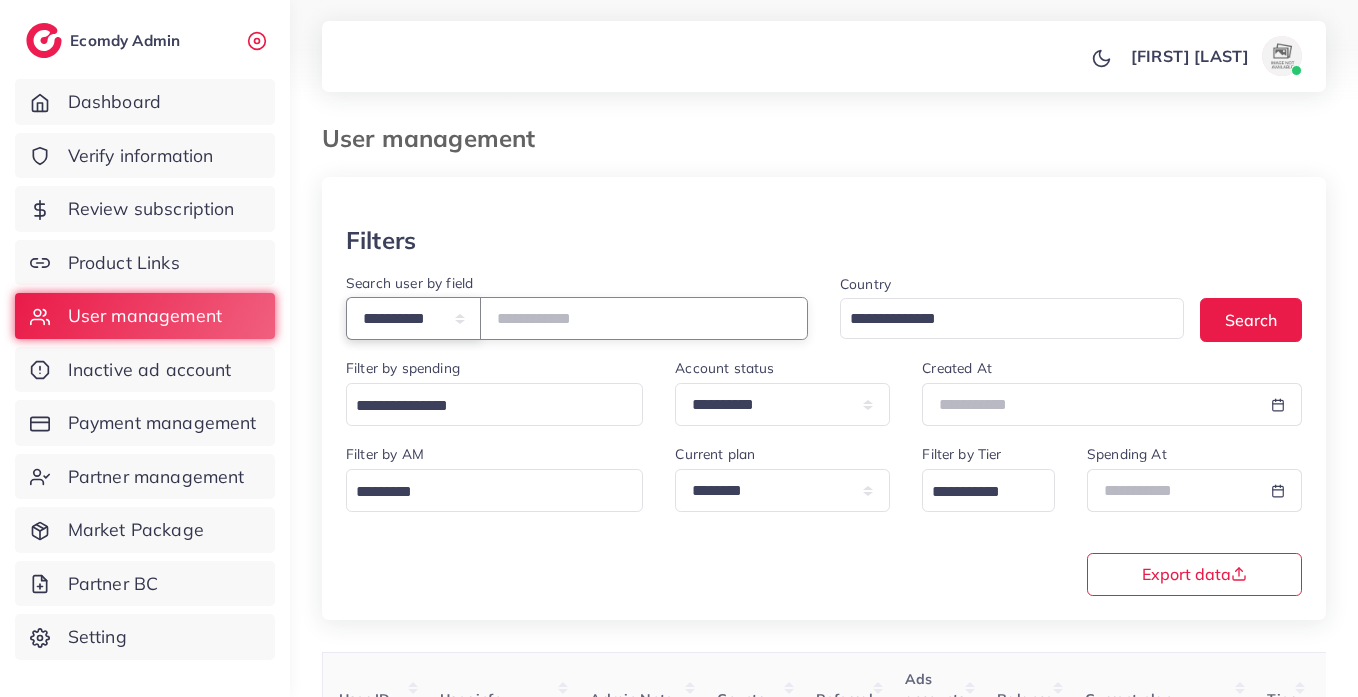 click on "**********" at bounding box center [413, 318] 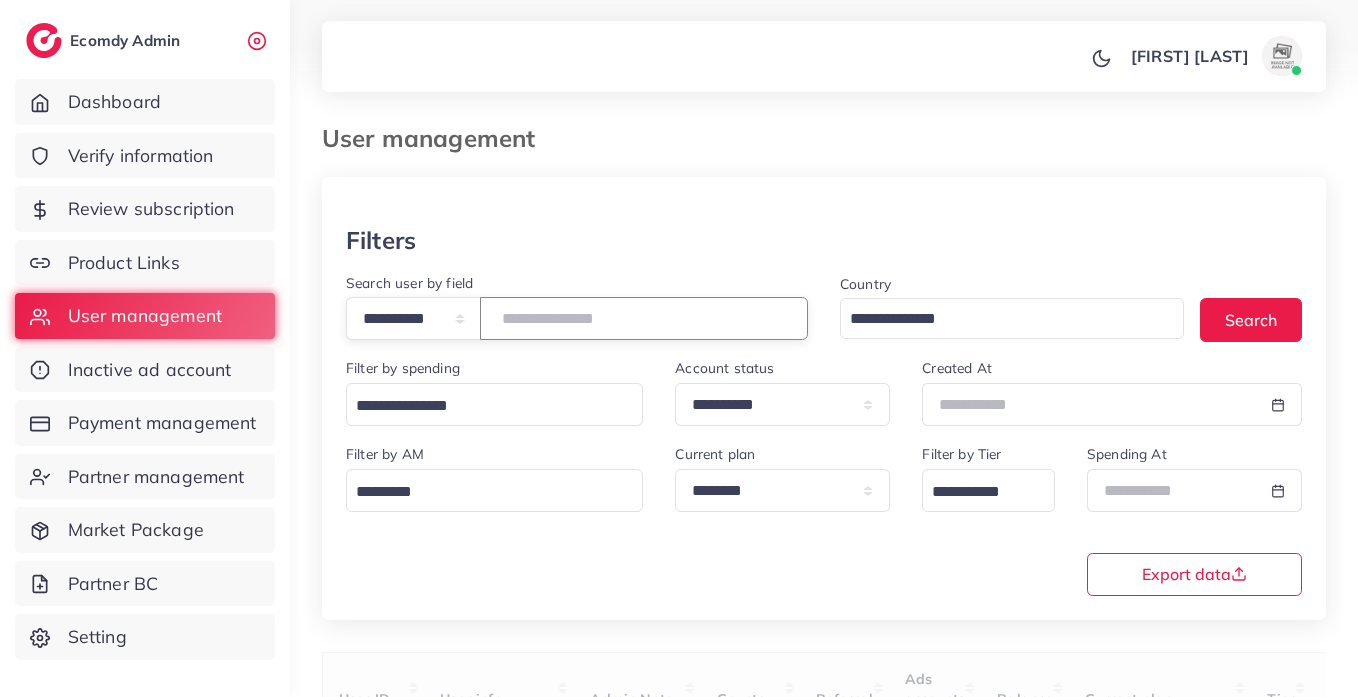 click at bounding box center (644, 318) 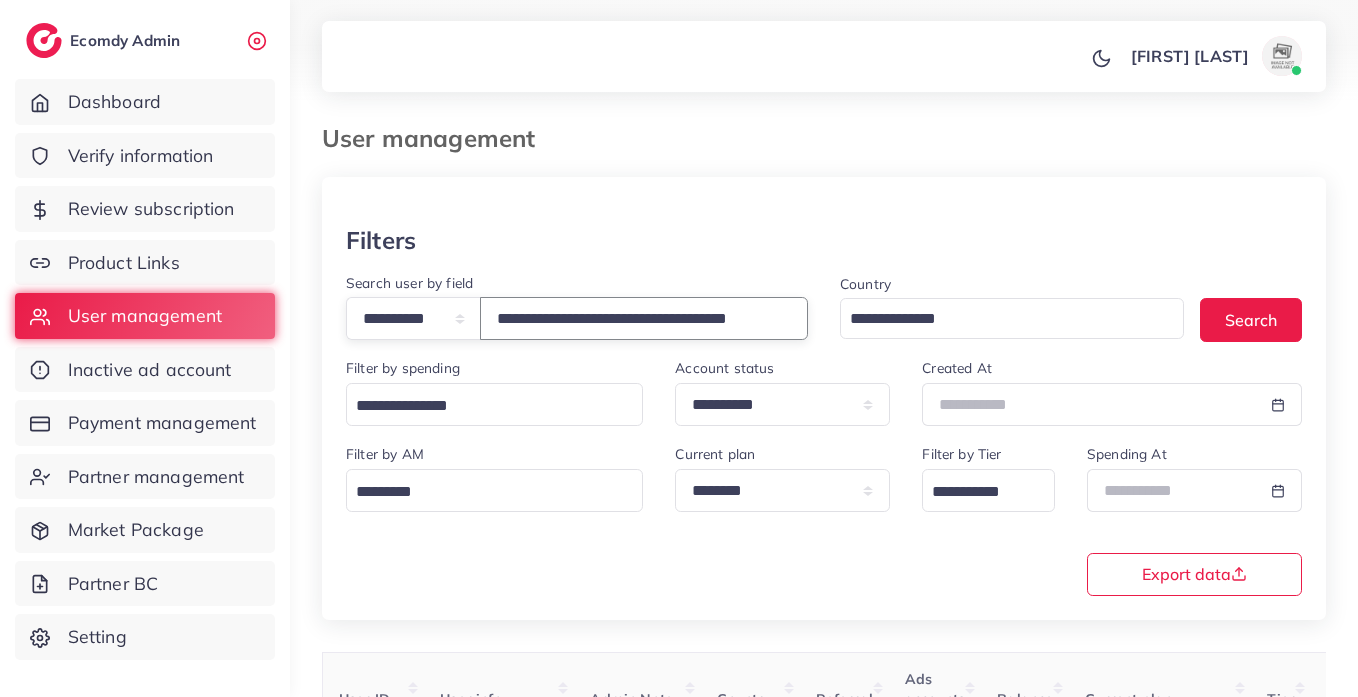scroll, scrollTop: 0, scrollLeft: 45, axis: horizontal 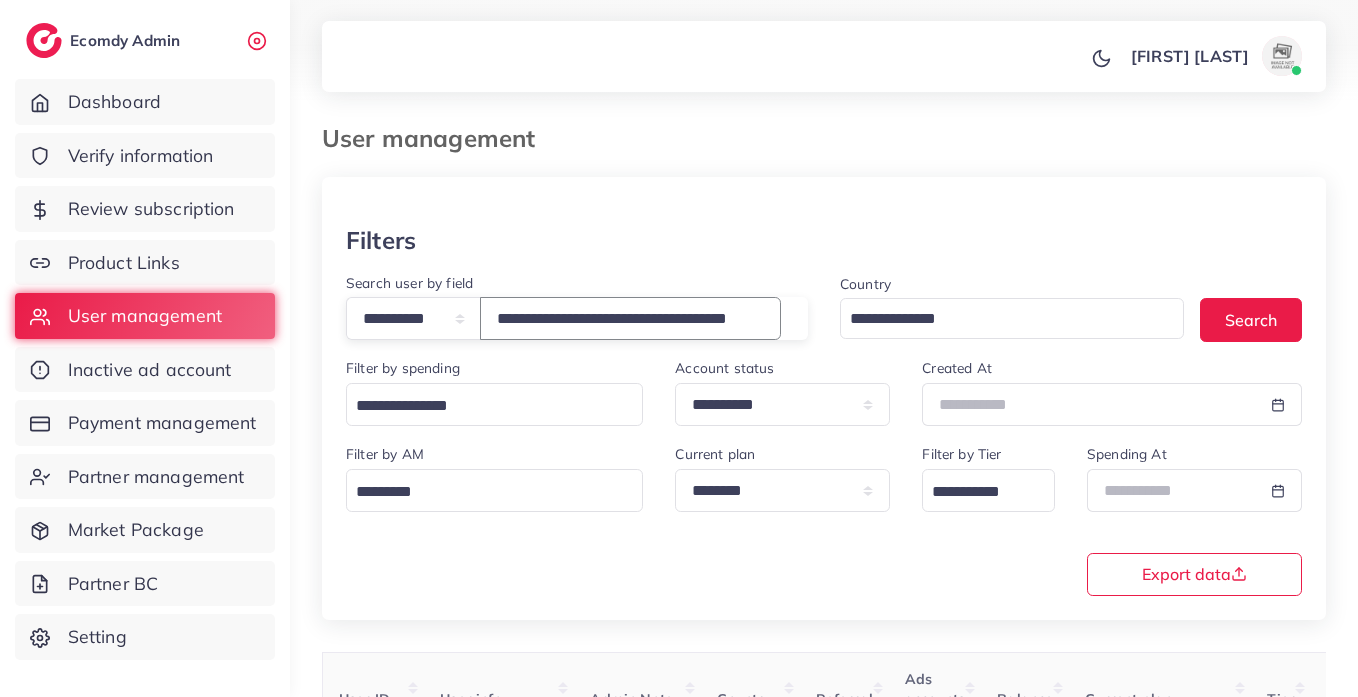 click on "**********" at bounding box center (630, 318) 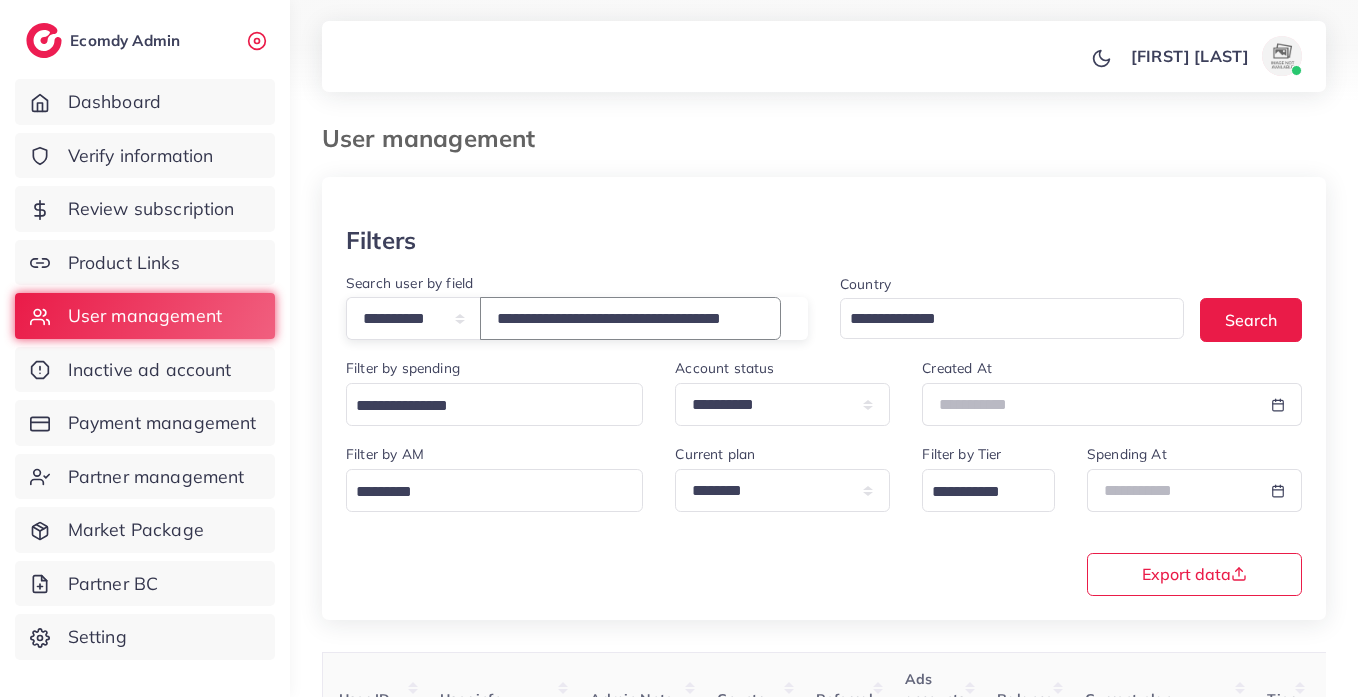 scroll, scrollTop: 0, scrollLeft: 42, axis: horizontal 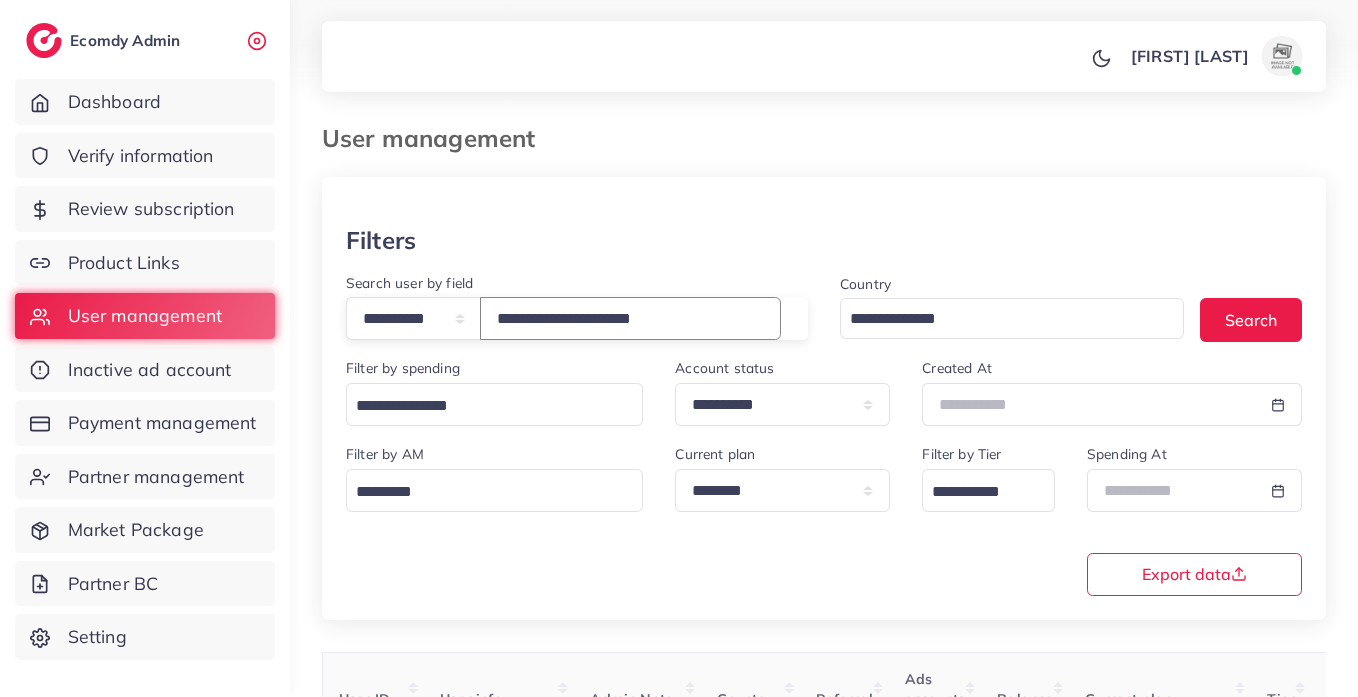 click on "**********" at bounding box center [630, 318] 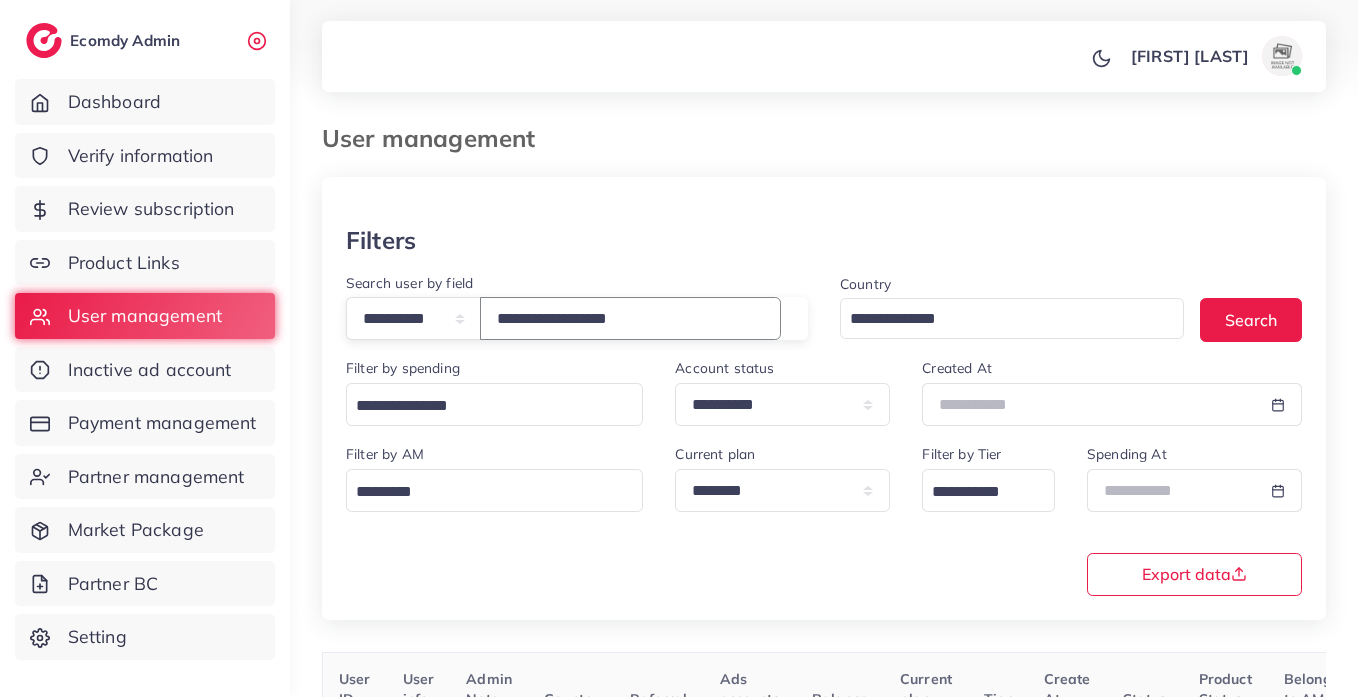 type on "**********" 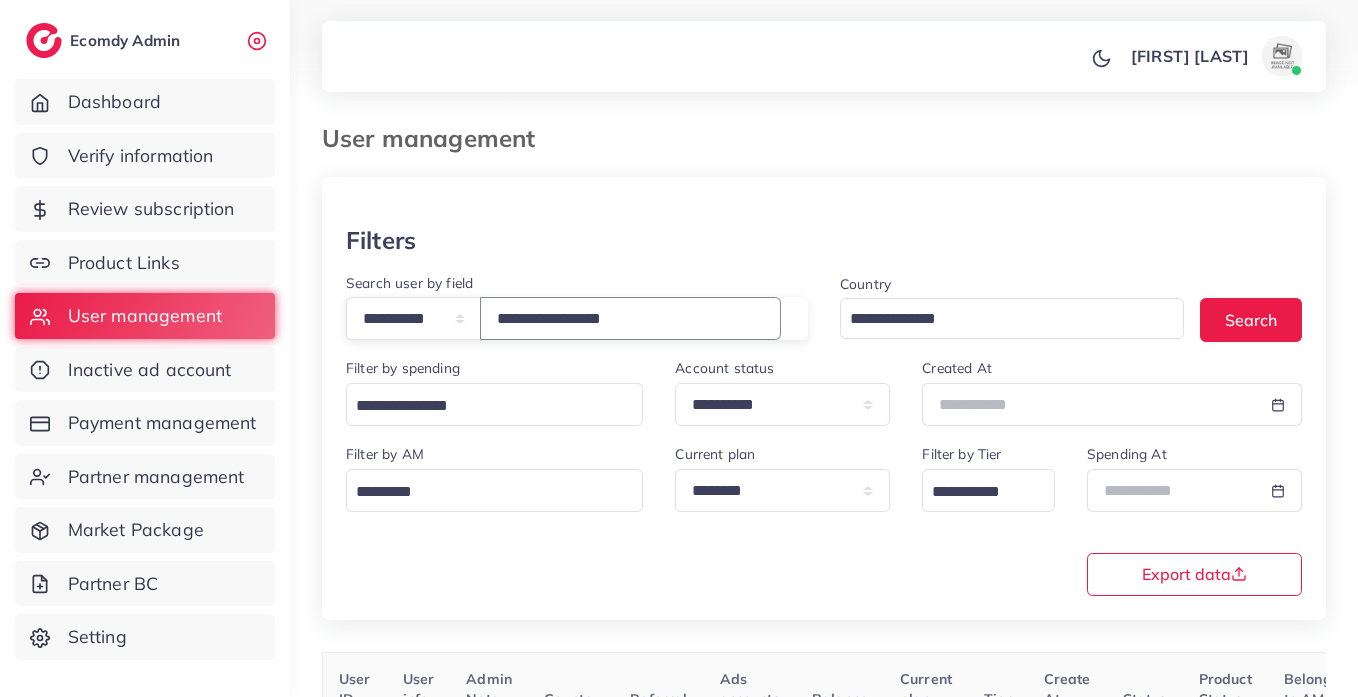 click on "**********" at bounding box center (630, 318) 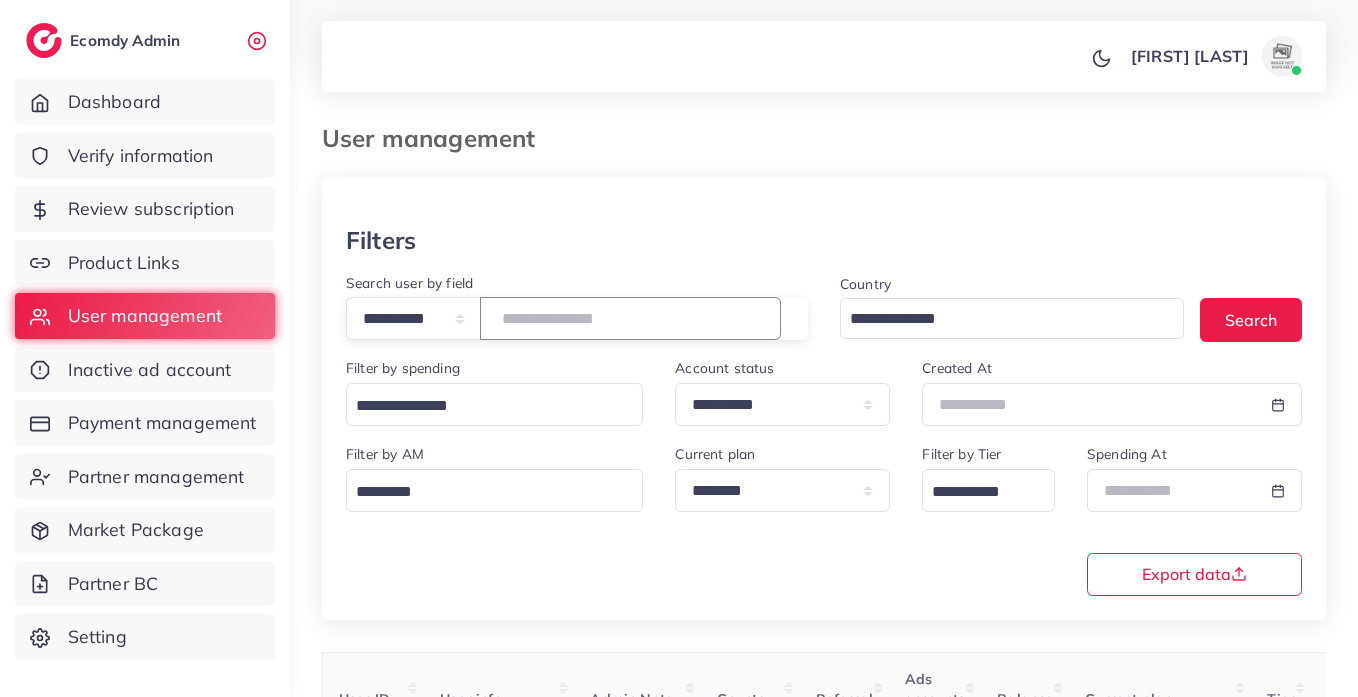 click at bounding box center [630, 318] 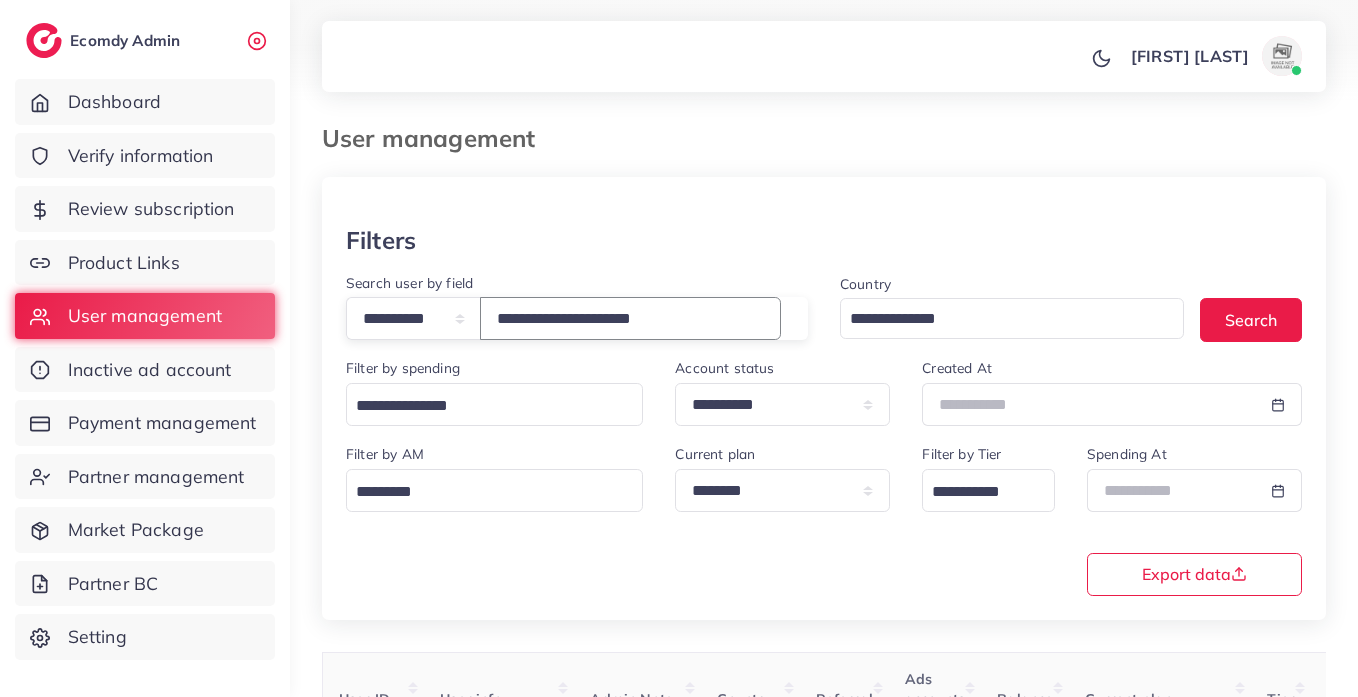 type on "**********" 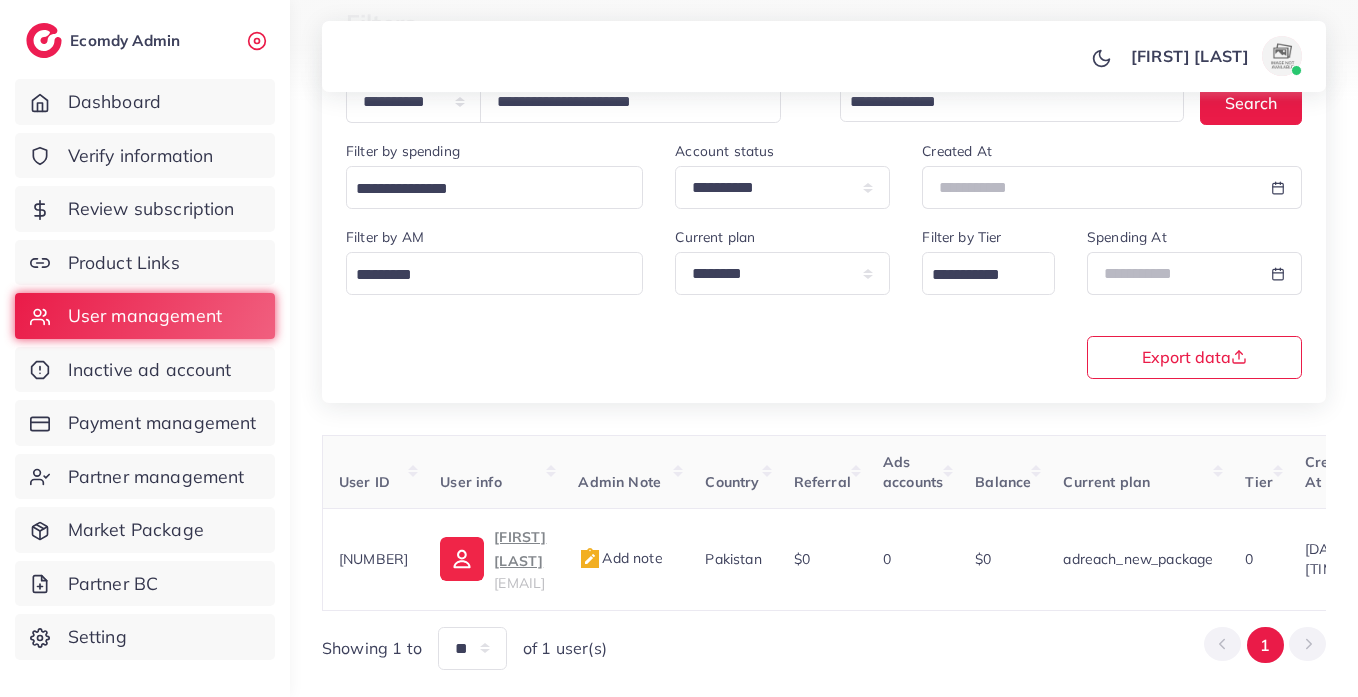scroll, scrollTop: 260, scrollLeft: 0, axis: vertical 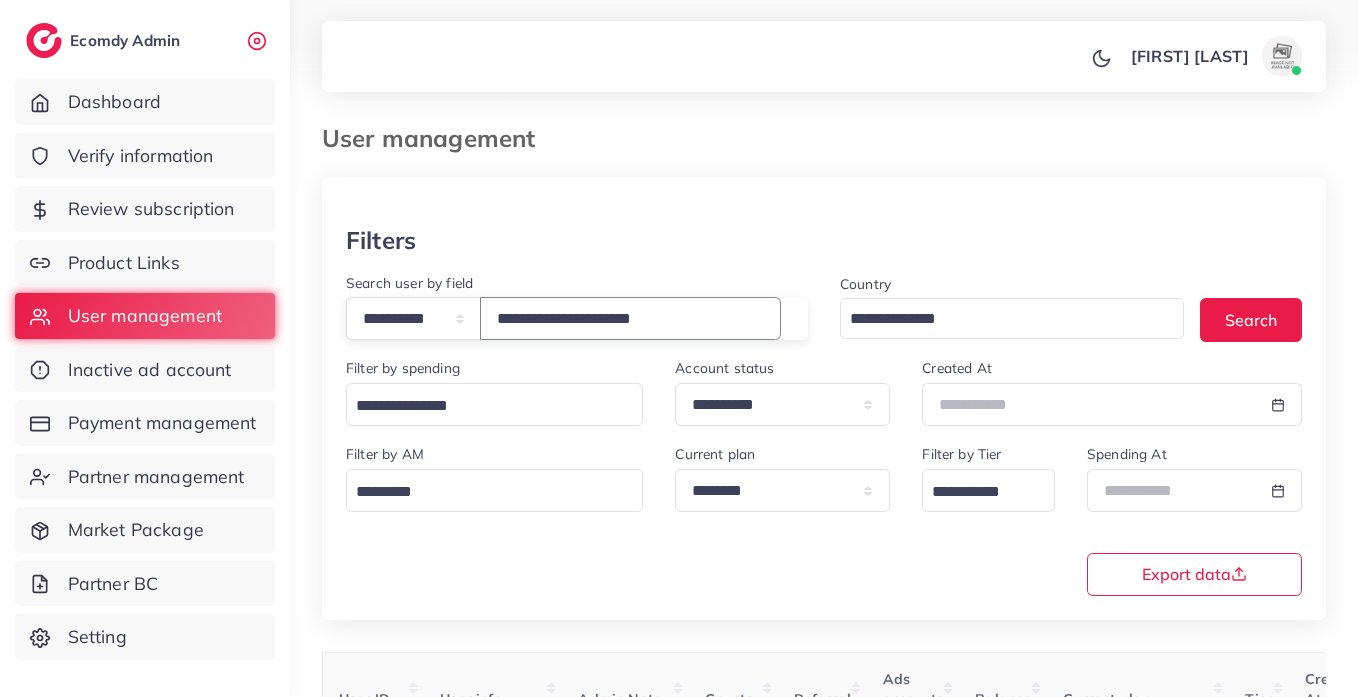 click on "**********" at bounding box center (630, 318) 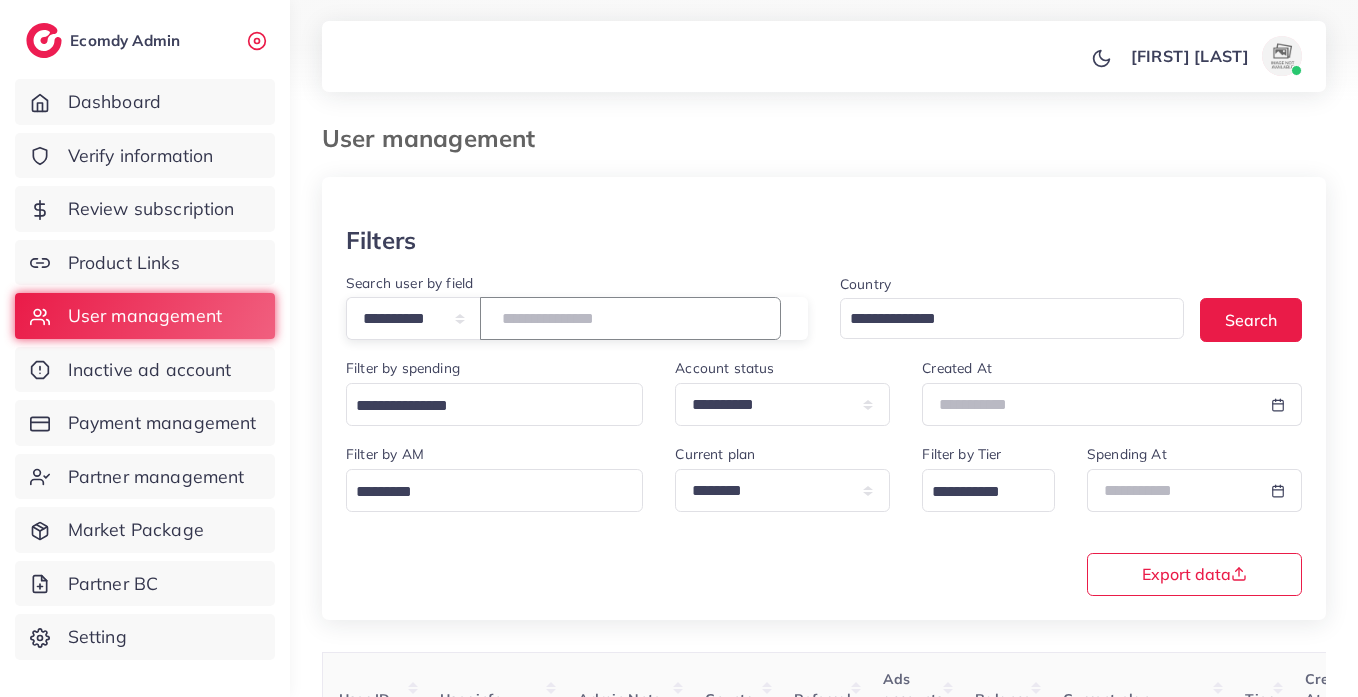paste on "**********" 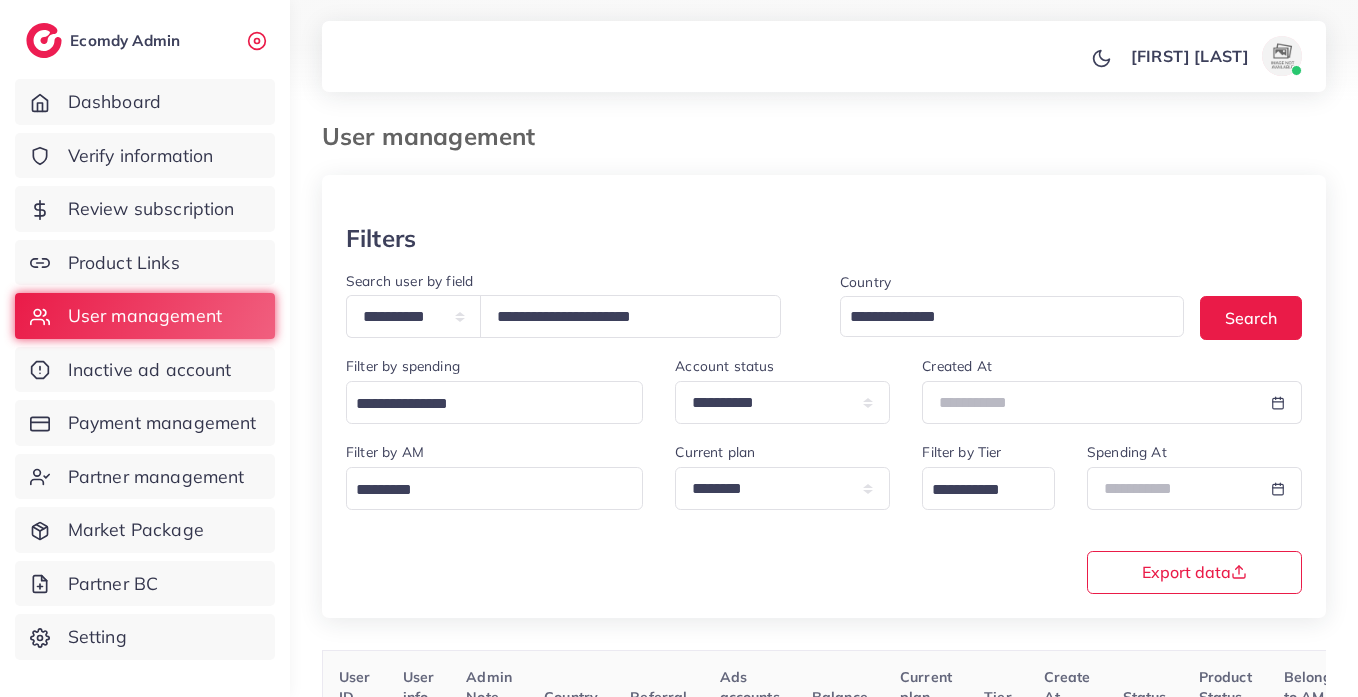scroll, scrollTop: 0, scrollLeft: 0, axis: both 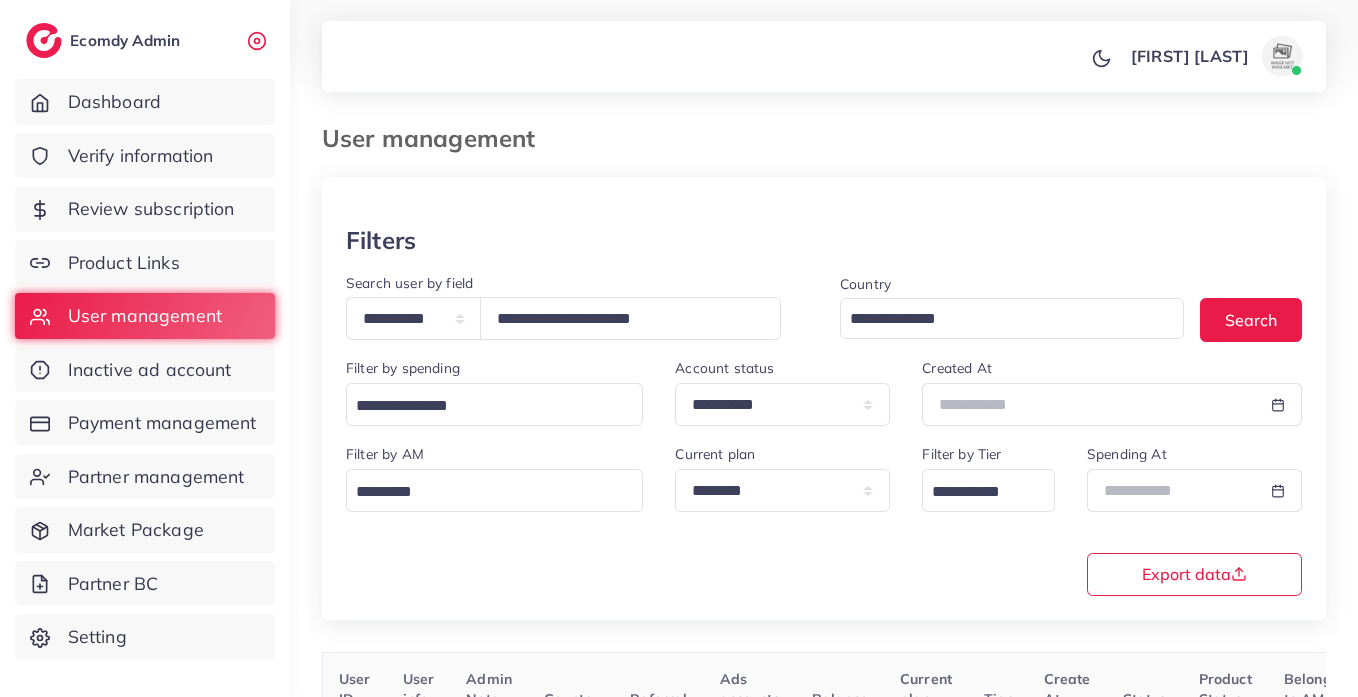click on "**********" at bounding box center (577, 314) 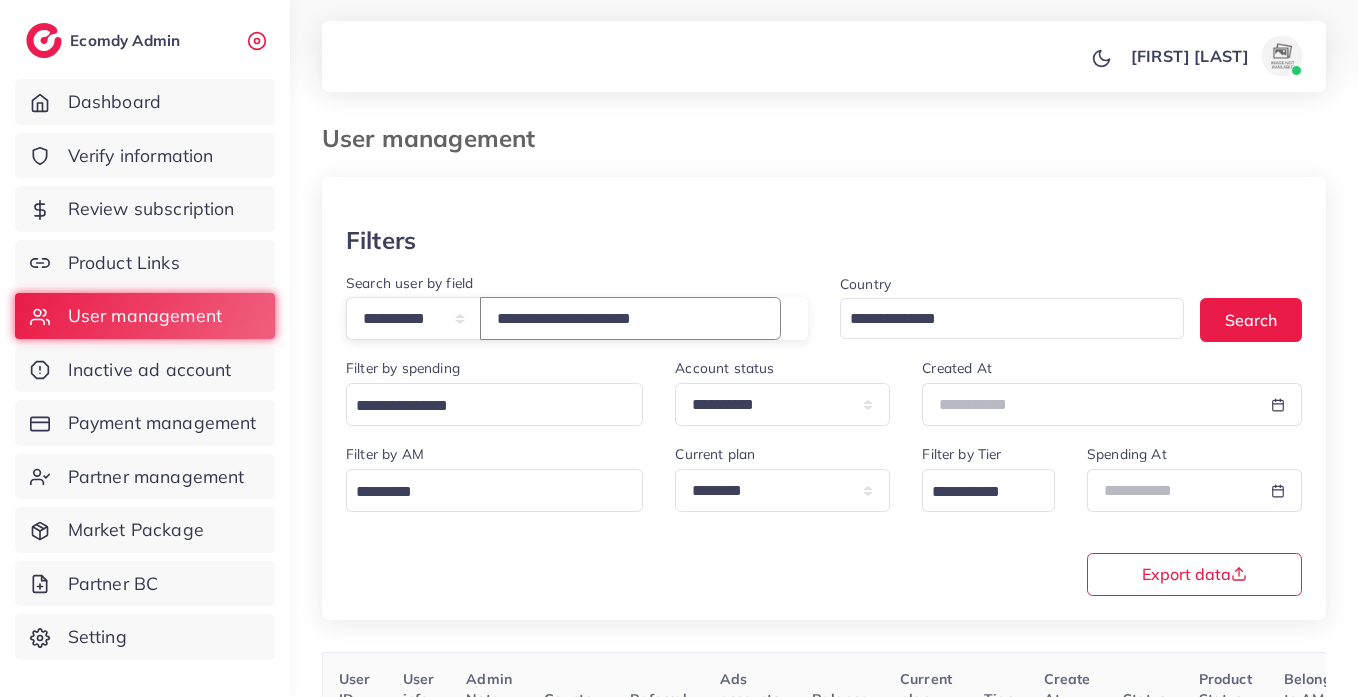 click on "**********" at bounding box center (630, 318) 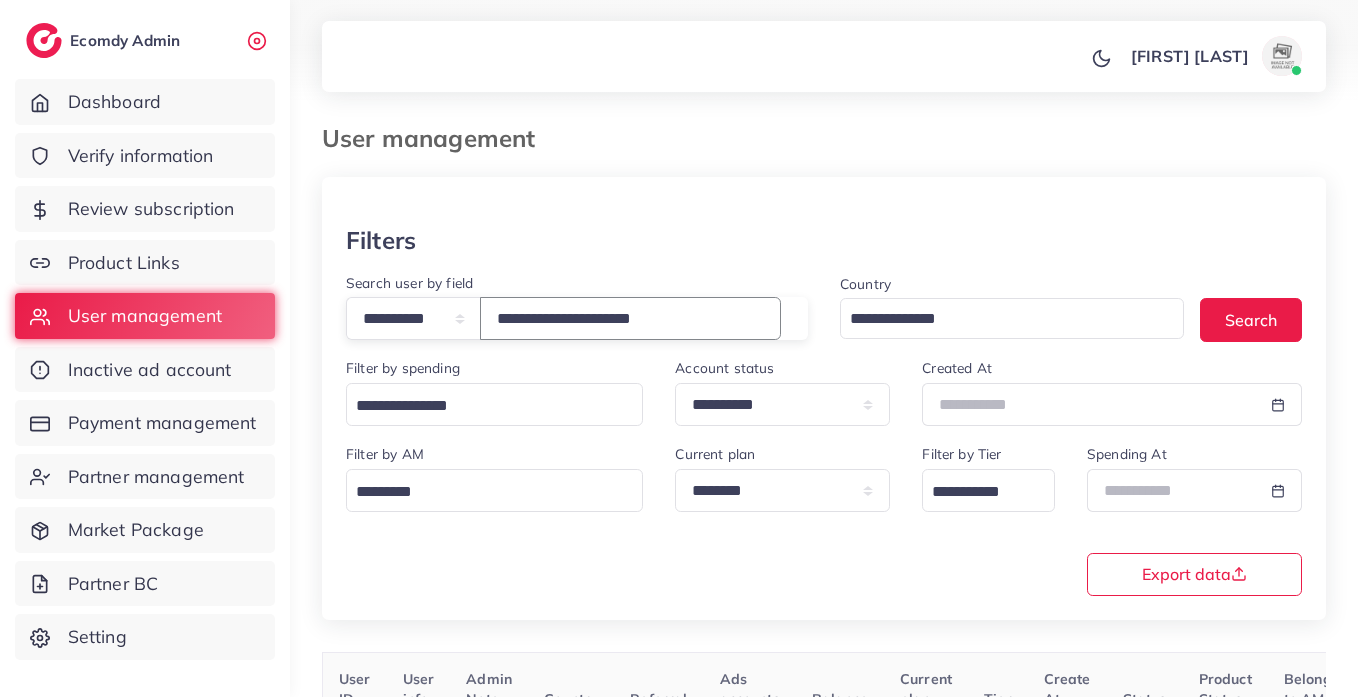 type on "**********" 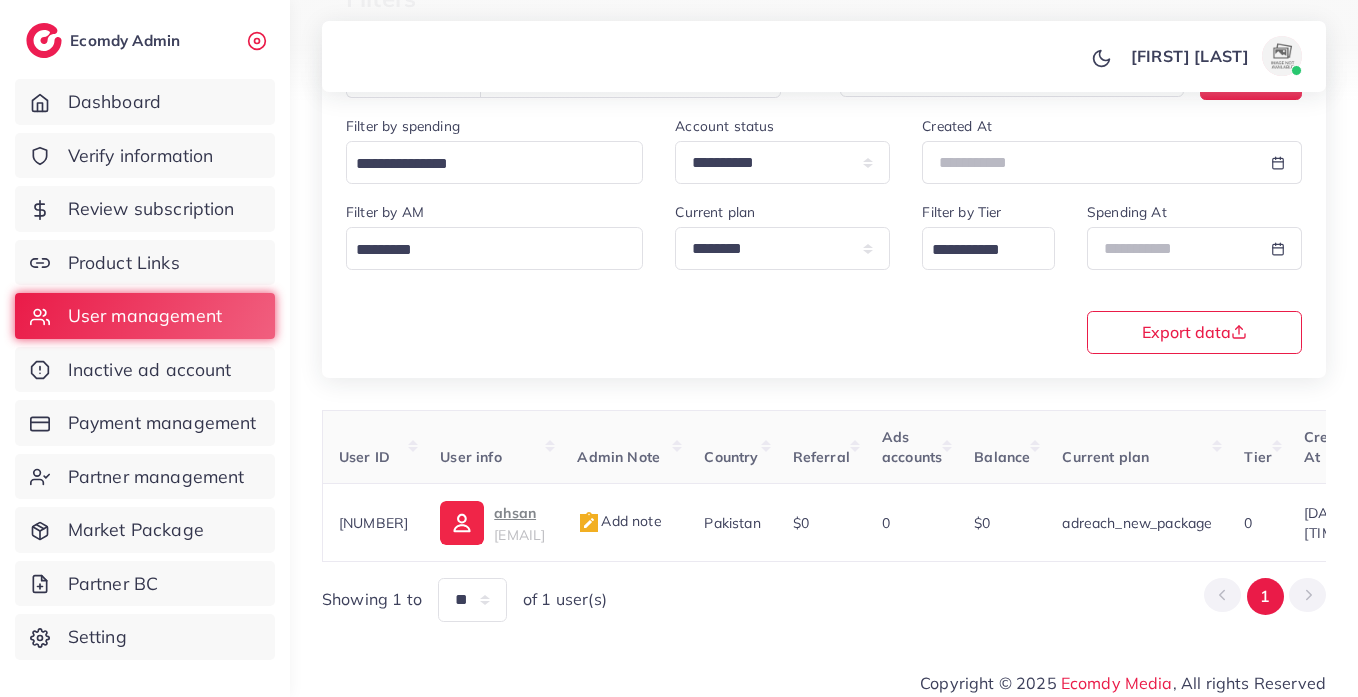 scroll, scrollTop: 255, scrollLeft: 0, axis: vertical 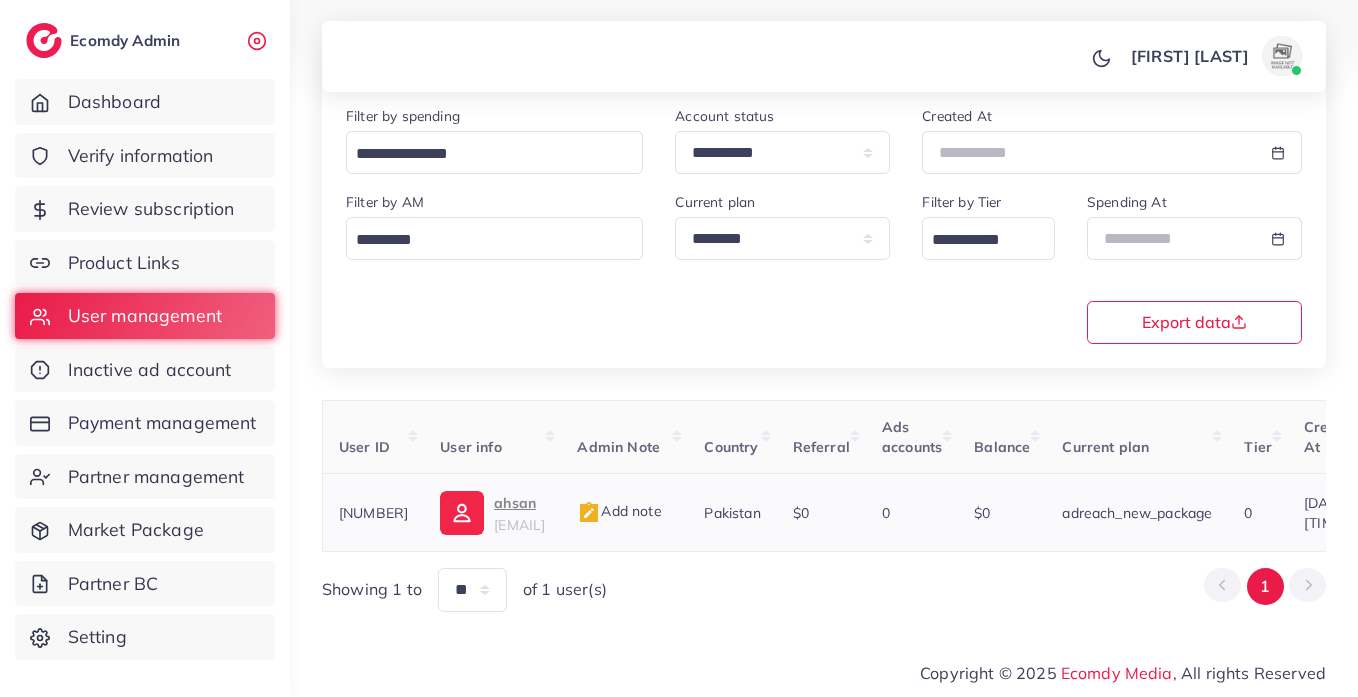 click on "[EMAIL]" at bounding box center [519, 525] 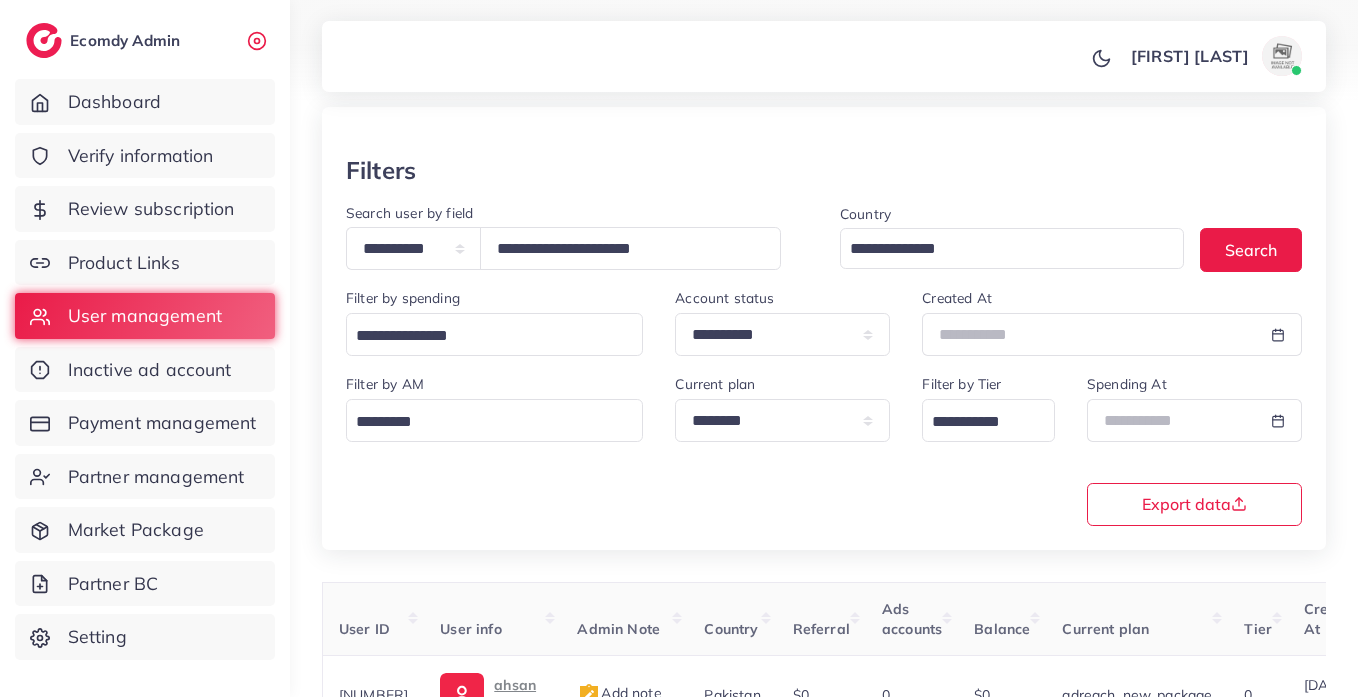 scroll, scrollTop: 0, scrollLeft: 0, axis: both 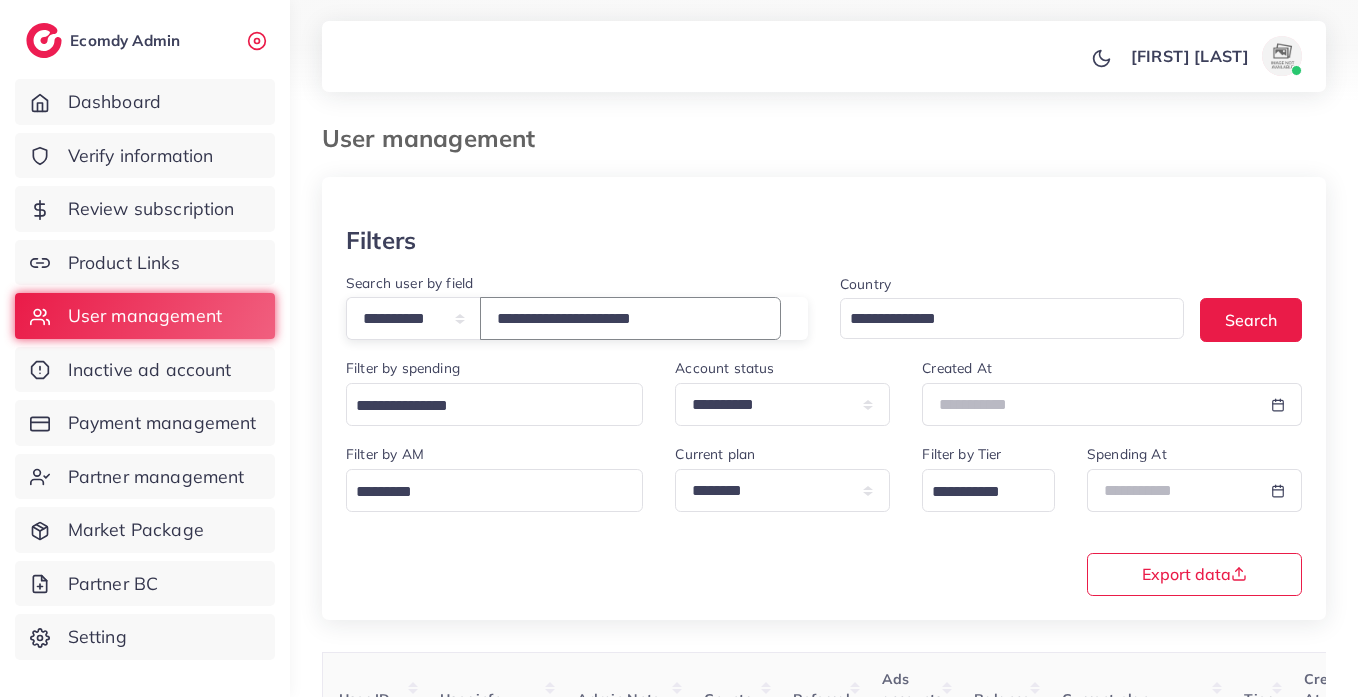 click on "**********" at bounding box center [630, 318] 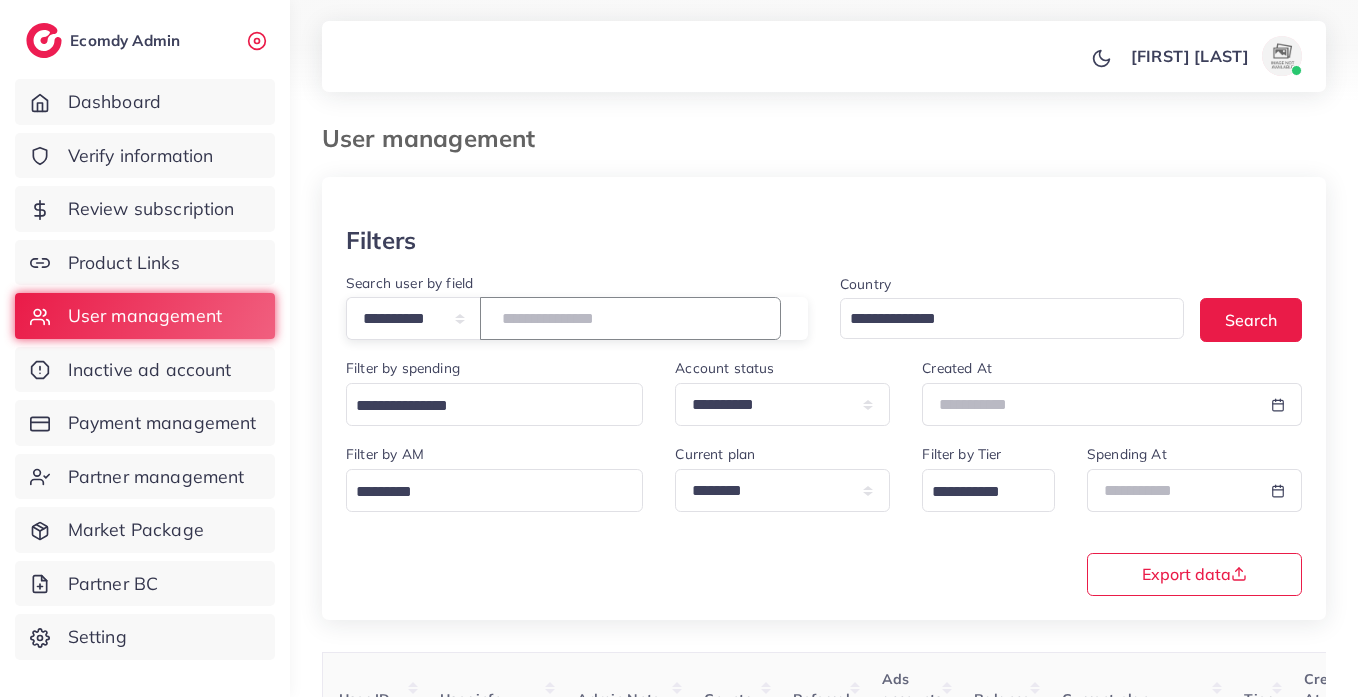 paste on "**********" 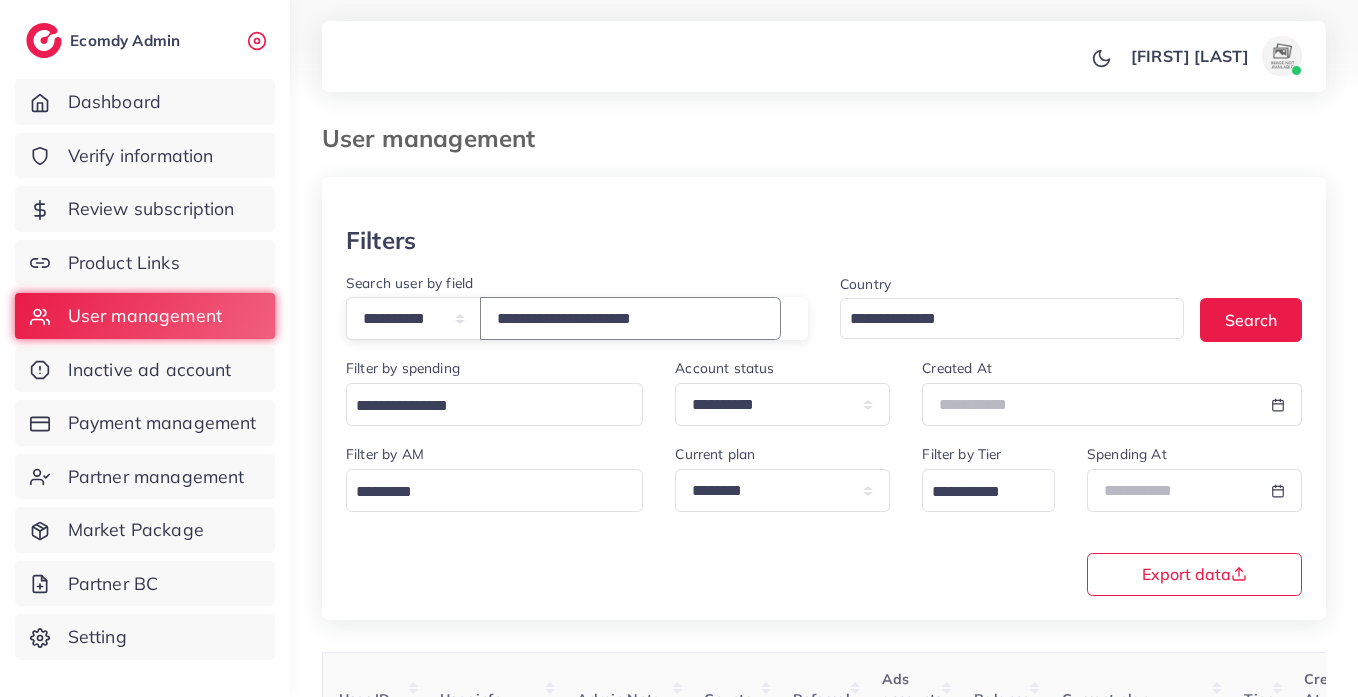 type on "**********" 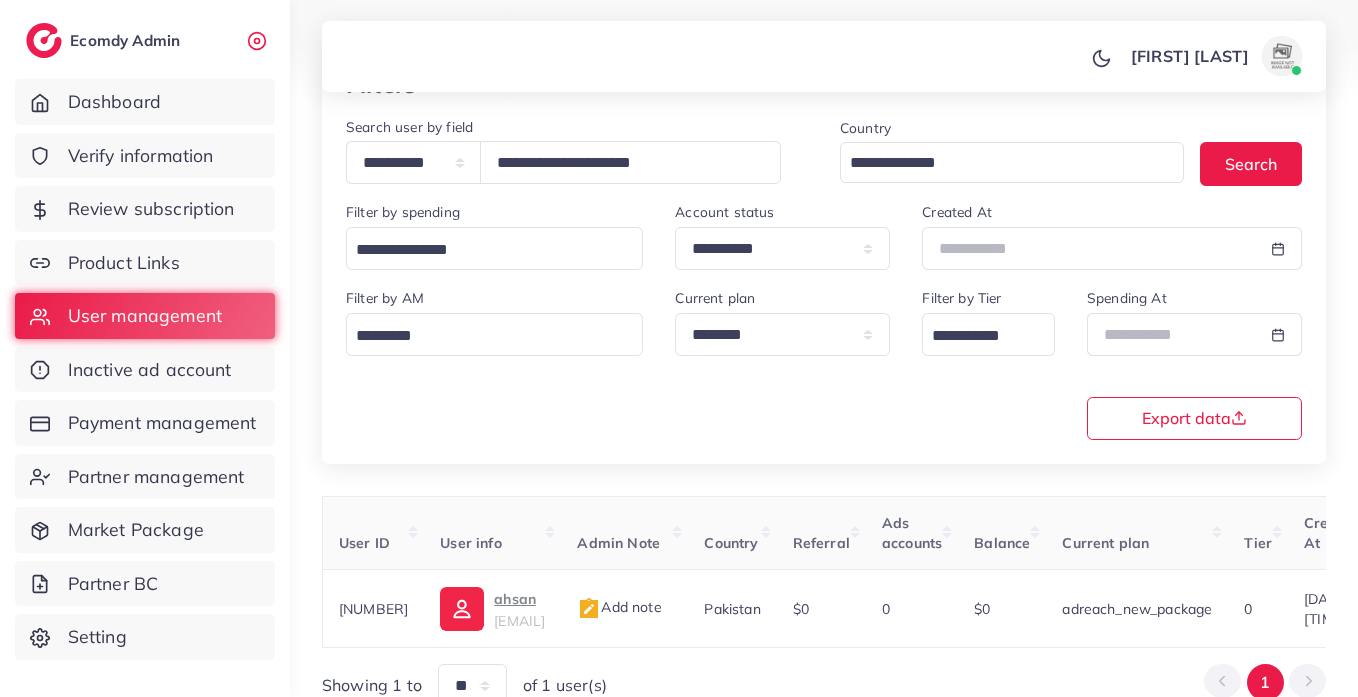 scroll, scrollTop: 260, scrollLeft: 0, axis: vertical 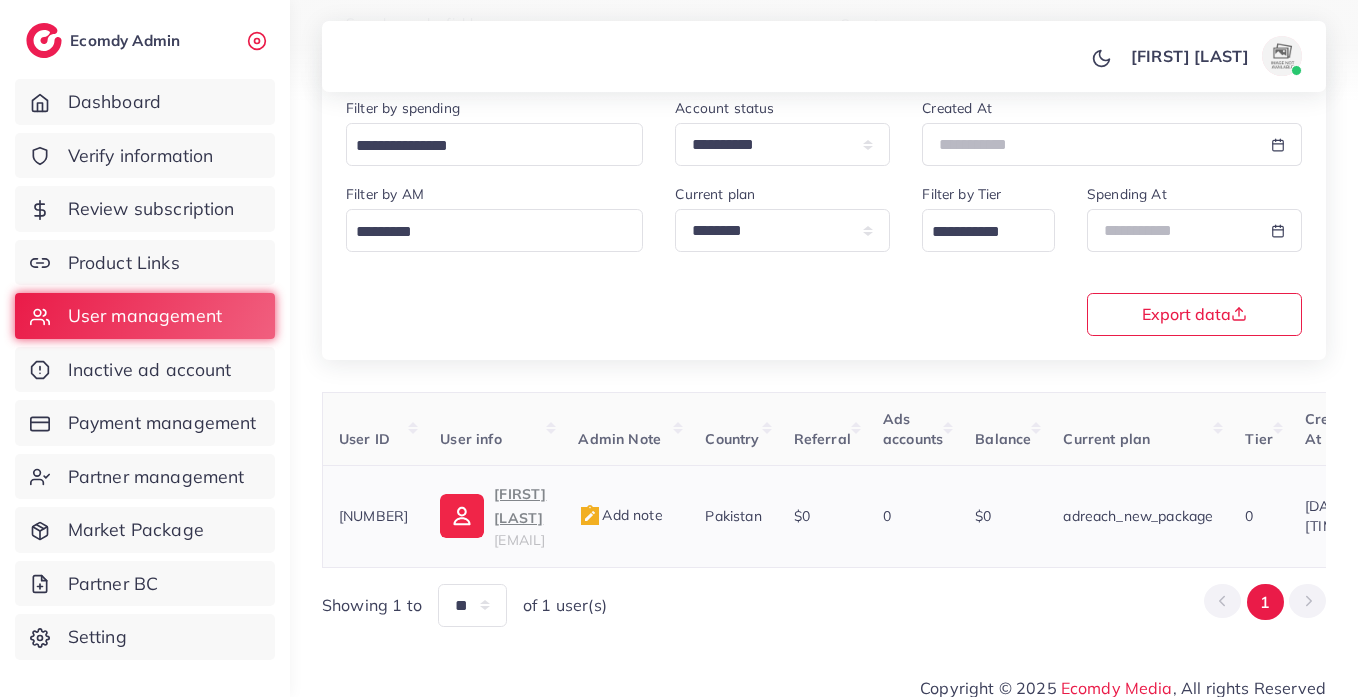 click on "[EMAIL]" at bounding box center [519, 540] 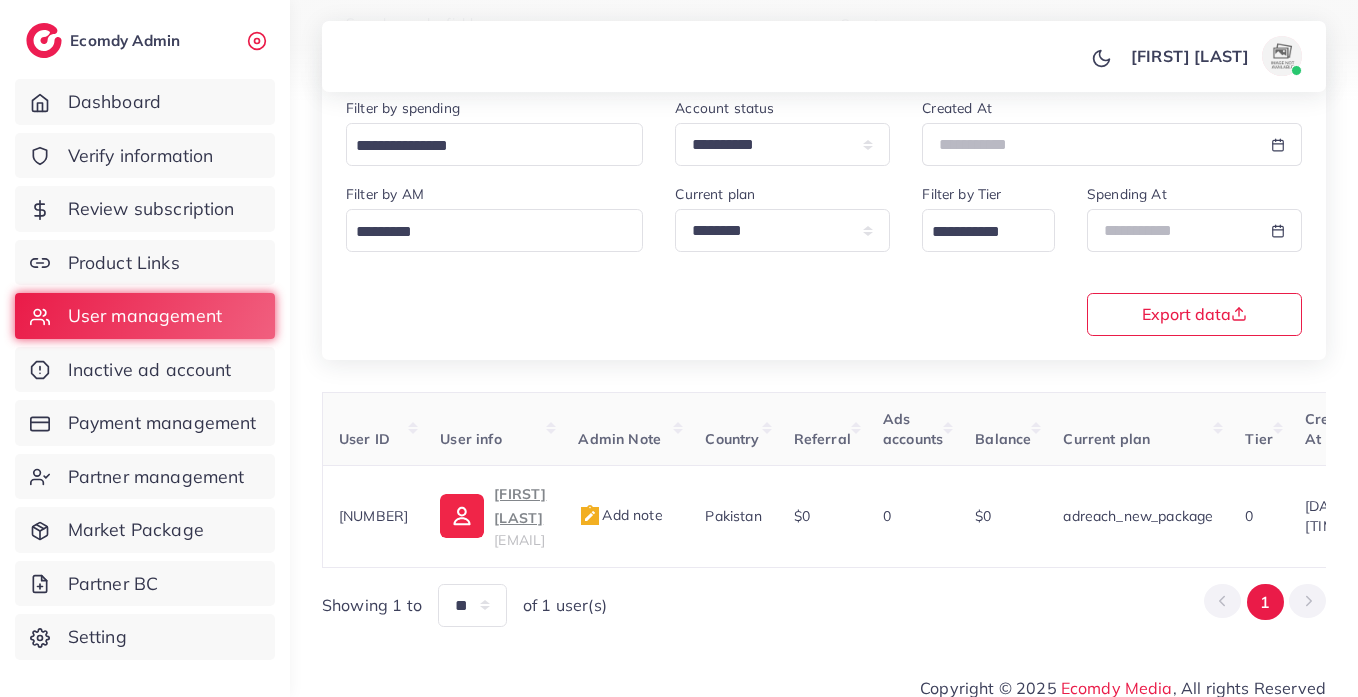 scroll, scrollTop: 0, scrollLeft: 0, axis: both 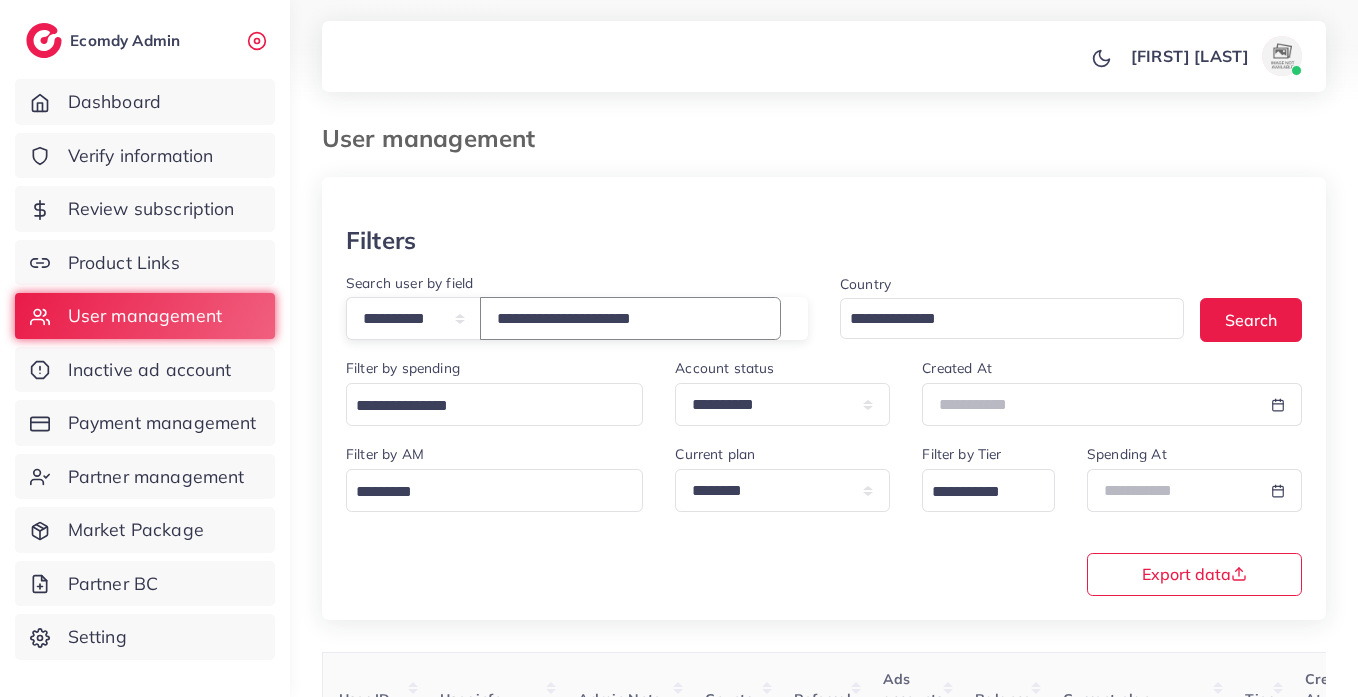 click on "**********" at bounding box center (630, 318) 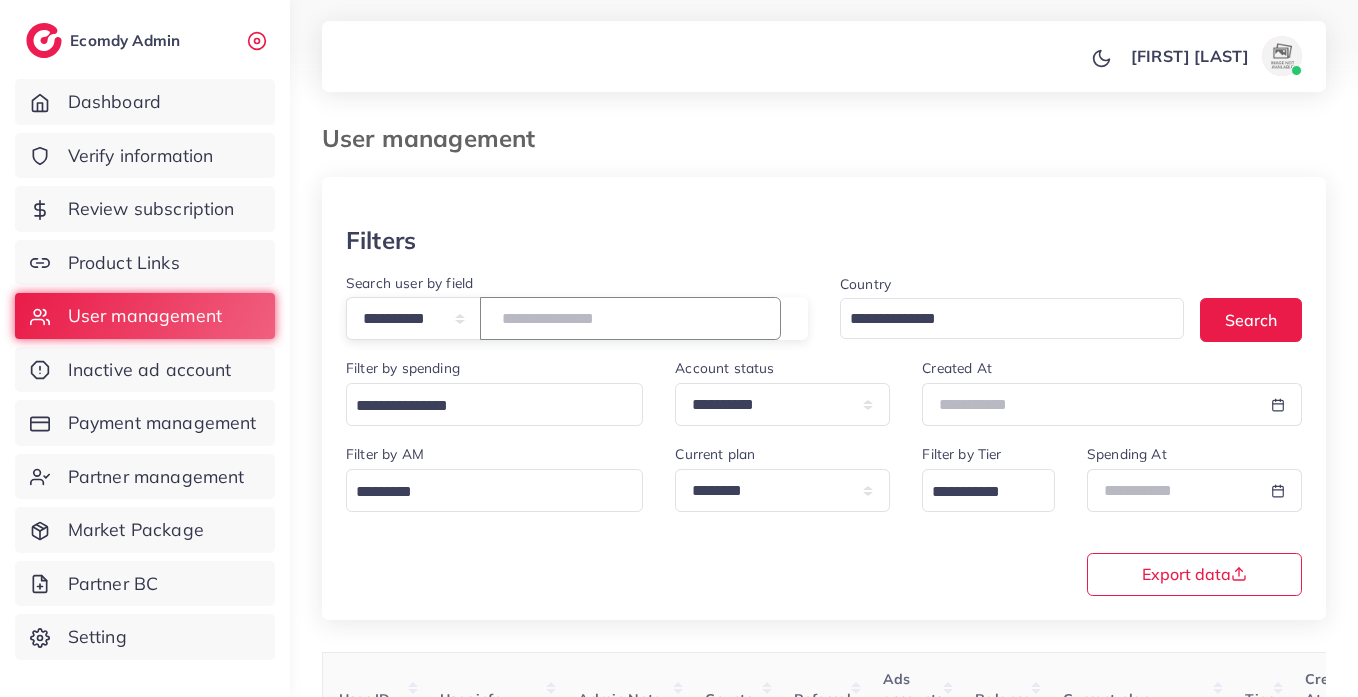 paste on "**********" 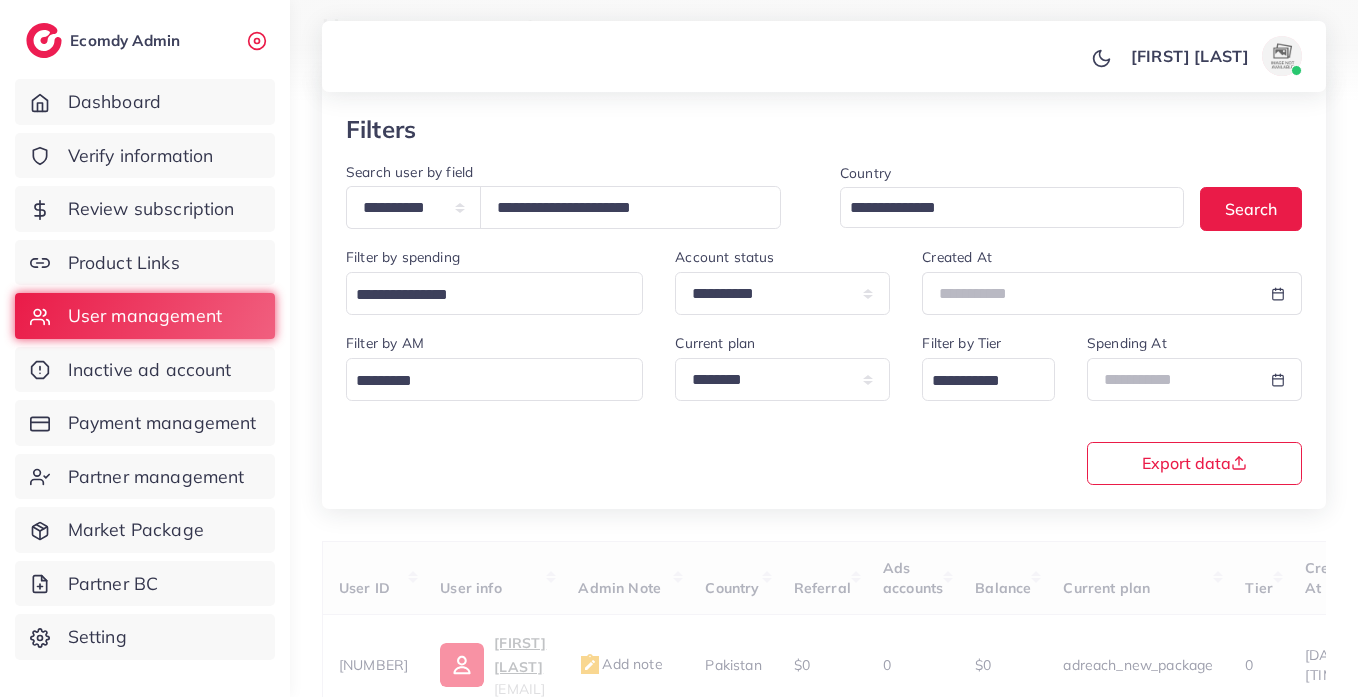 scroll, scrollTop: 260, scrollLeft: 0, axis: vertical 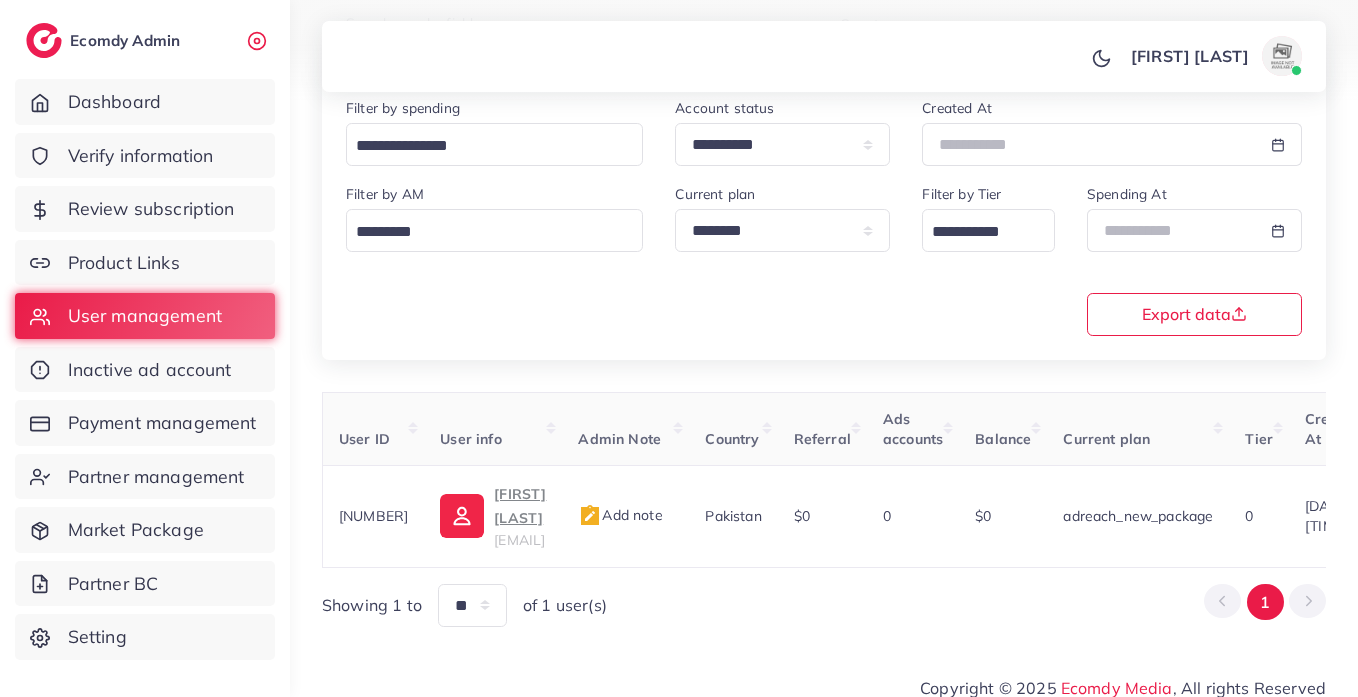 click on "[FIRST] [LAST]" at bounding box center [520, 506] 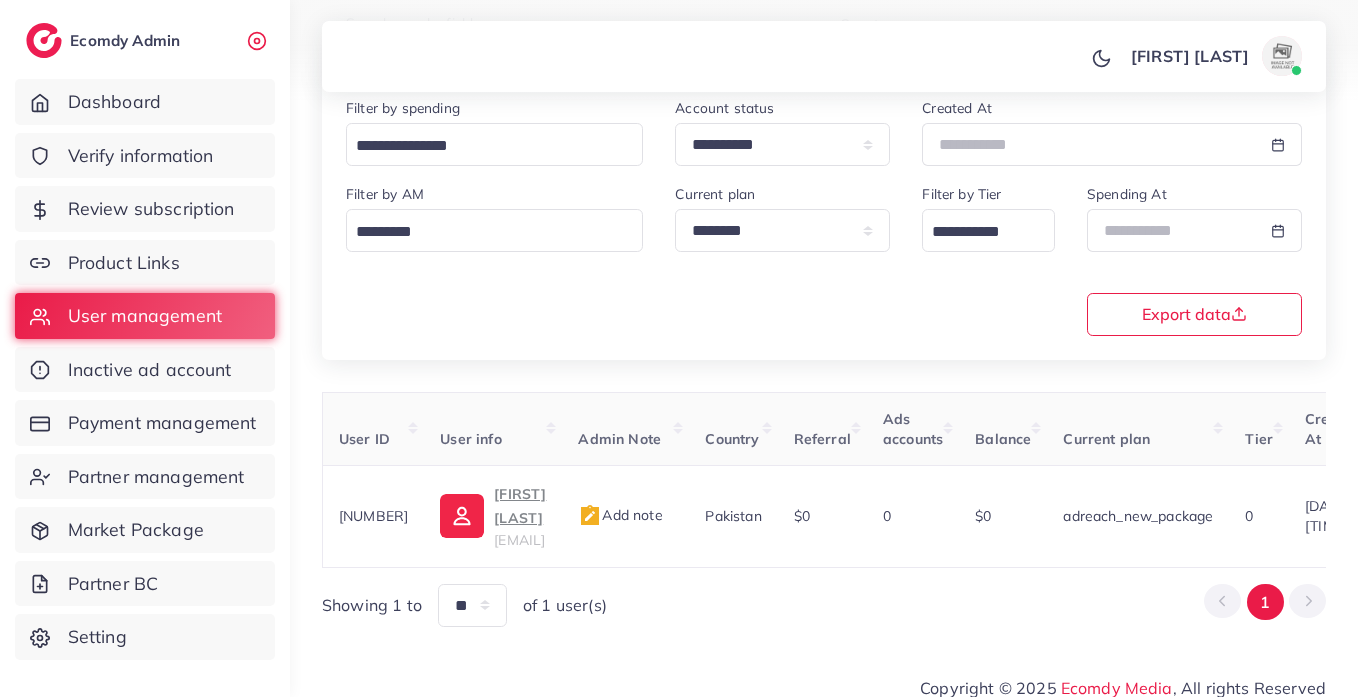 scroll, scrollTop: 0, scrollLeft: 0, axis: both 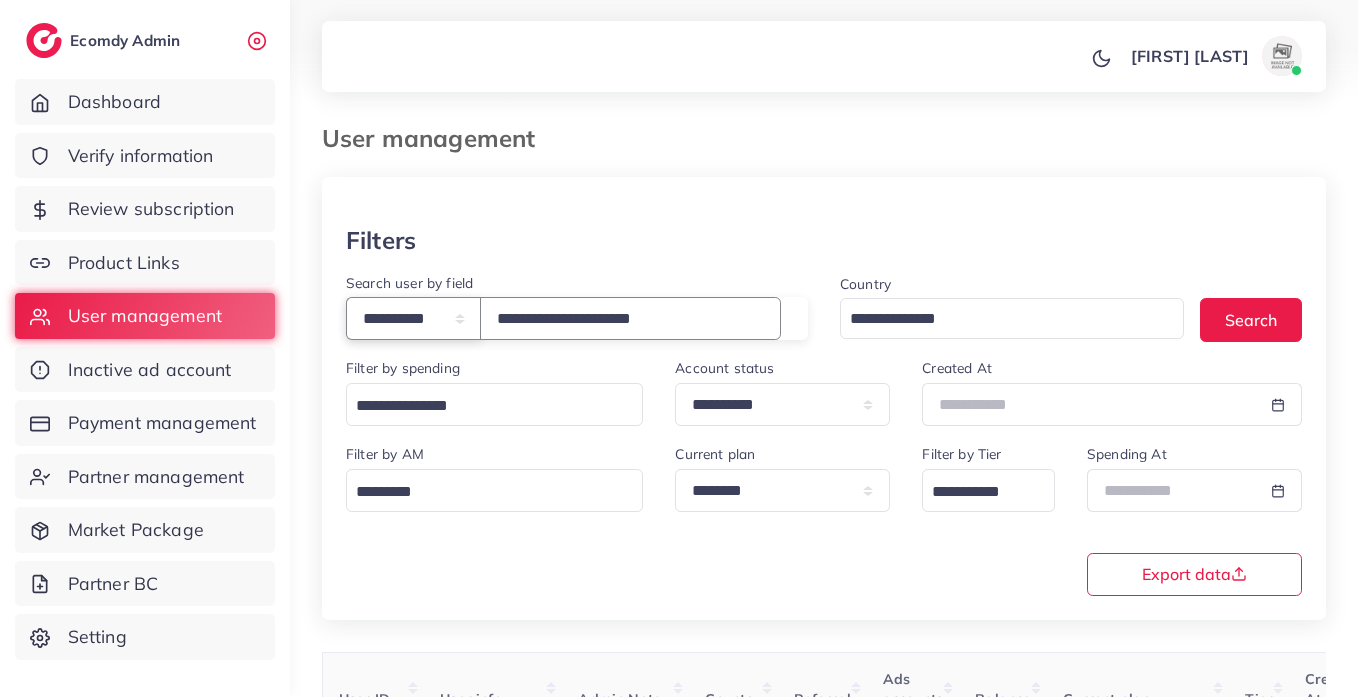 click on "**********" at bounding box center [413, 318] 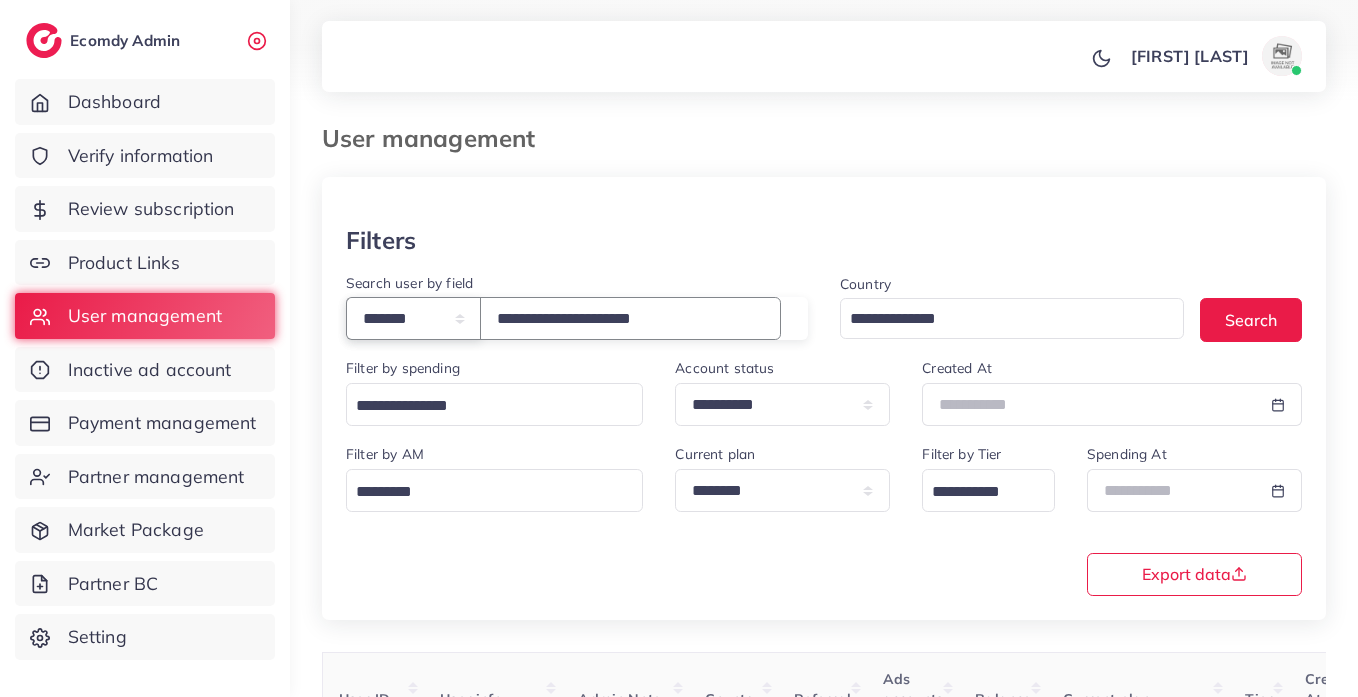 click on "**********" at bounding box center [413, 318] 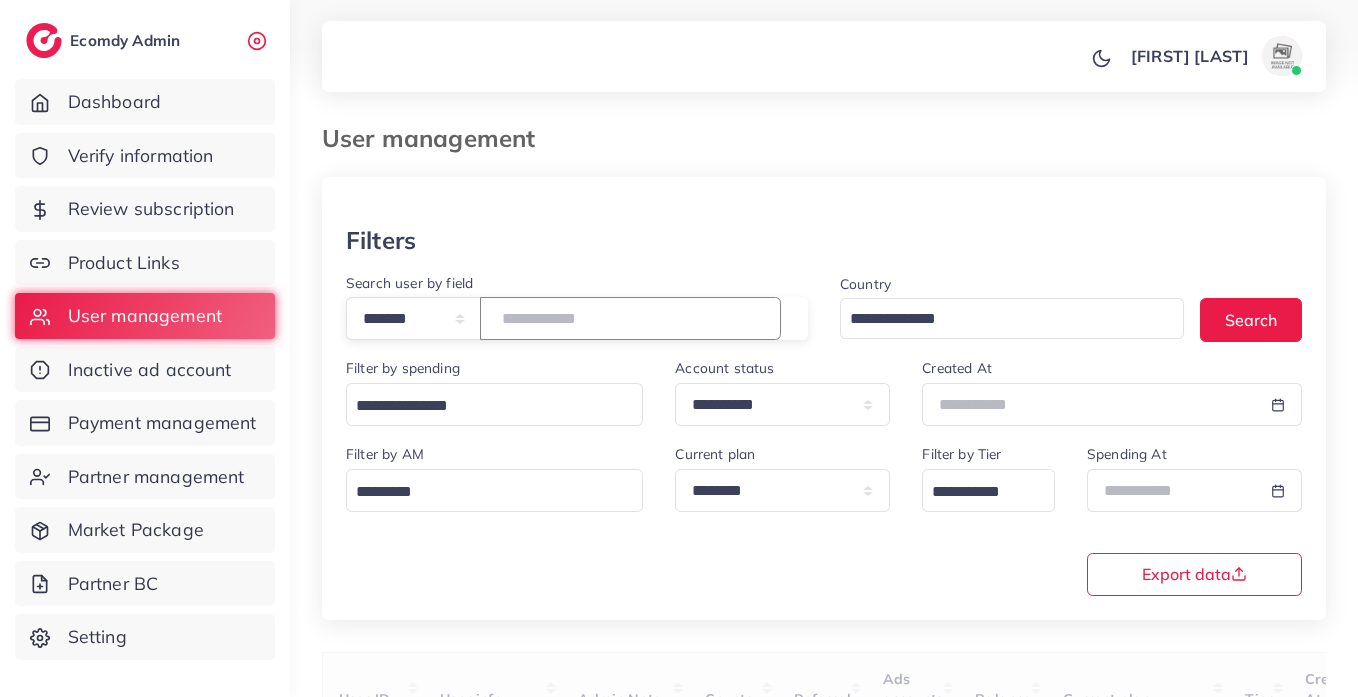 click on "**********" at bounding box center (630, 318) 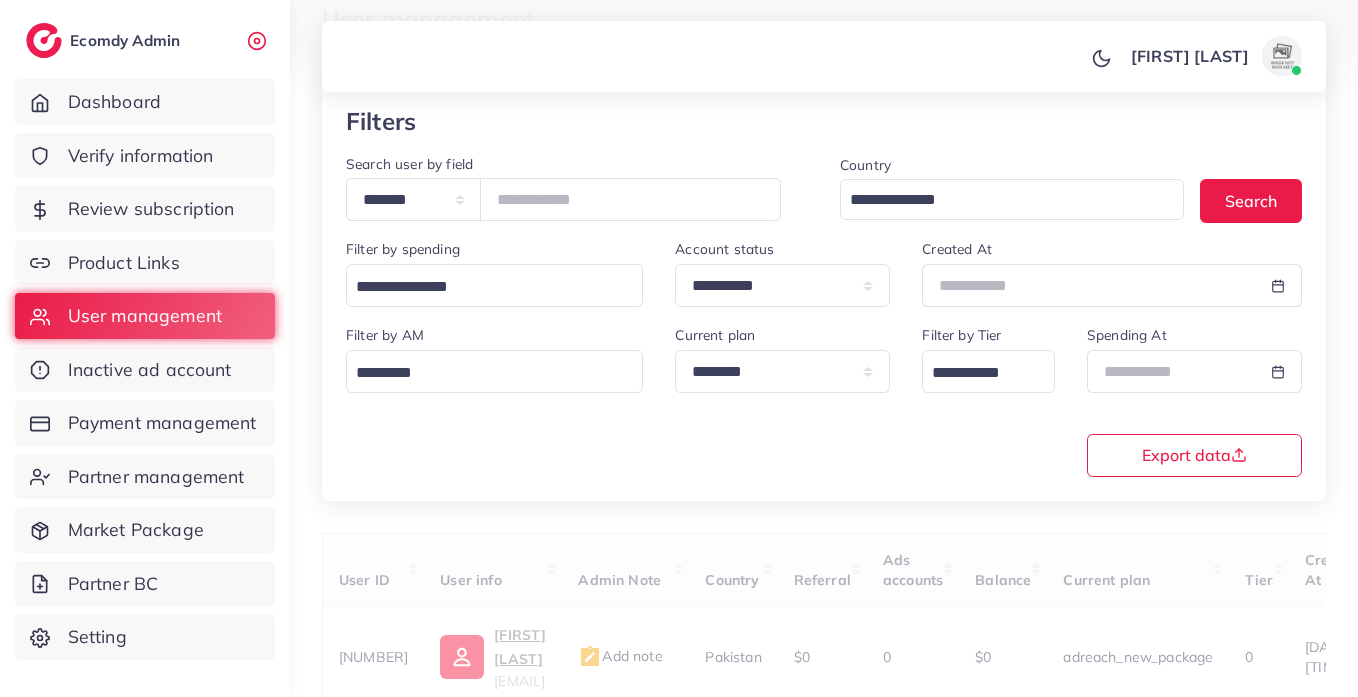 scroll, scrollTop: 260, scrollLeft: 0, axis: vertical 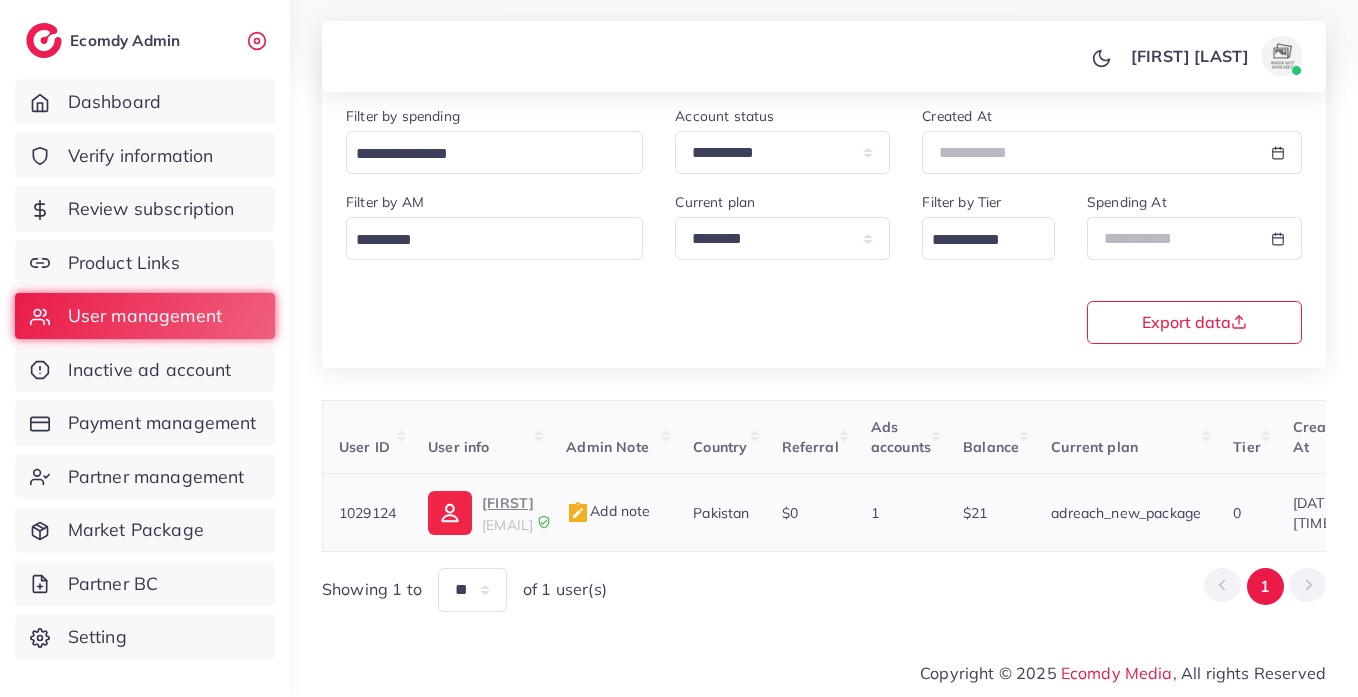 click on "[FIRST]" at bounding box center [508, 503] 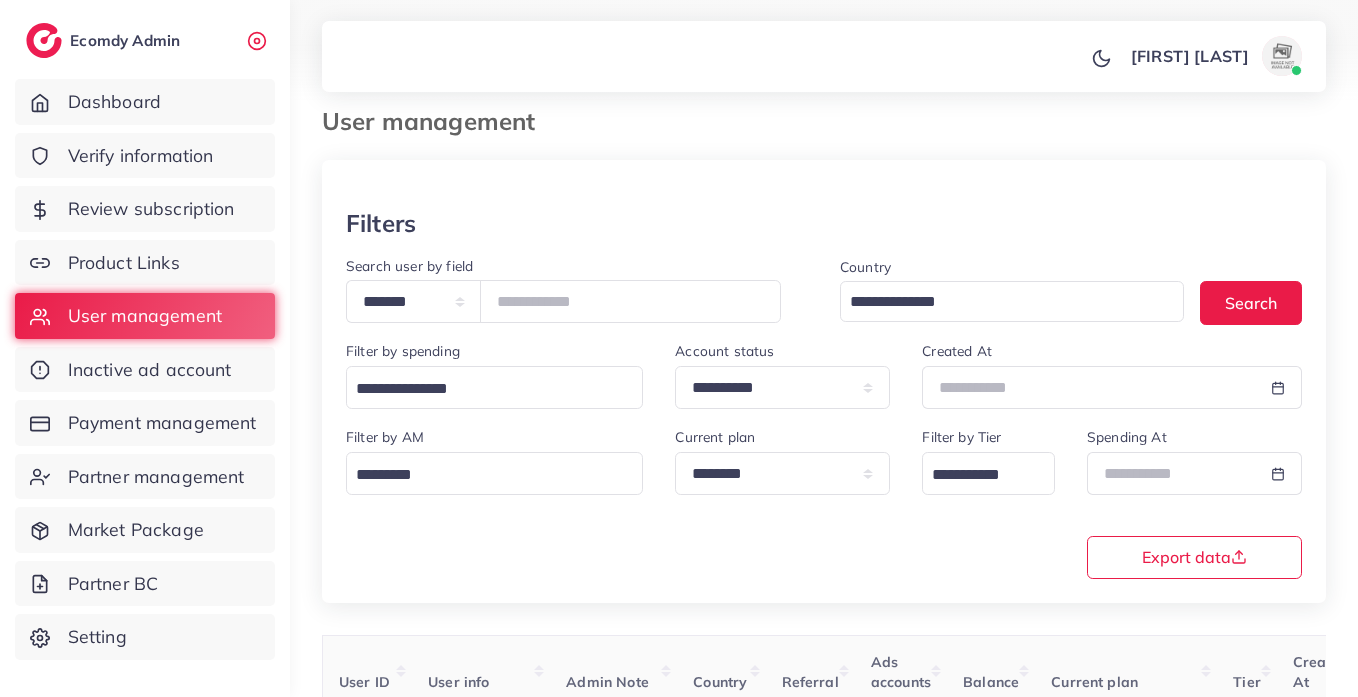 scroll, scrollTop: 0, scrollLeft: 0, axis: both 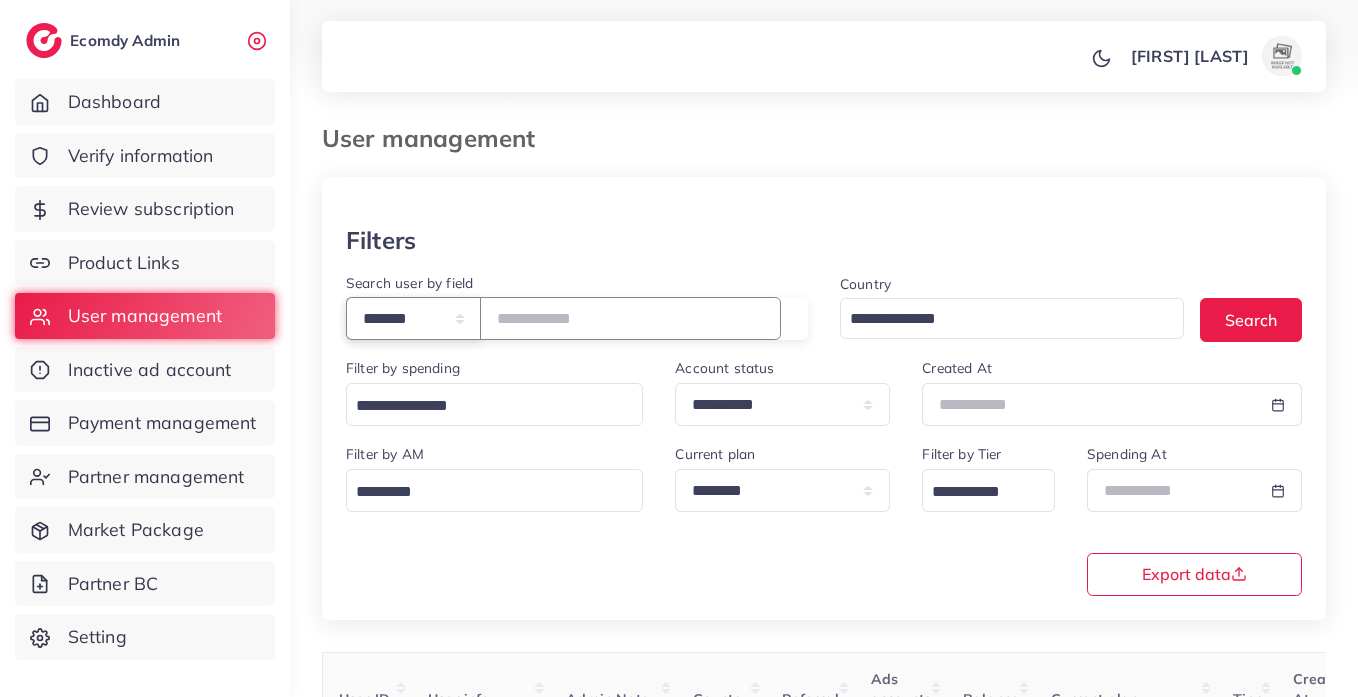 click on "**********" at bounding box center [413, 318] 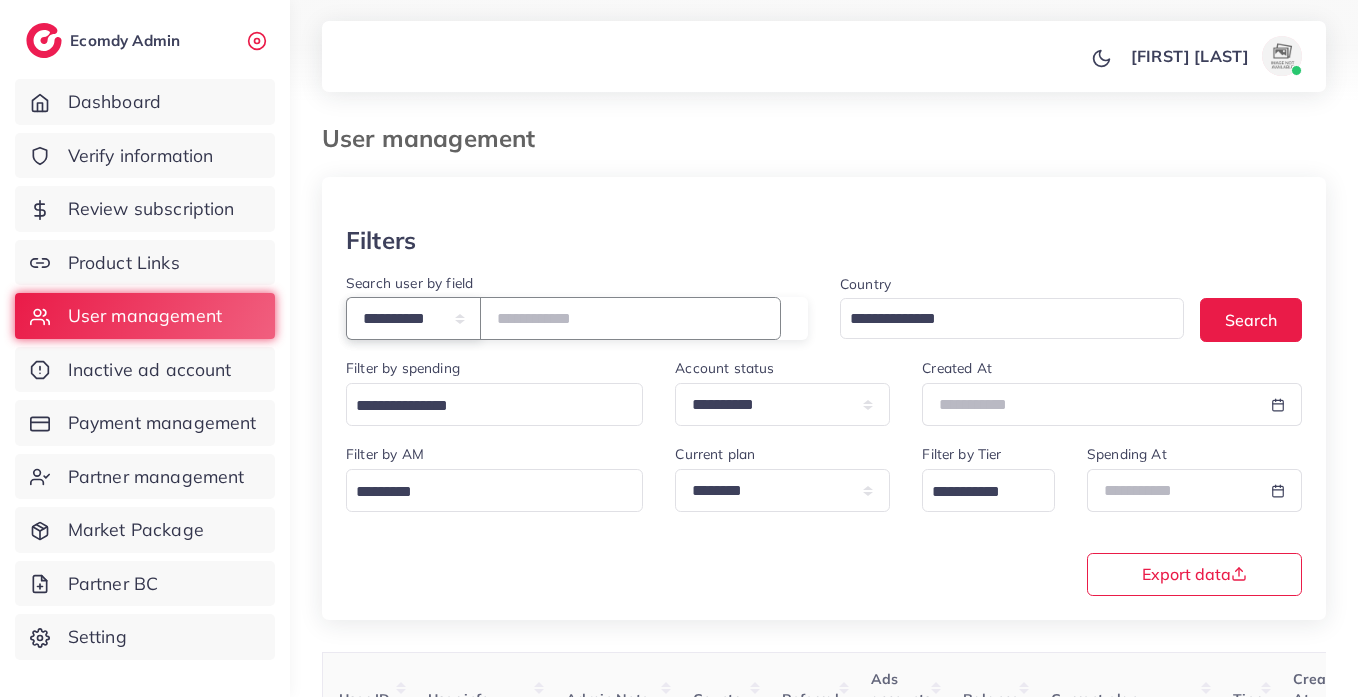 click on "**********" at bounding box center [413, 318] 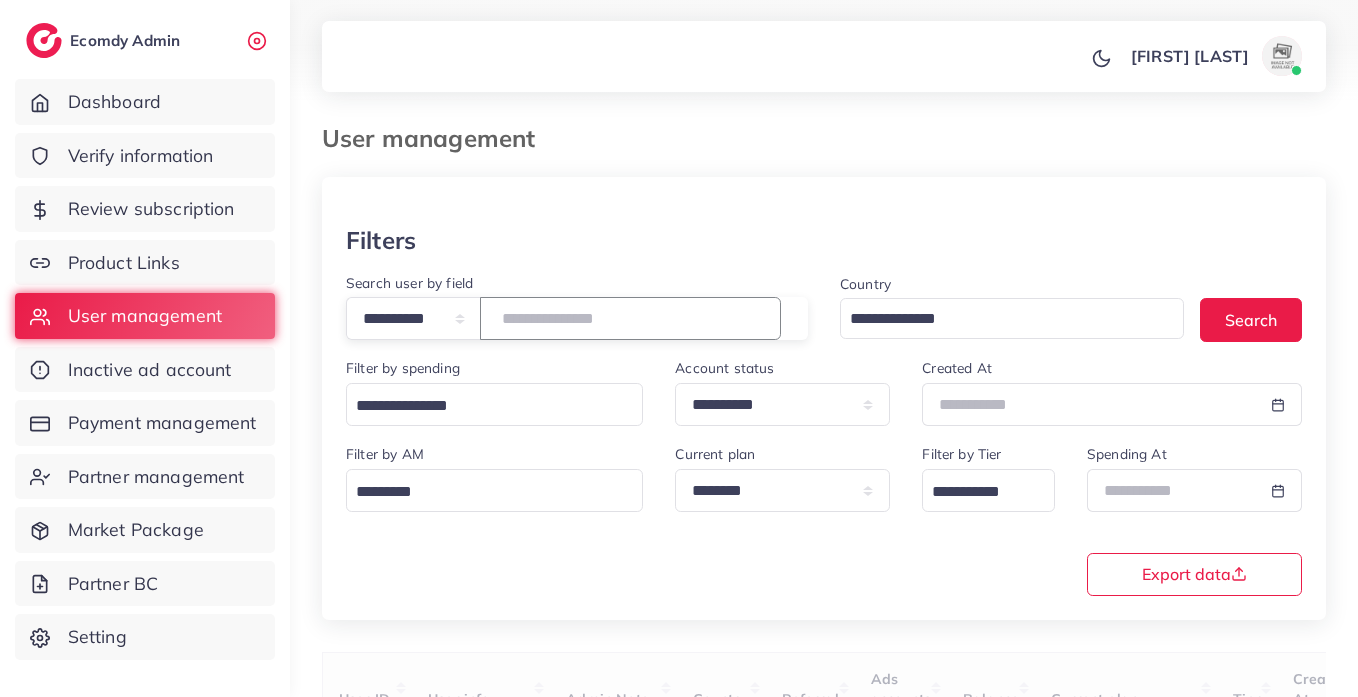 click at bounding box center [630, 318] 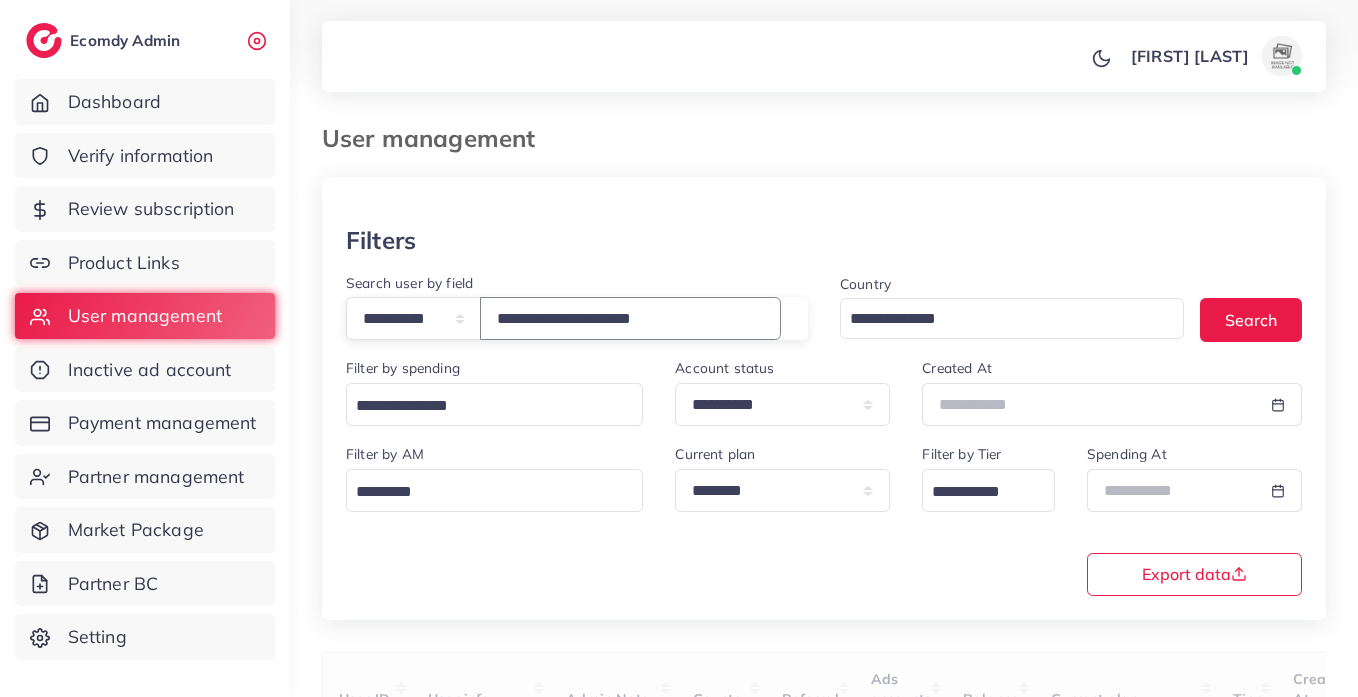 click on "**********" at bounding box center (630, 318) 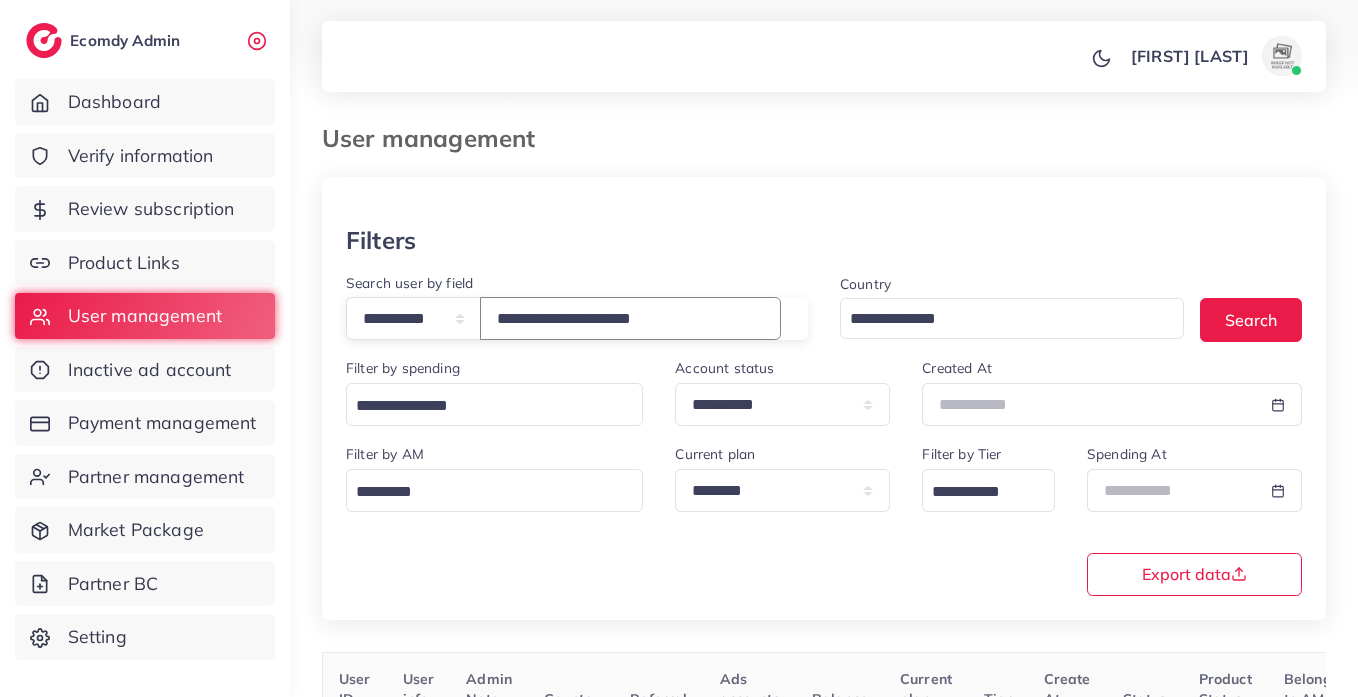 type on "**********" 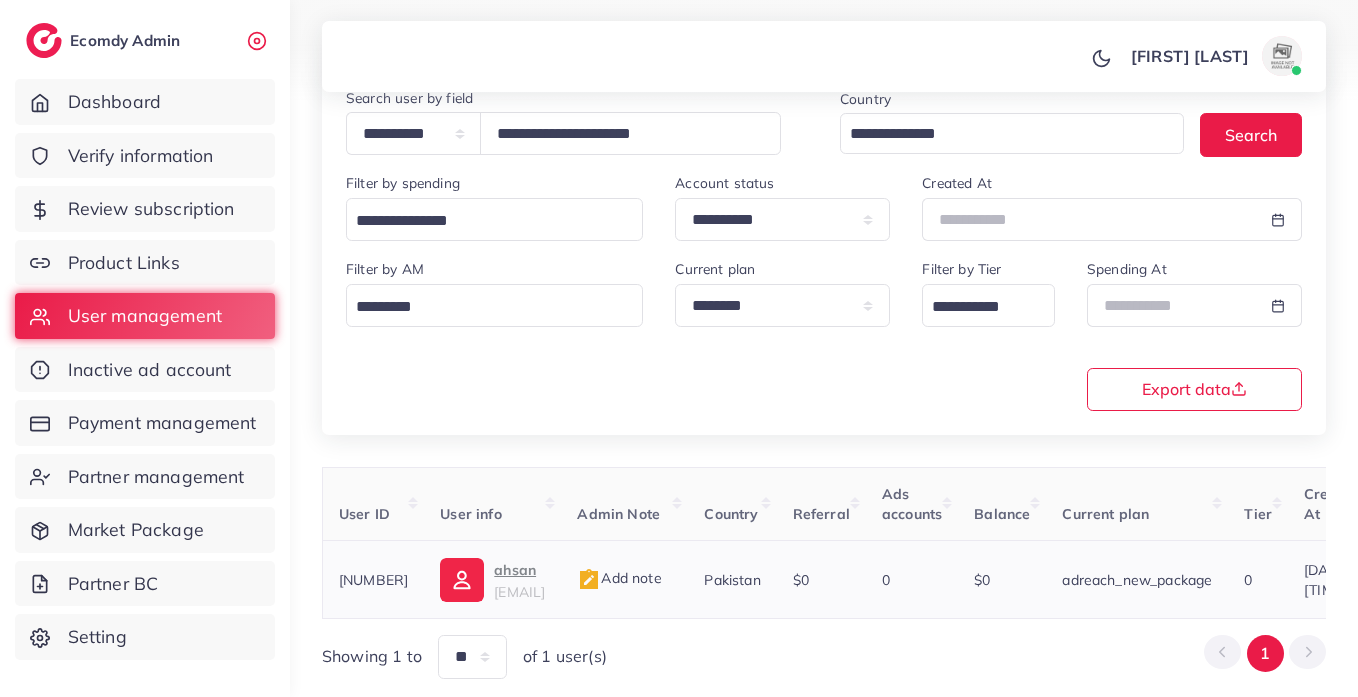 scroll, scrollTop: 202, scrollLeft: 0, axis: vertical 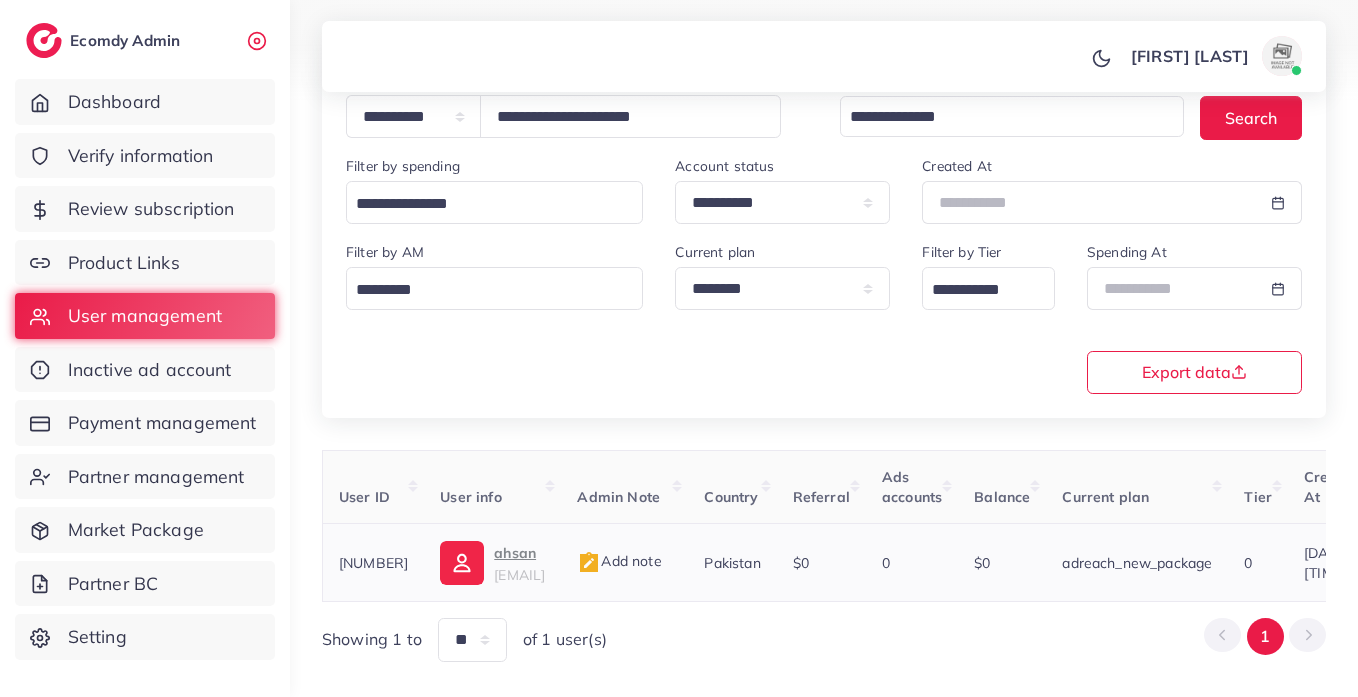 click on "[EMAIL]" at bounding box center (519, 575) 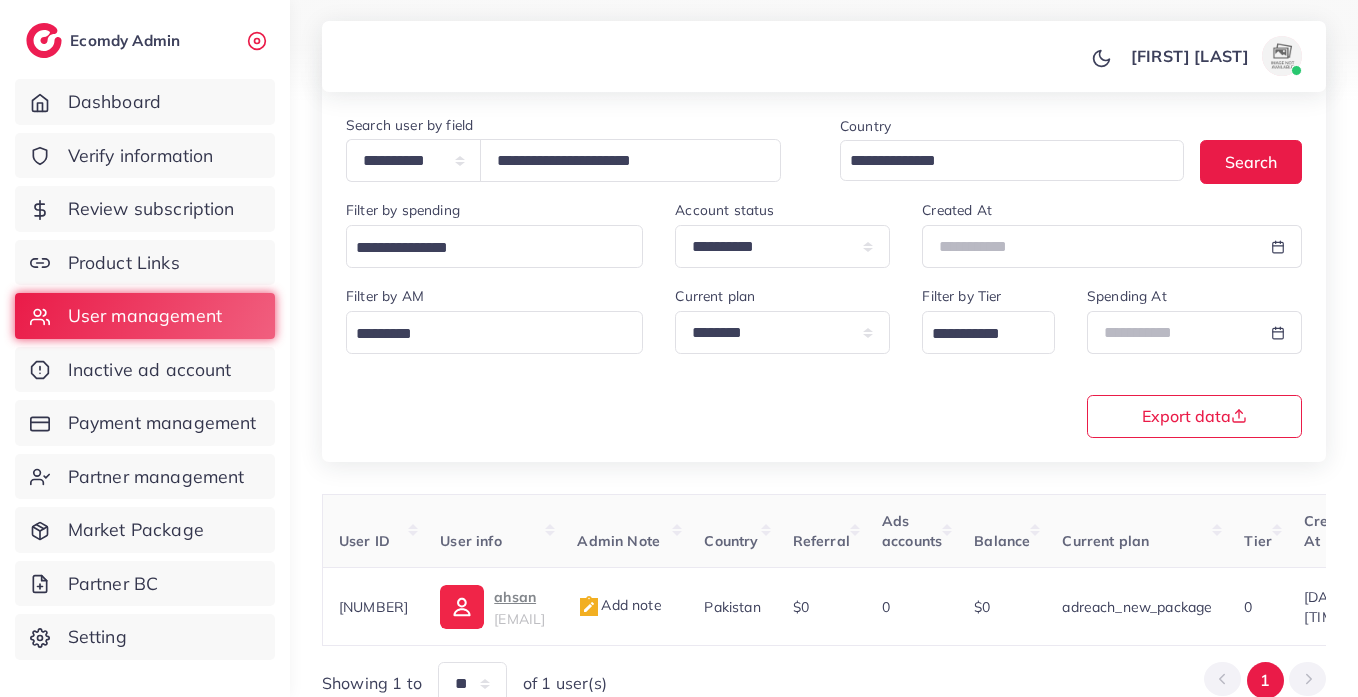 scroll, scrollTop: 85, scrollLeft: 0, axis: vertical 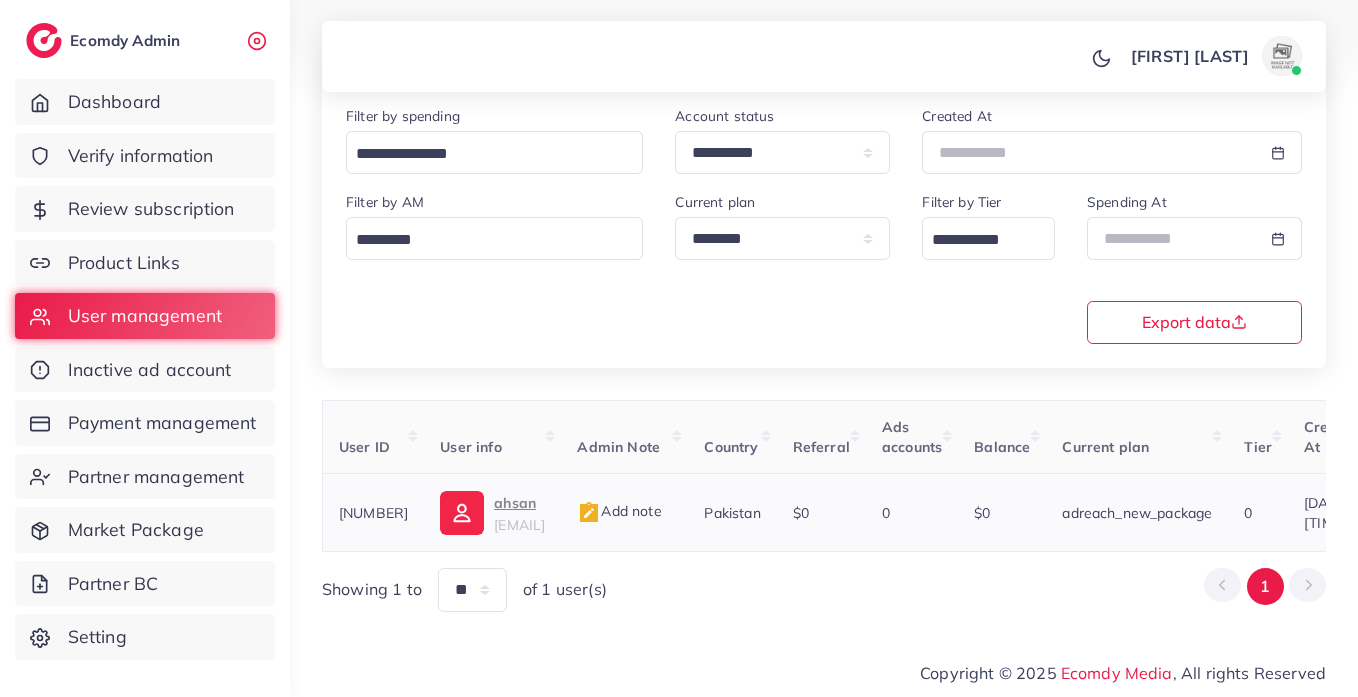 click at bounding box center (462, 513) 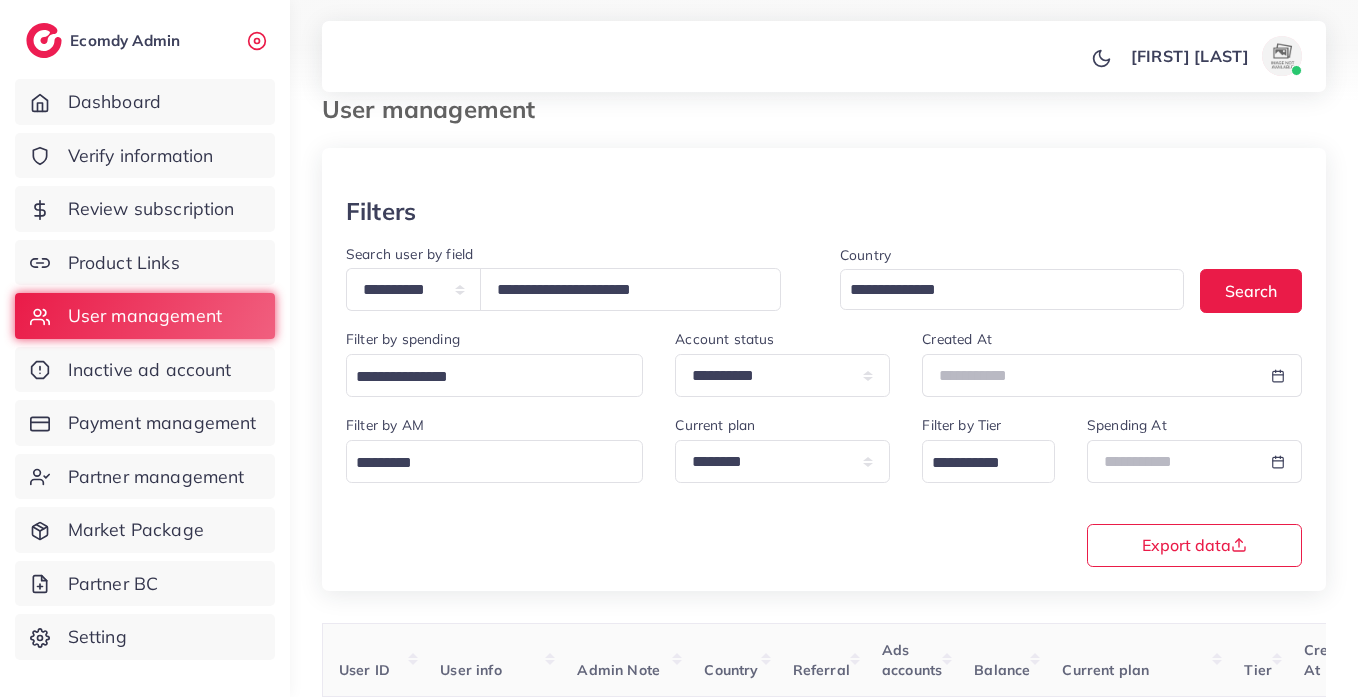 scroll, scrollTop: 0, scrollLeft: 0, axis: both 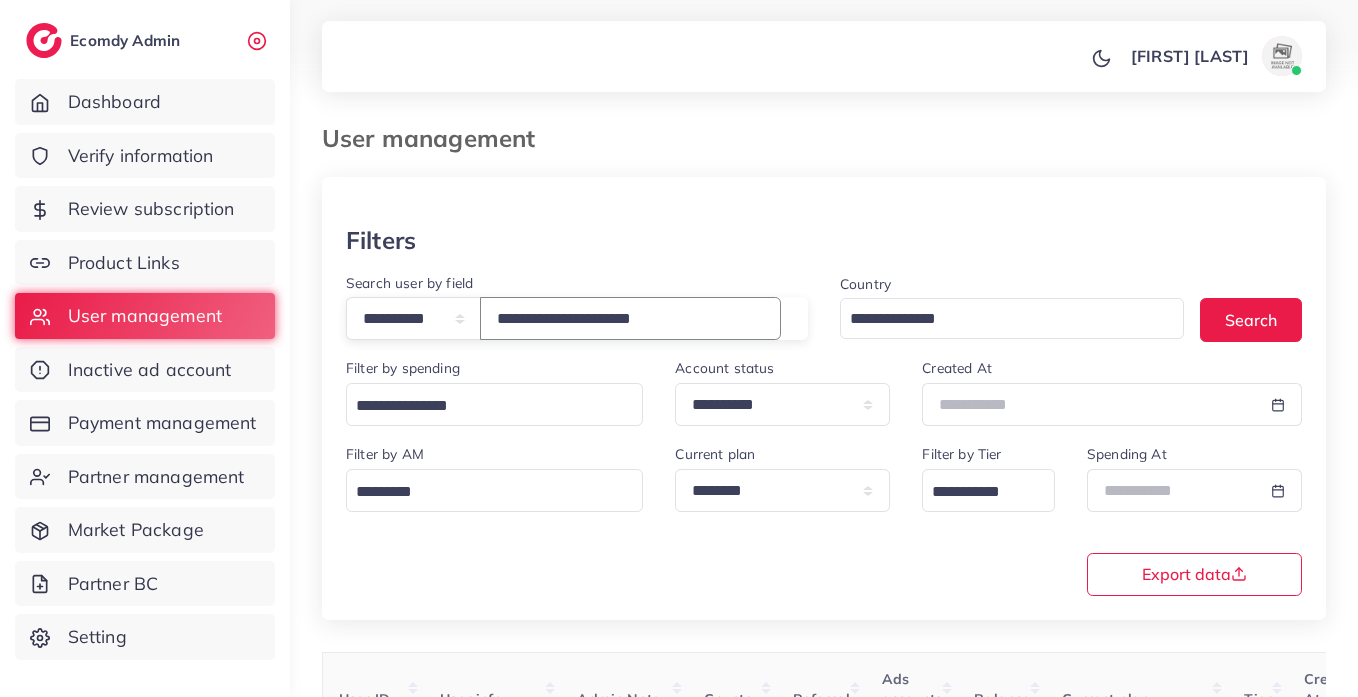 click on "**********" at bounding box center (630, 318) 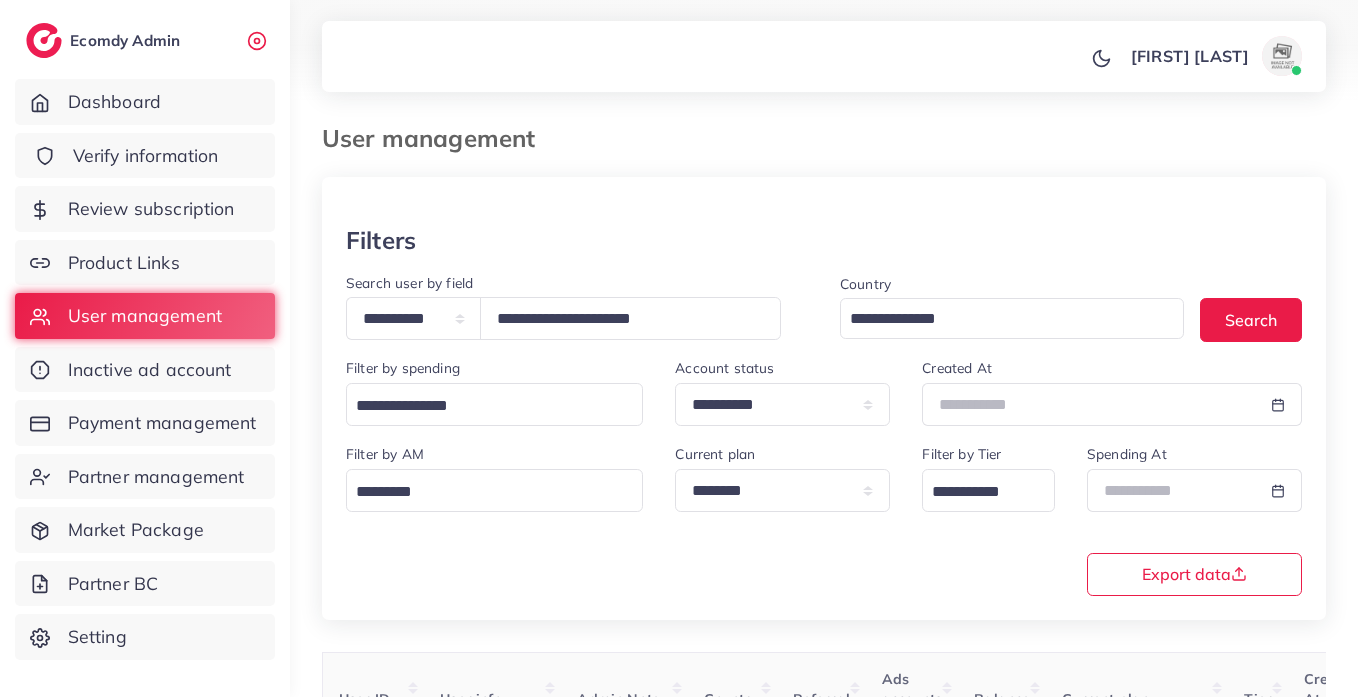 click on "Verify information" at bounding box center (146, 156) 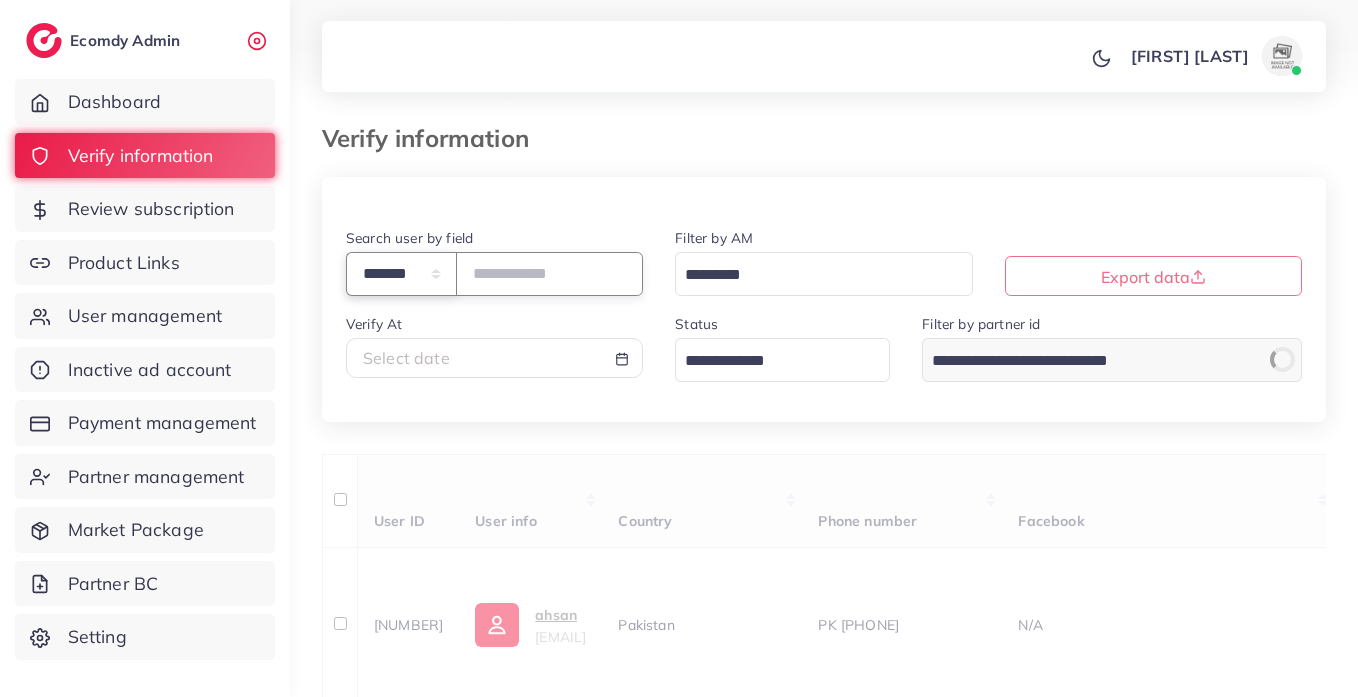 click on "**********" at bounding box center (401, 273) 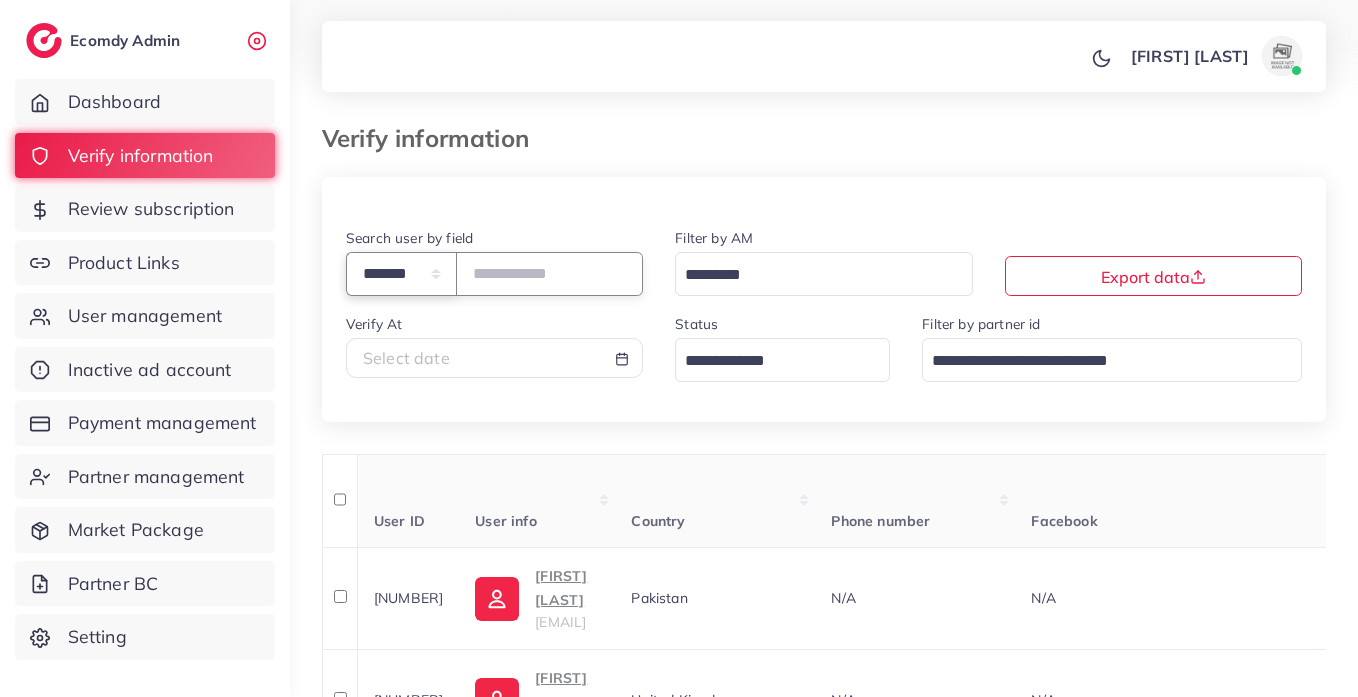 select on "*****" 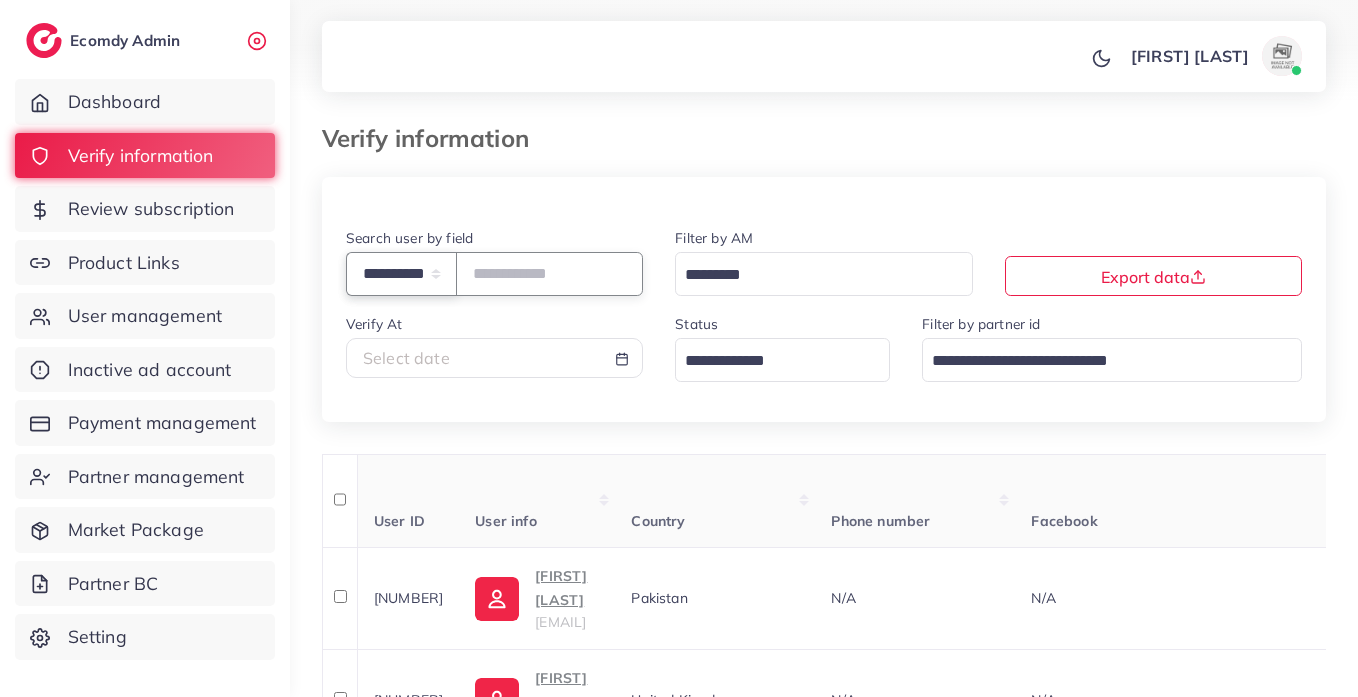 click on "**********" at bounding box center (401, 273) 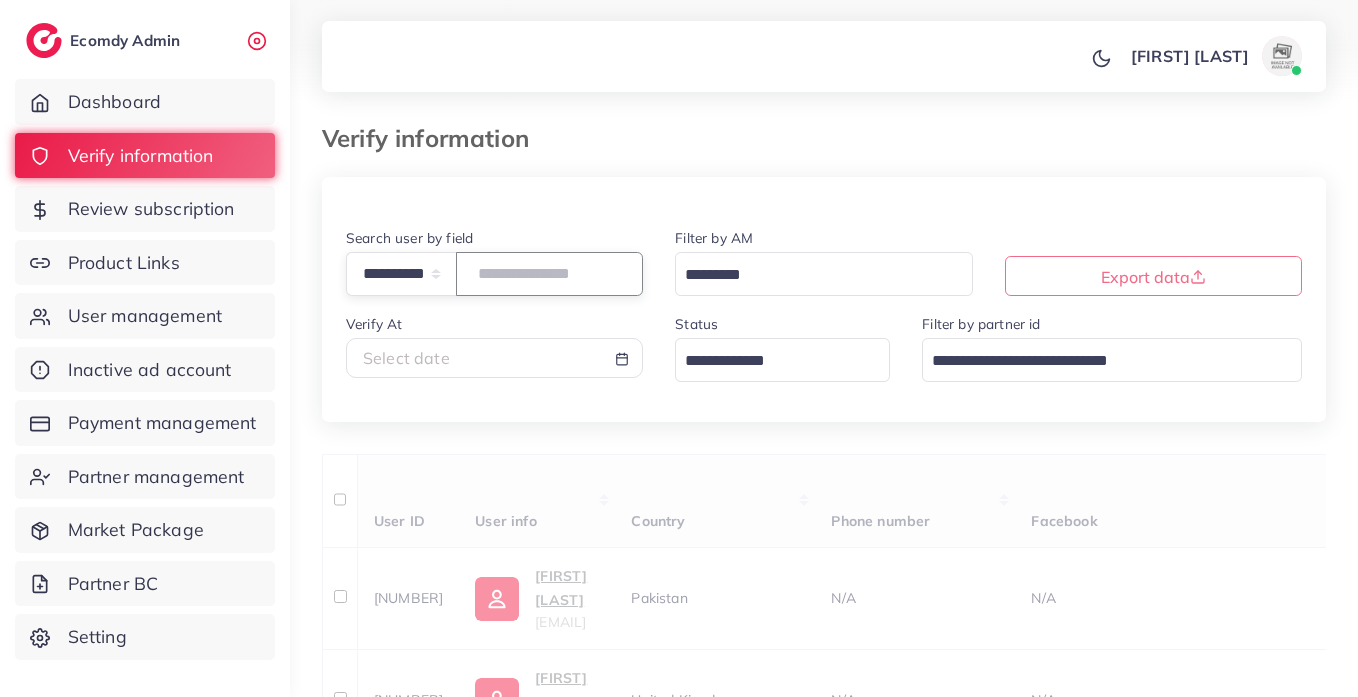 click at bounding box center (549, 273) 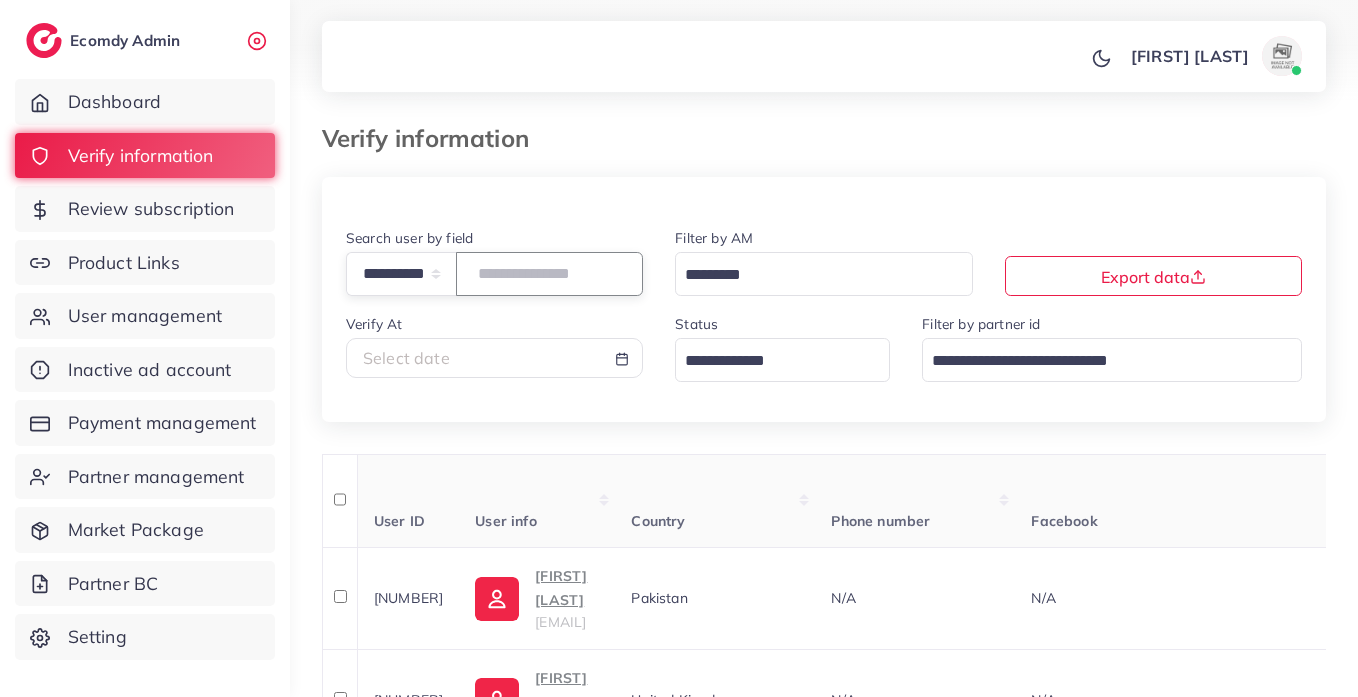 paste on "**********" 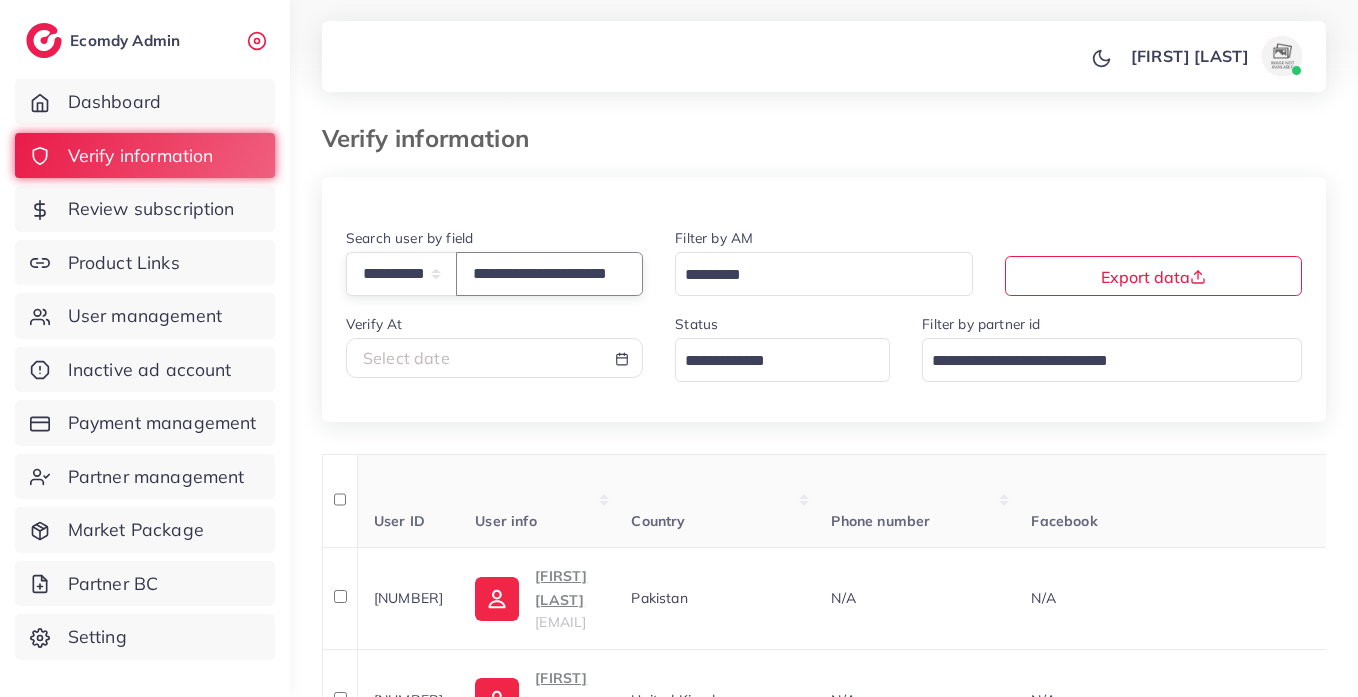 scroll, scrollTop: 0, scrollLeft: 56, axis: horizontal 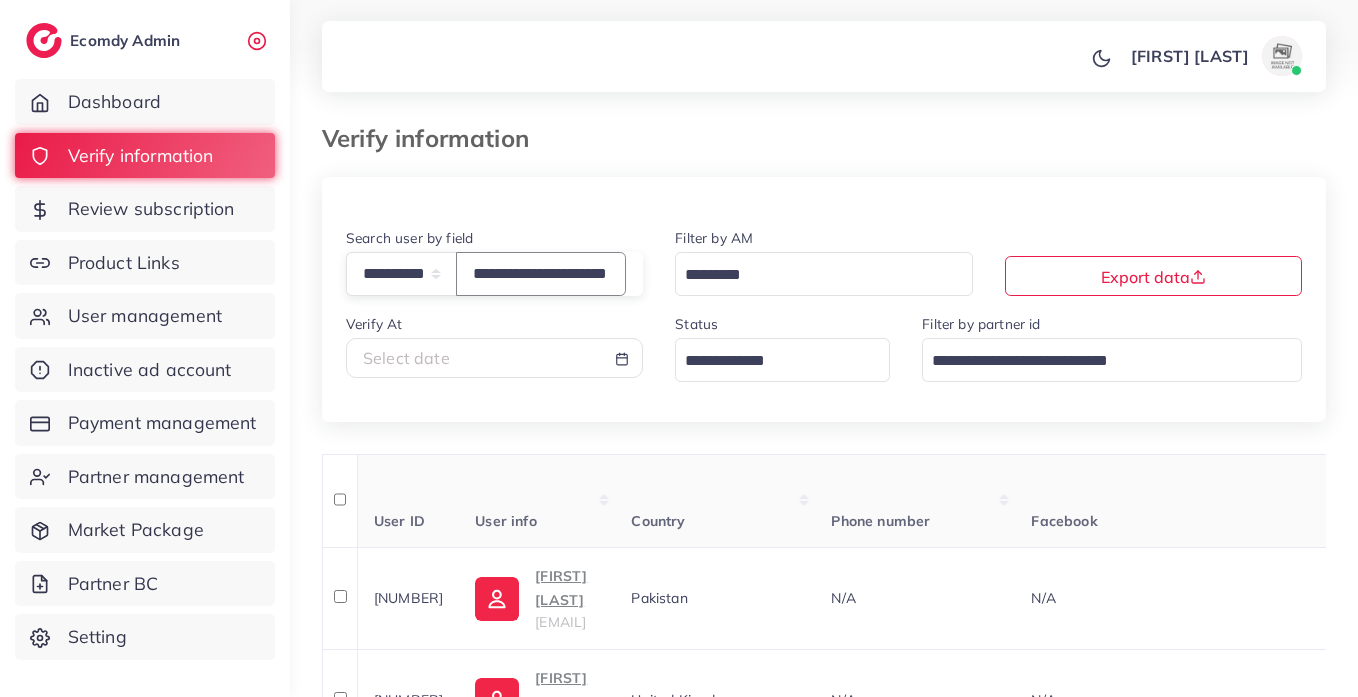 type on "**********" 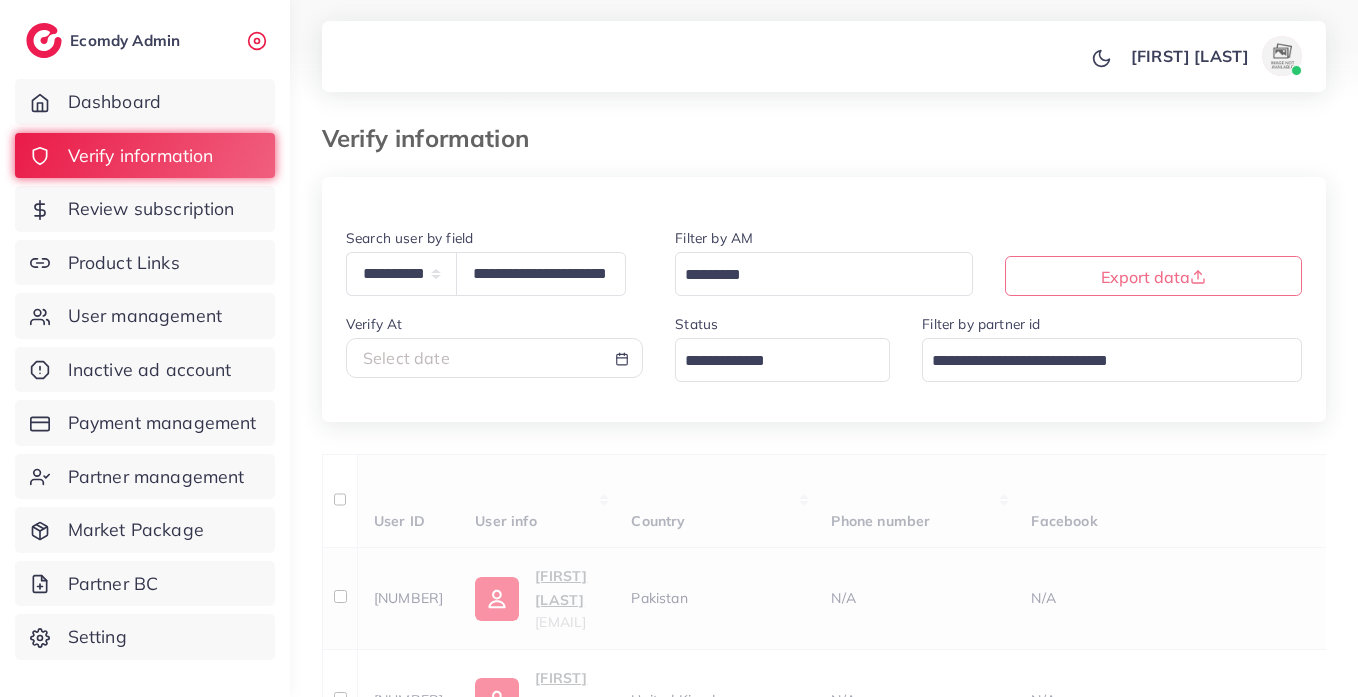 scroll, scrollTop: 0, scrollLeft: 0, axis: both 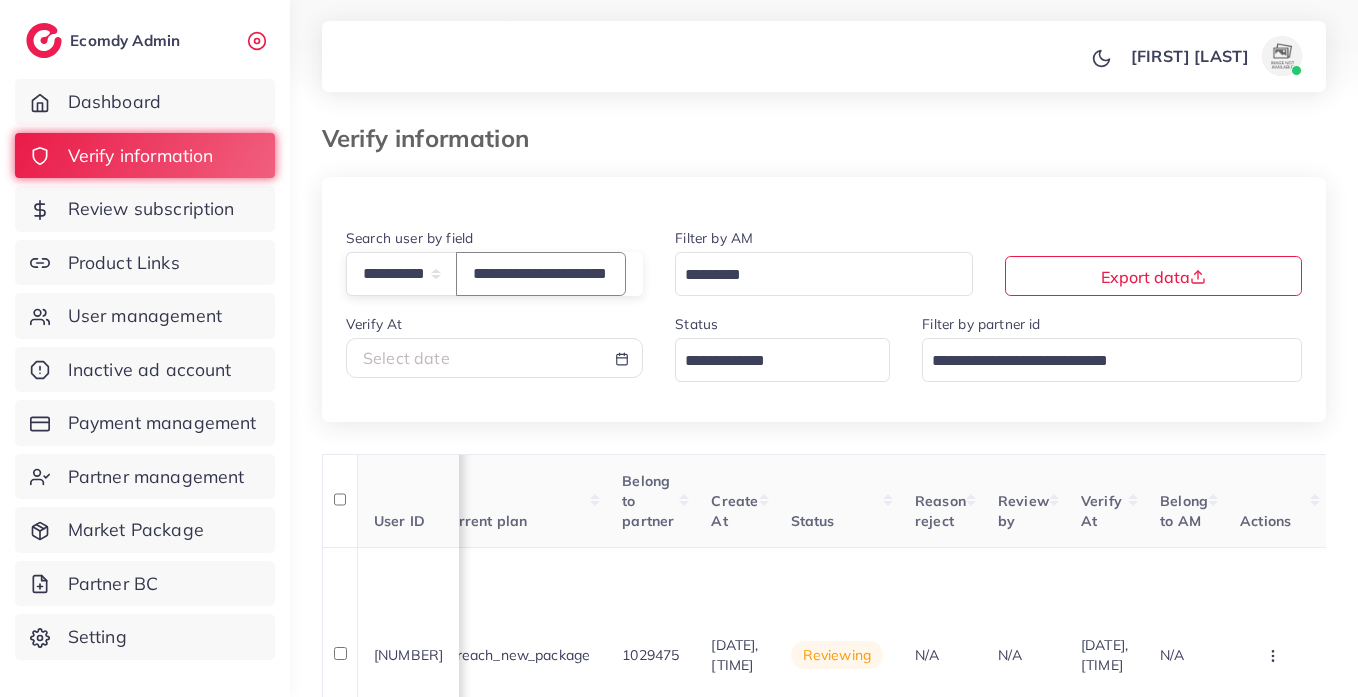 click on "**********" at bounding box center (541, 273) 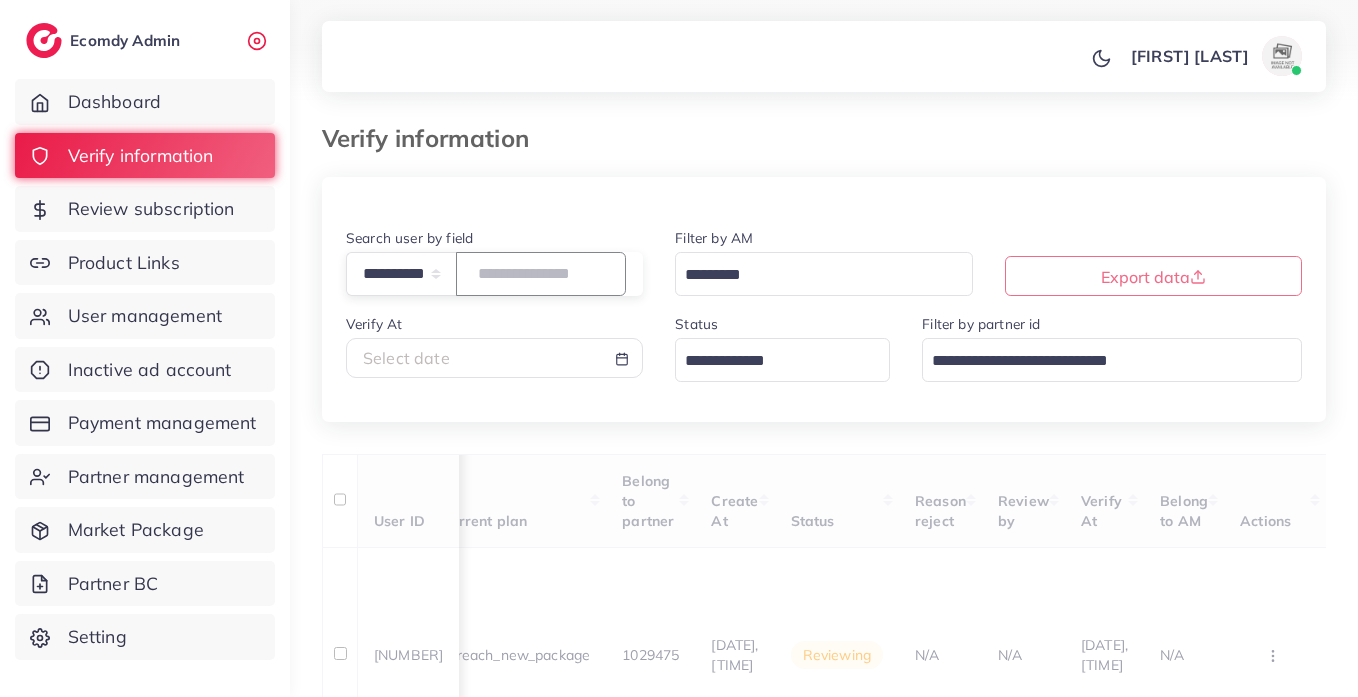 paste on "**********" 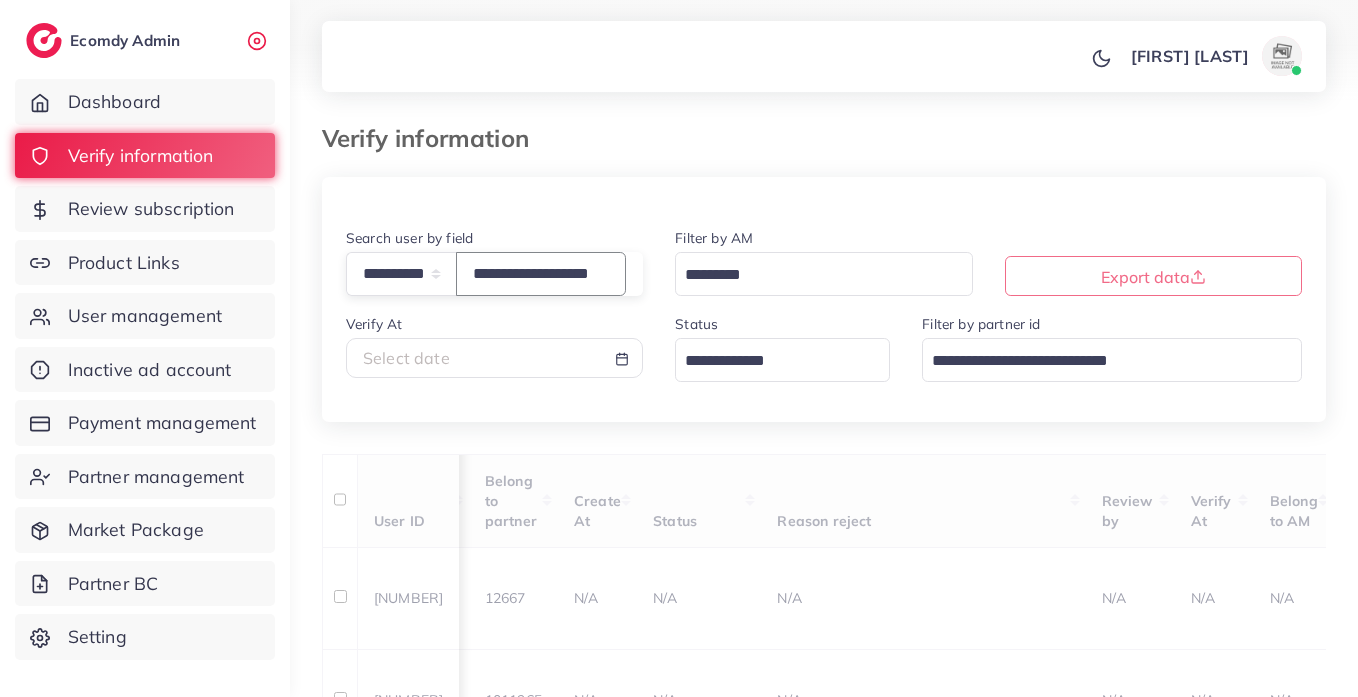 scroll, scrollTop: 117, scrollLeft: 0, axis: vertical 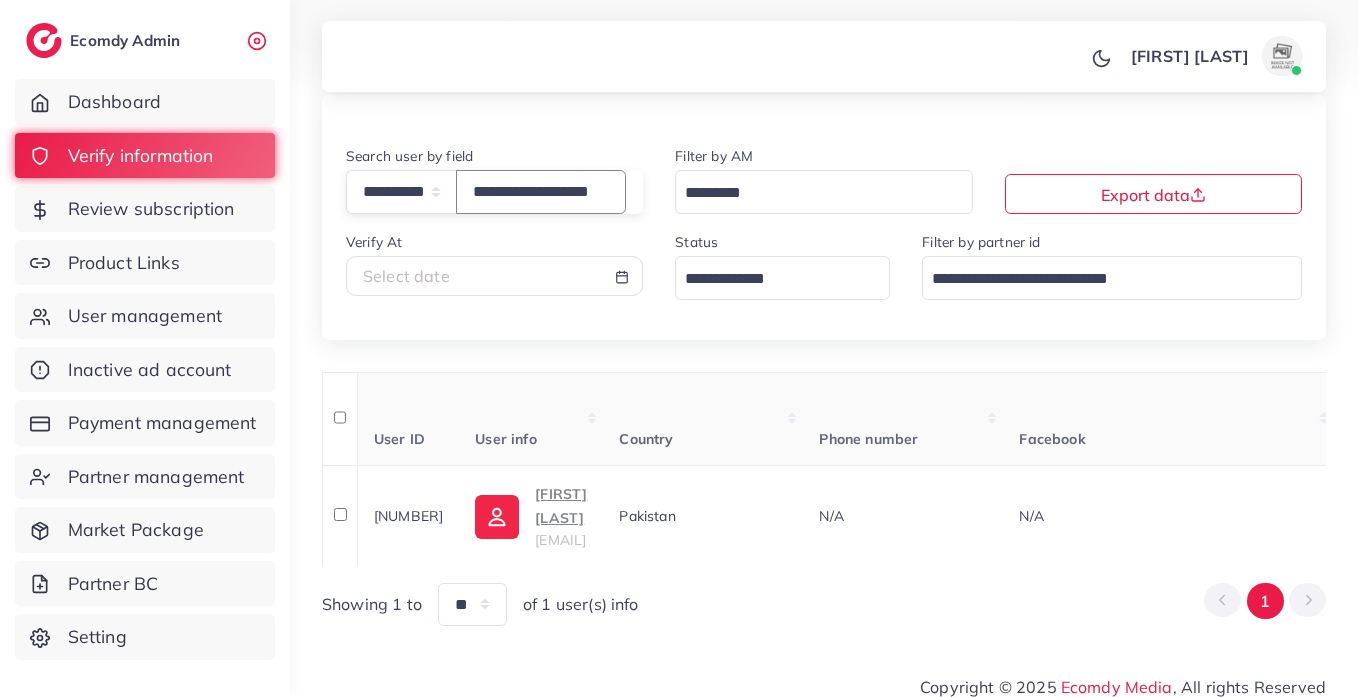 type on "**********" 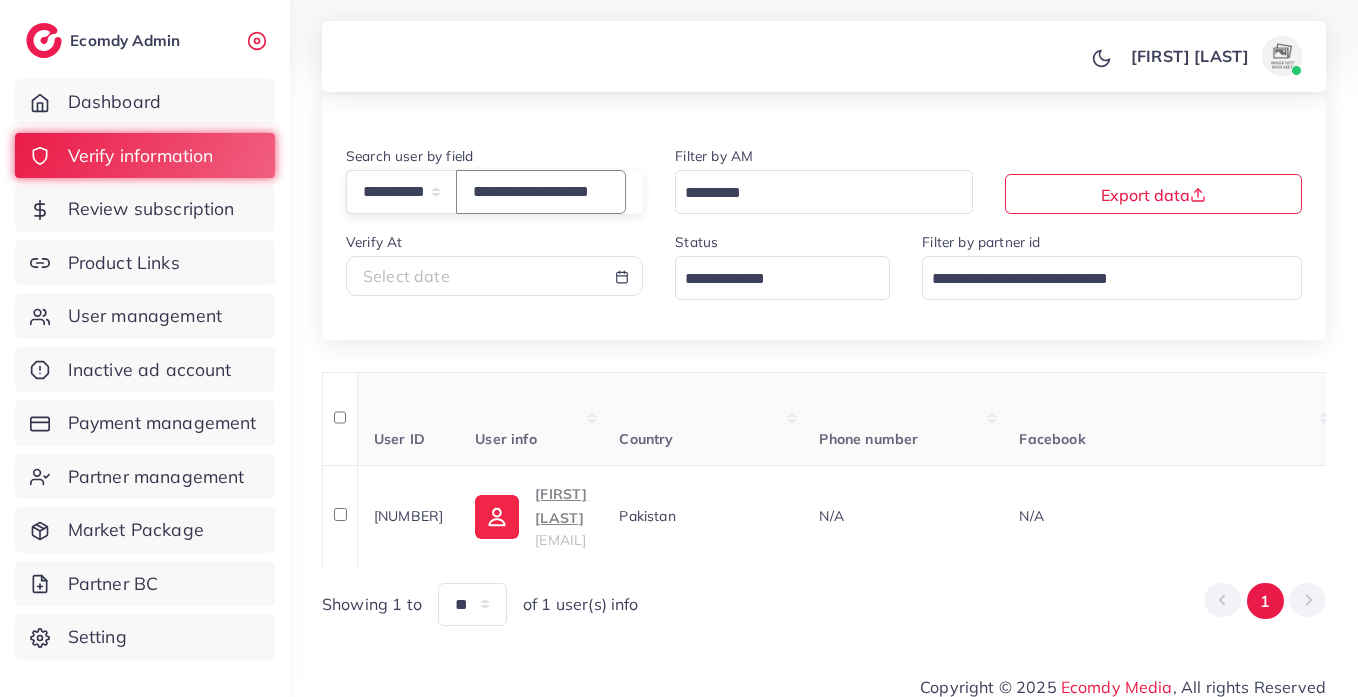 scroll, scrollTop: 0, scrollLeft: 0, axis: both 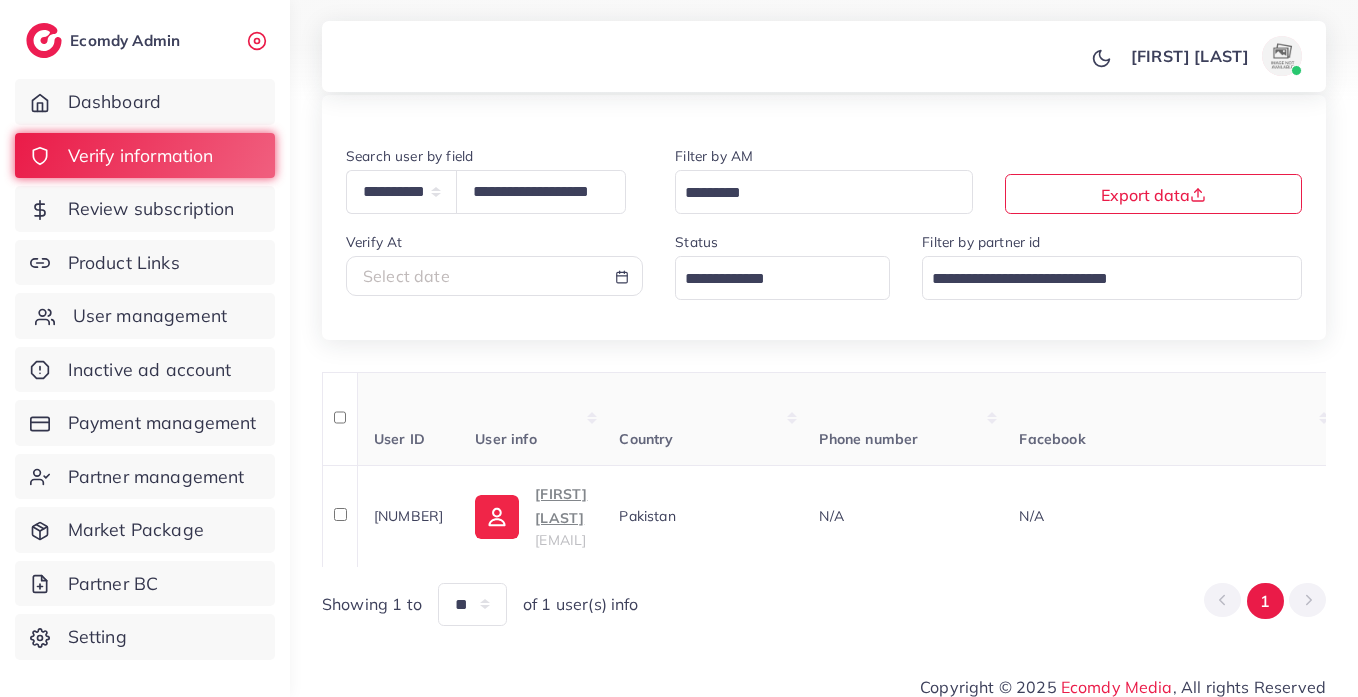 click on "User management" at bounding box center (150, 316) 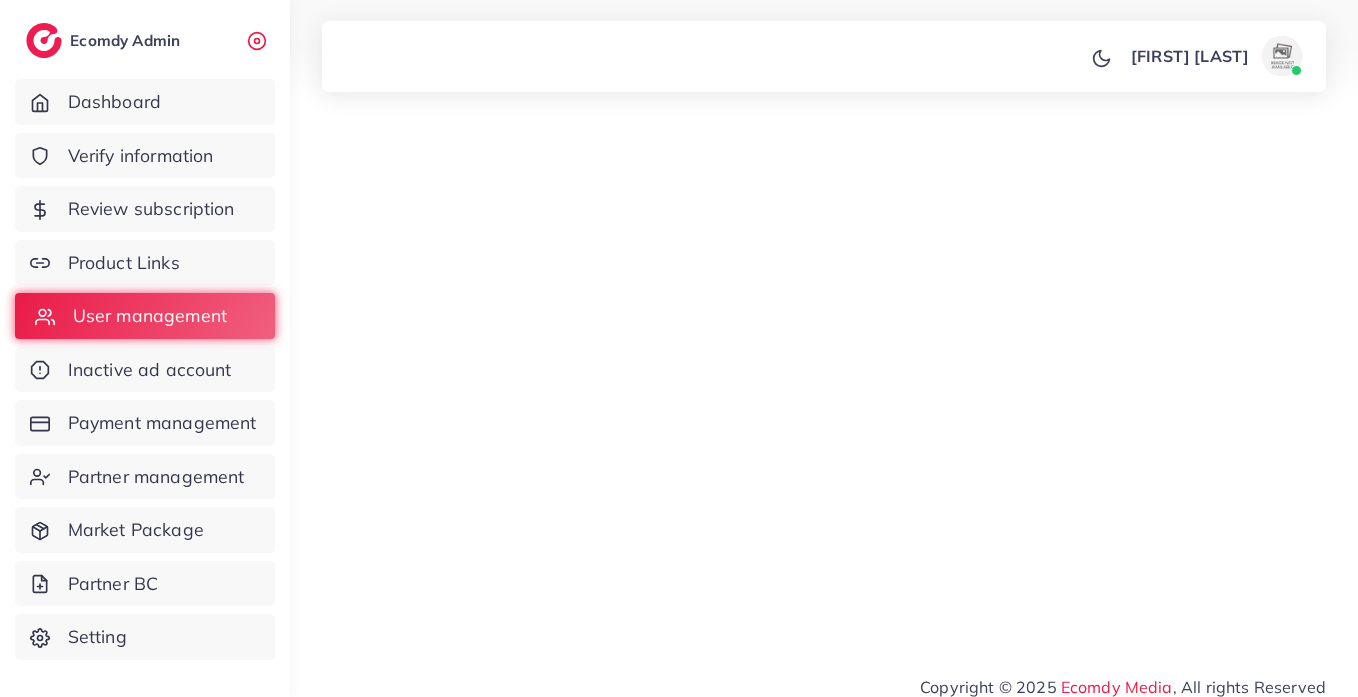 scroll, scrollTop: 0, scrollLeft: 0, axis: both 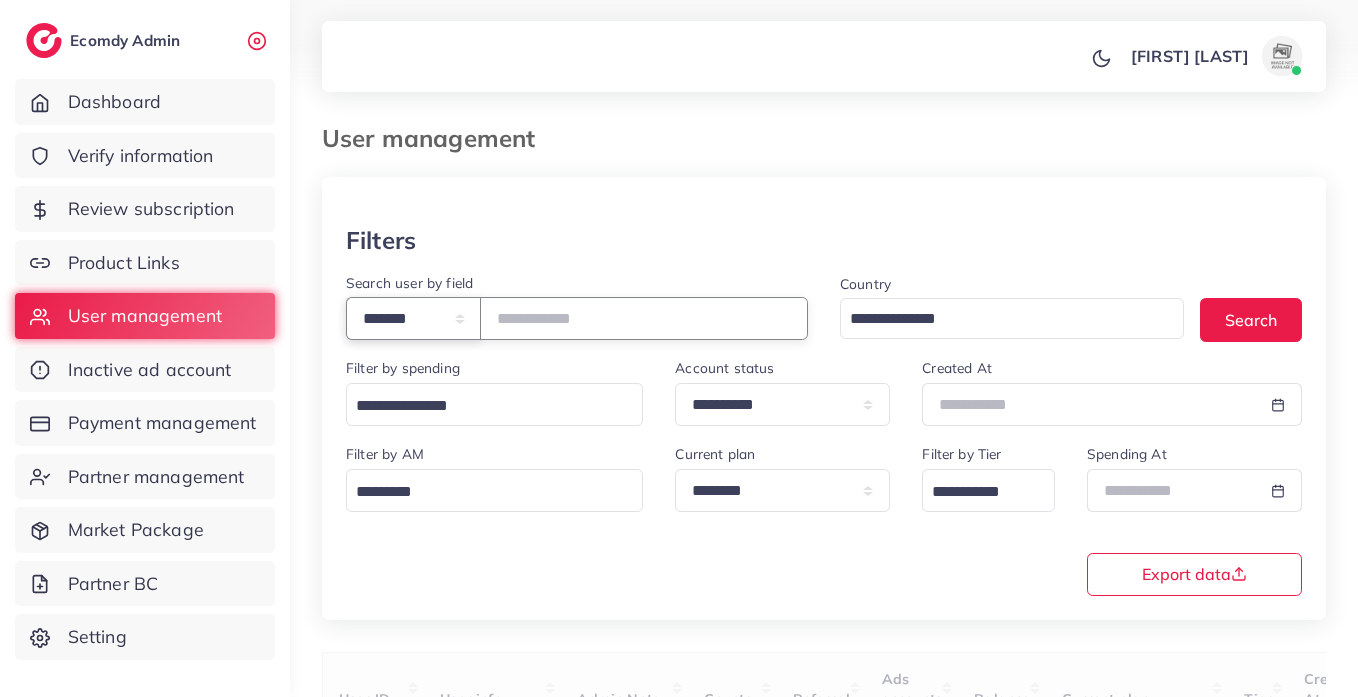 click on "**********" at bounding box center (413, 318) 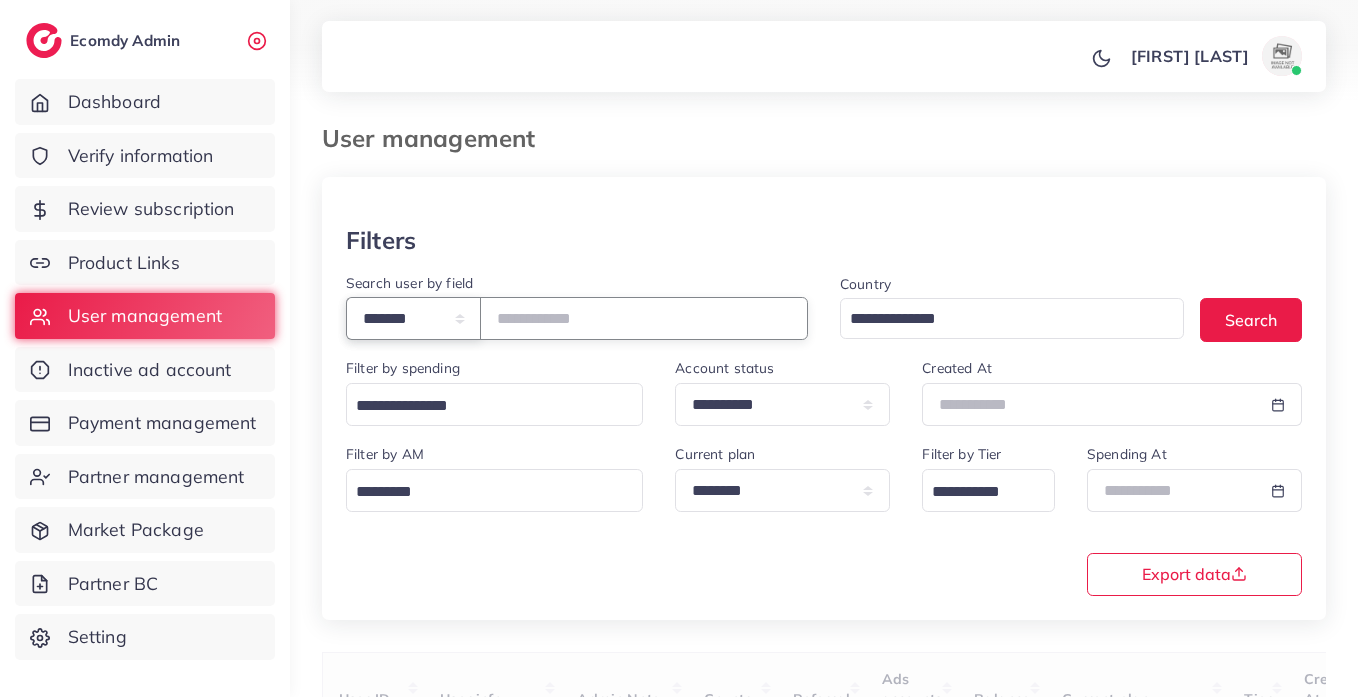 select on "*****" 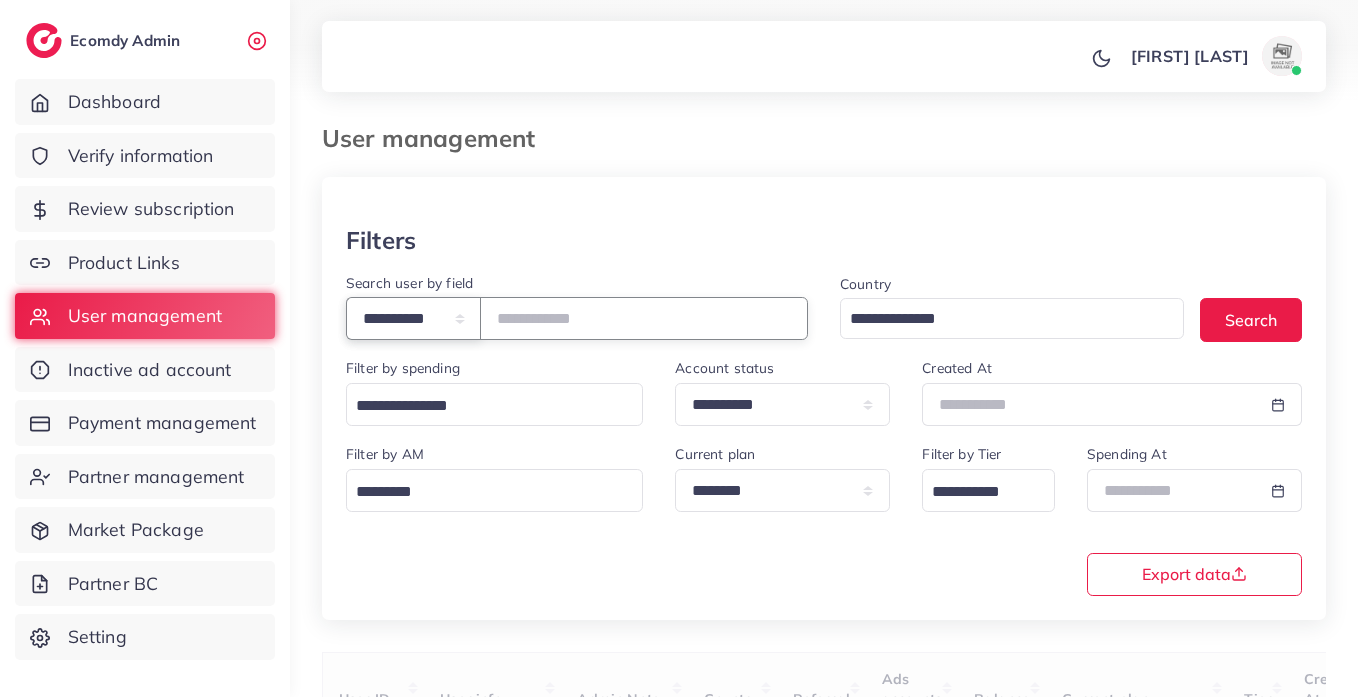 click on "**********" at bounding box center (413, 318) 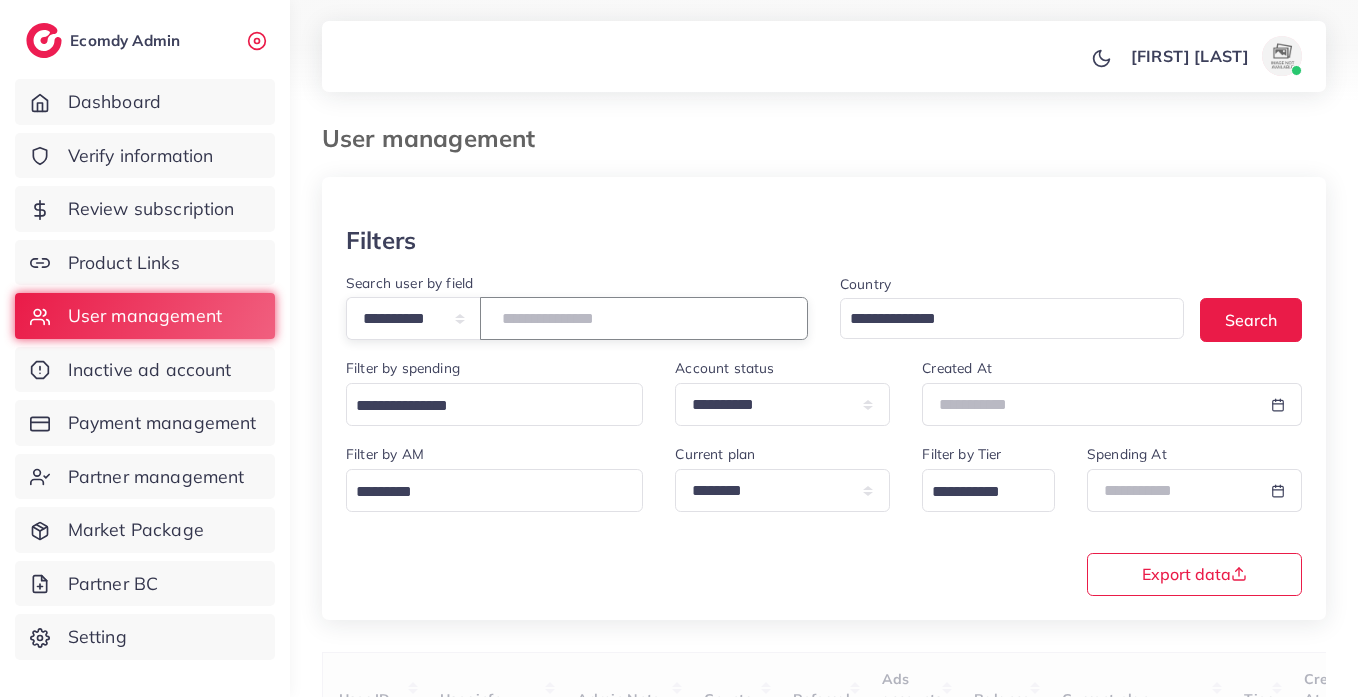 click at bounding box center (644, 318) 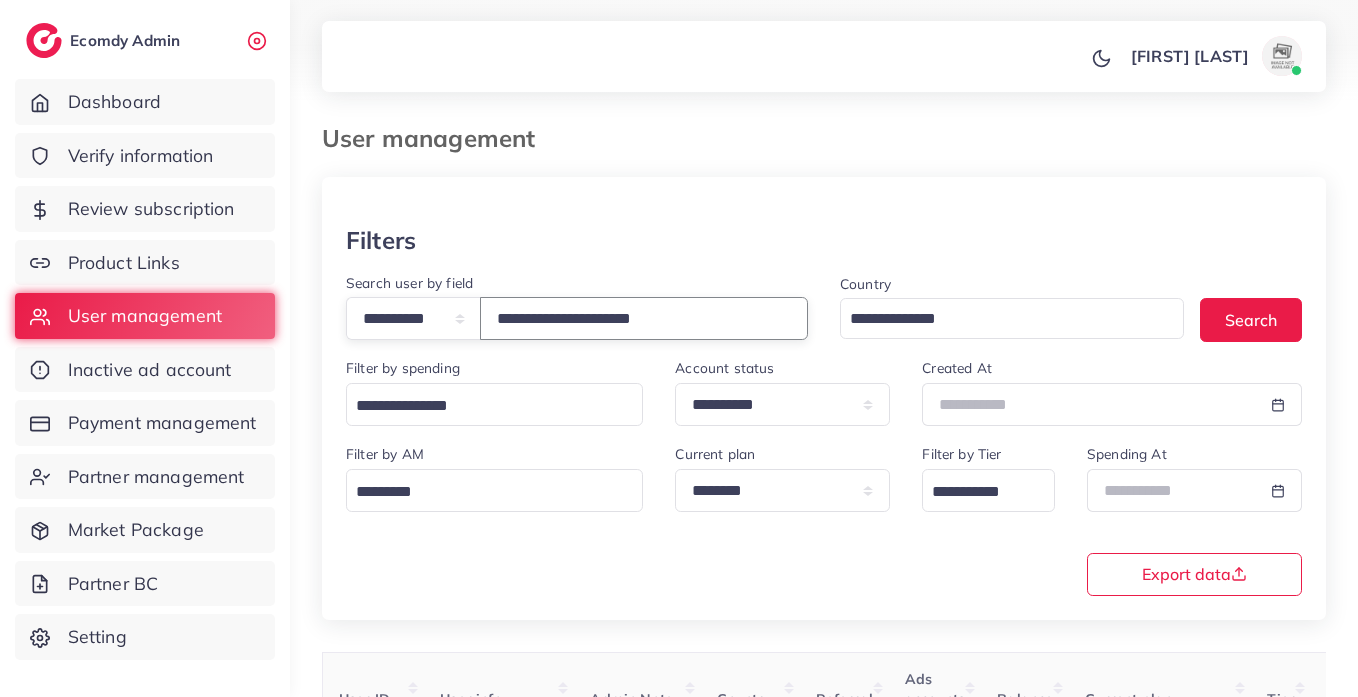 click on "**********" at bounding box center (644, 318) 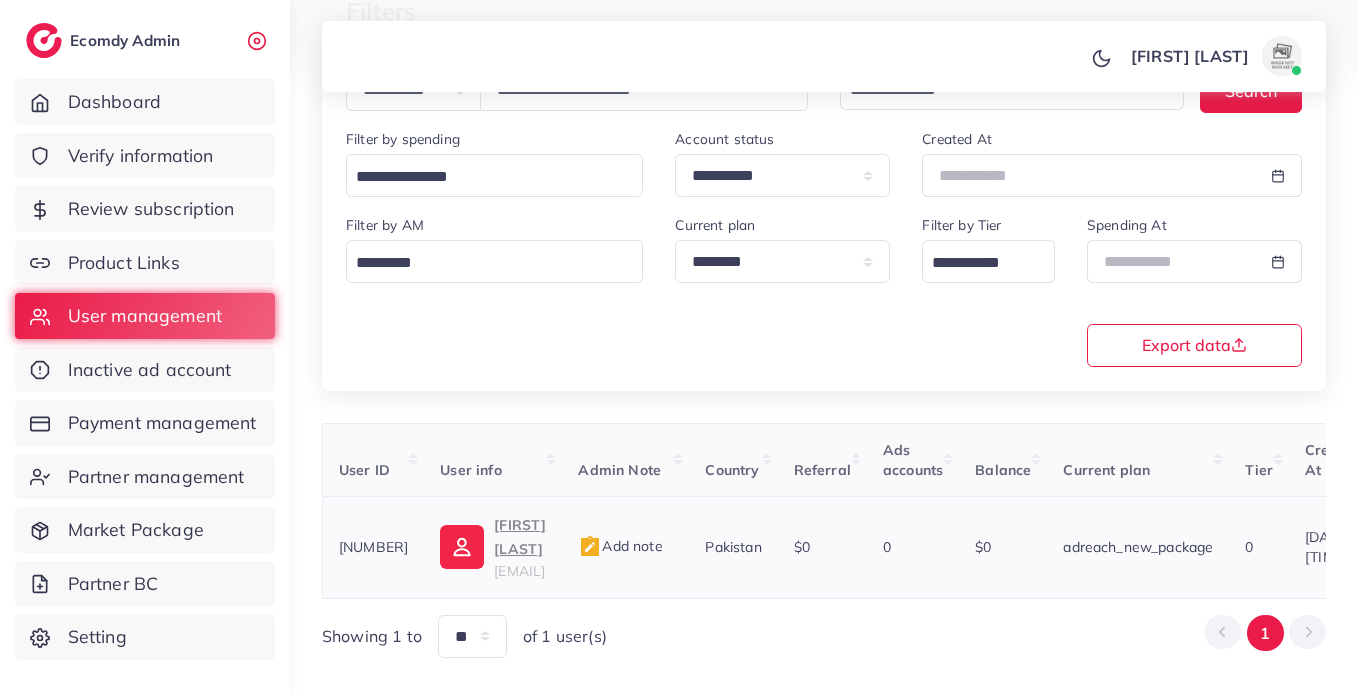 scroll, scrollTop: 247, scrollLeft: 0, axis: vertical 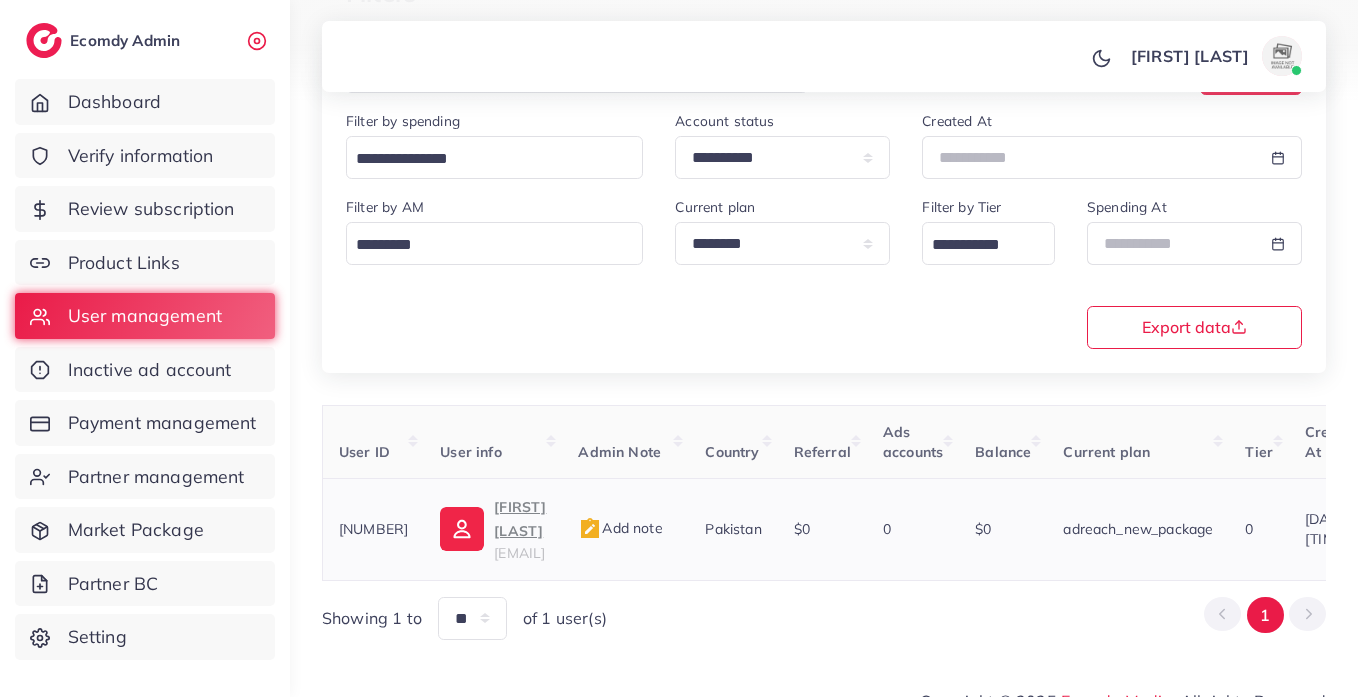 click on "[FIRST] [LAST]  [EMAIL]" at bounding box center [493, 529] 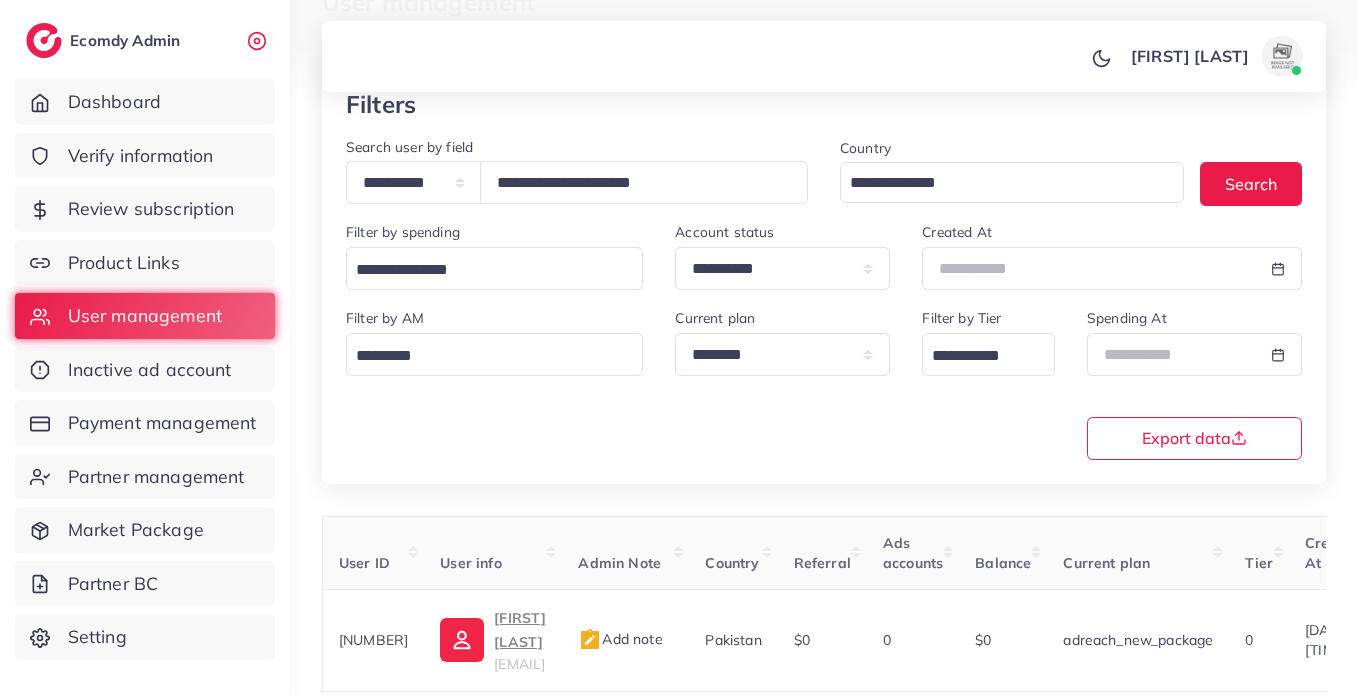 scroll, scrollTop: 0, scrollLeft: 0, axis: both 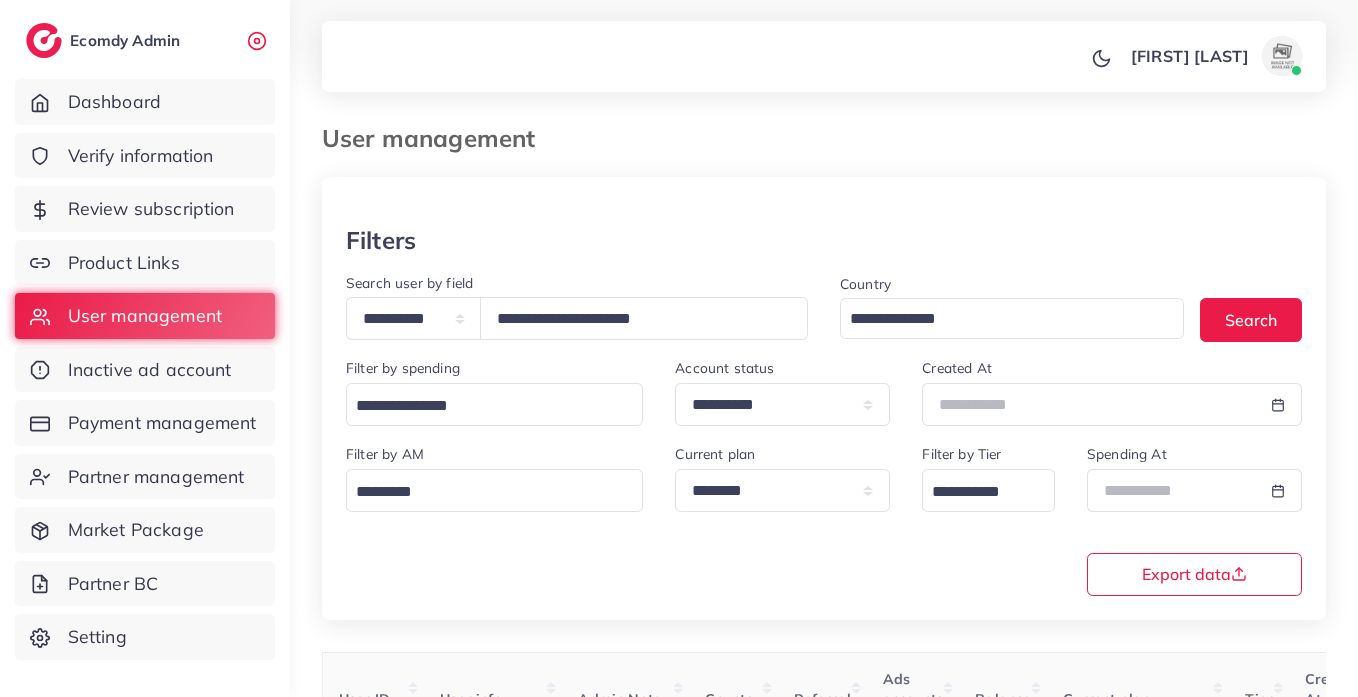 click on "**********" at bounding box center (824, 423) 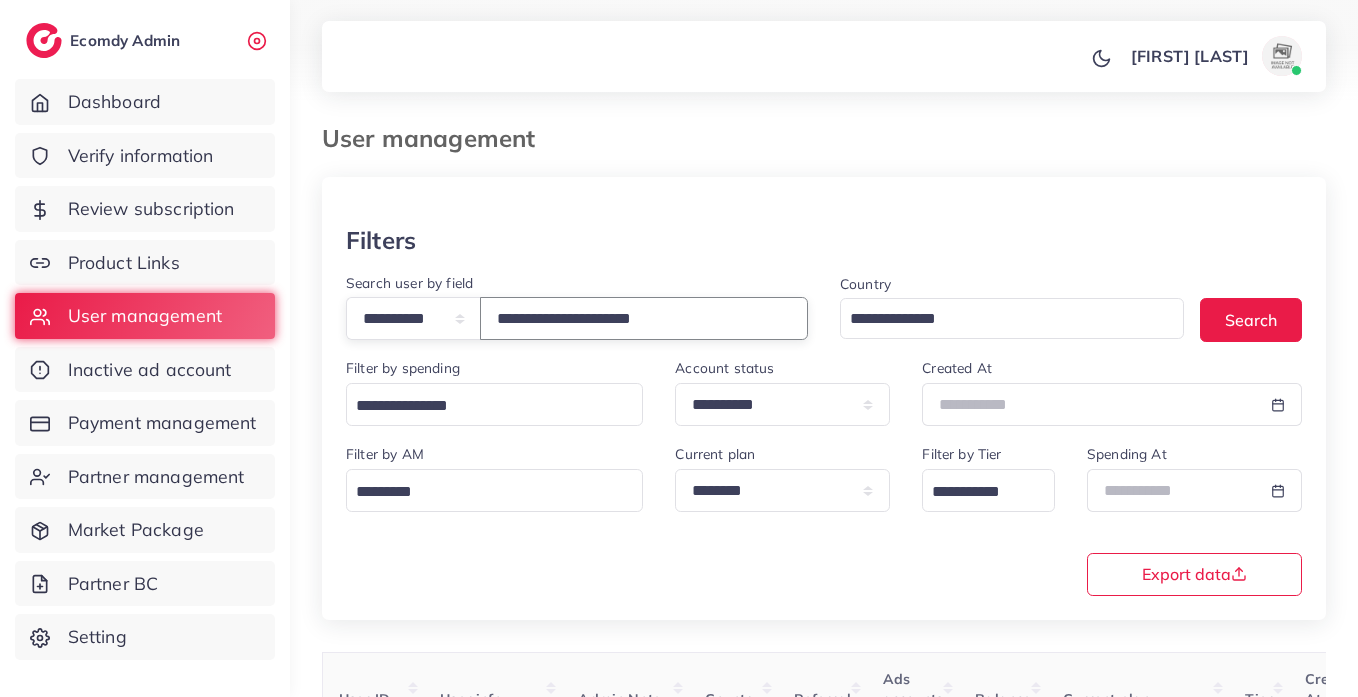 click on "**********" at bounding box center (644, 318) 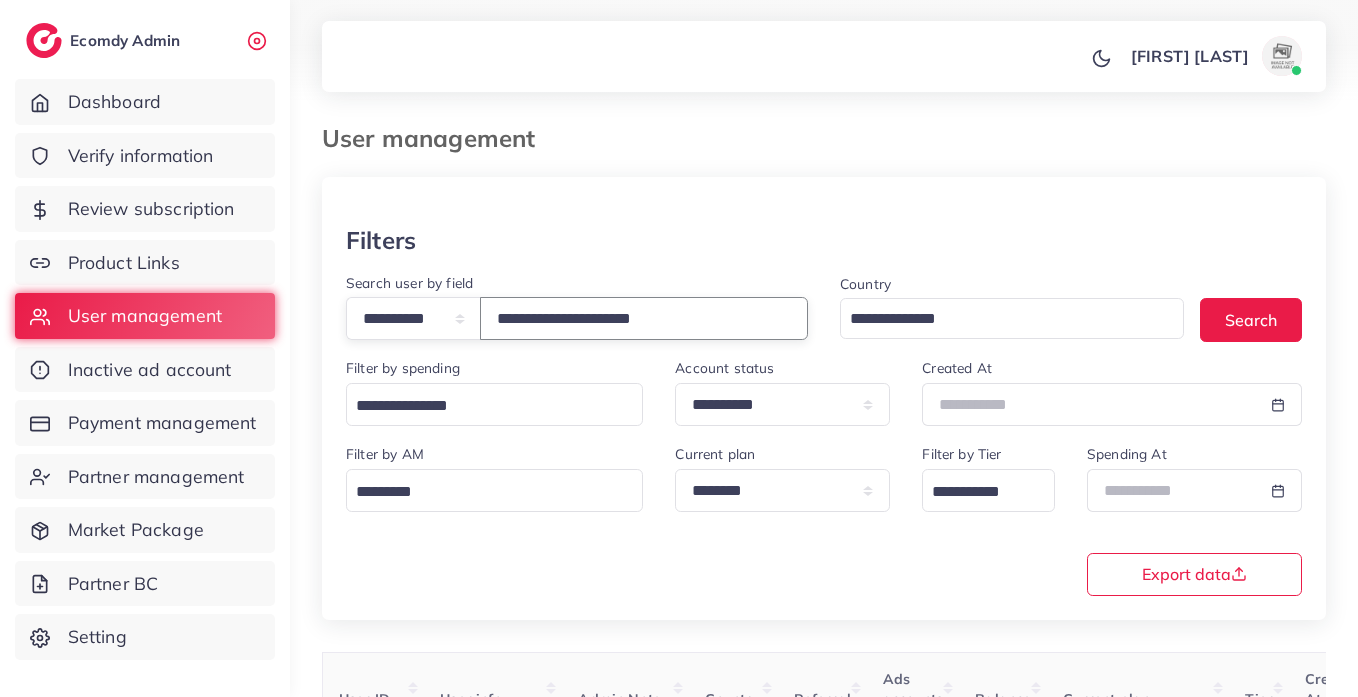 click on "**********" at bounding box center [644, 318] 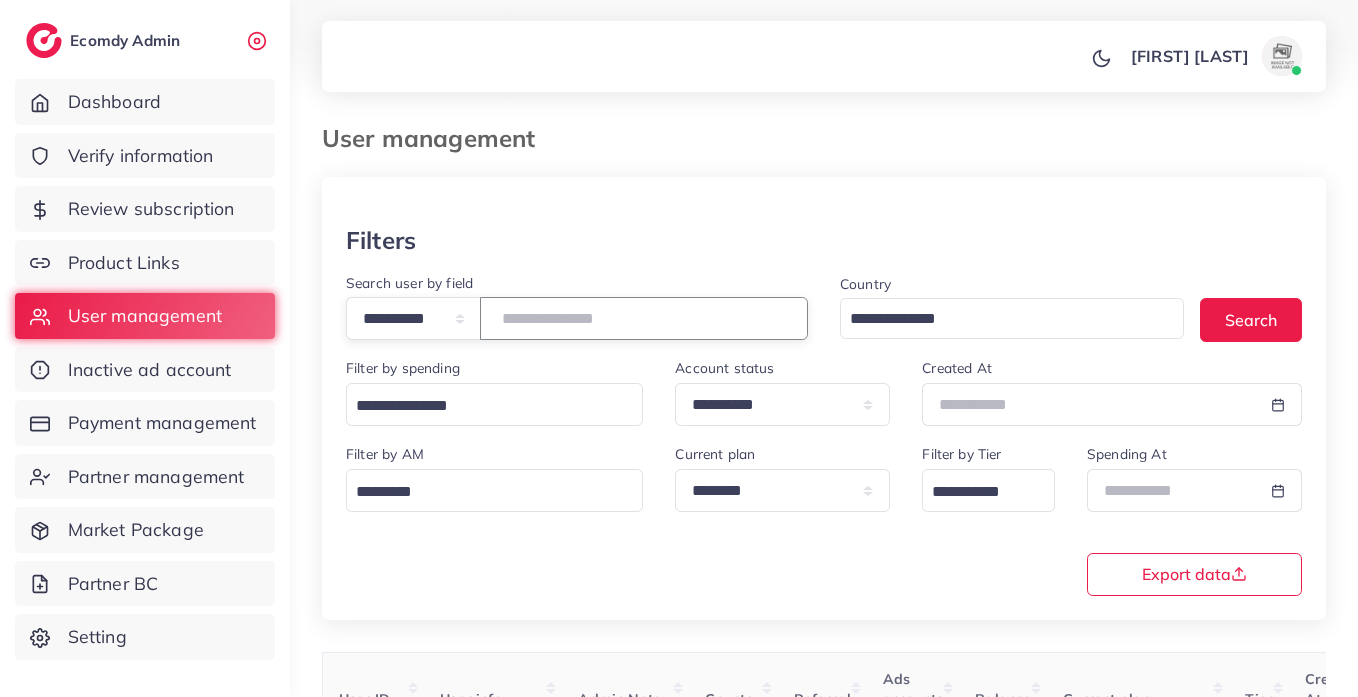 paste on "**********" 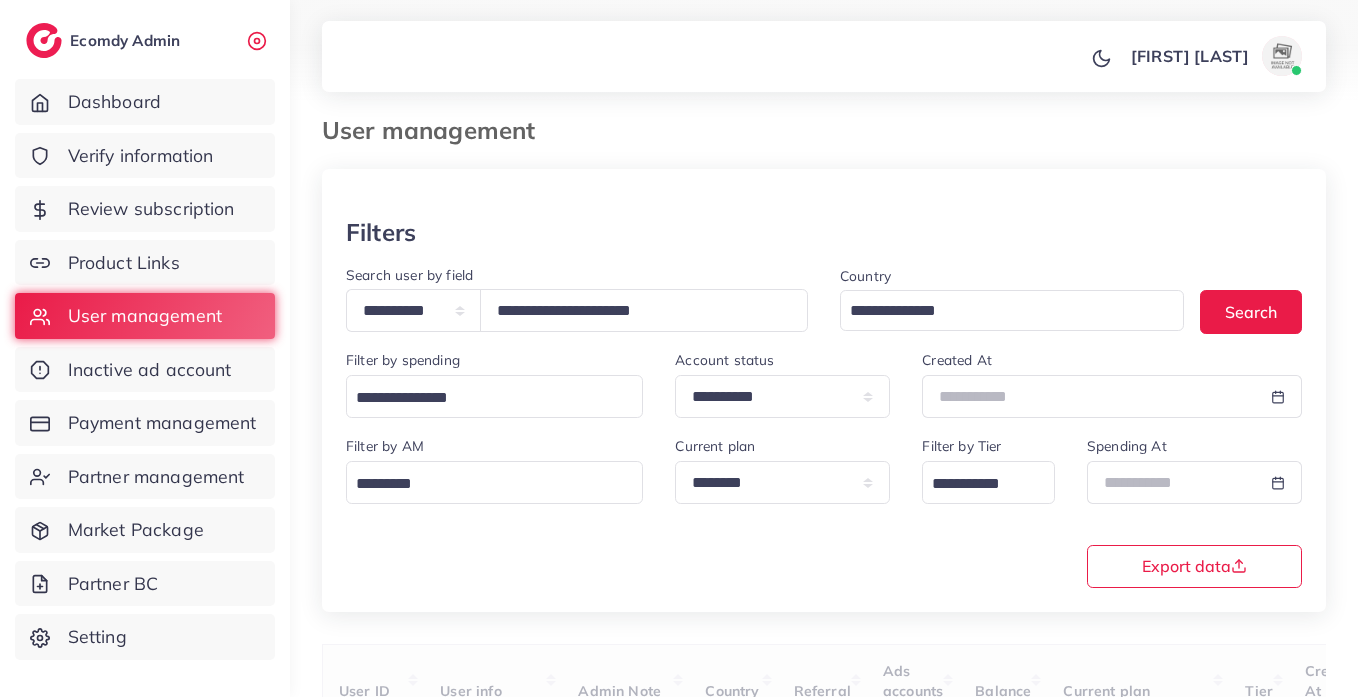 scroll, scrollTop: 10, scrollLeft: 0, axis: vertical 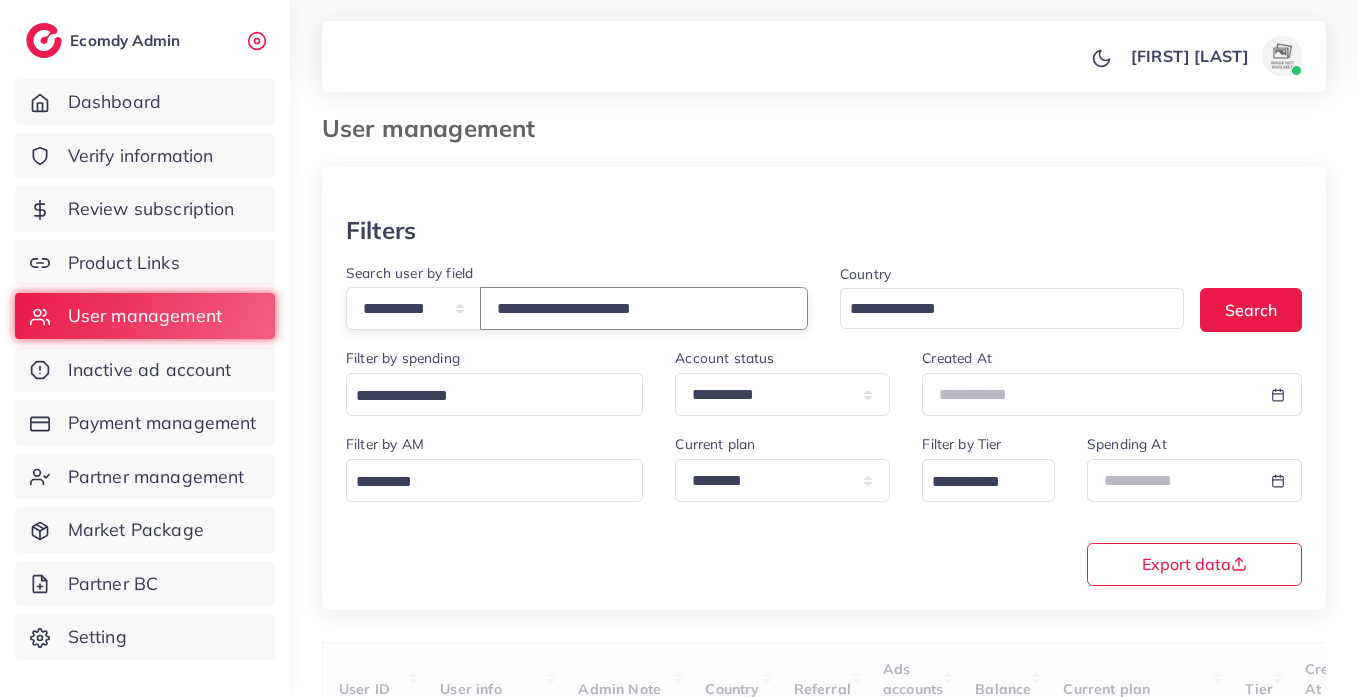 click on "**********" at bounding box center (644, 308) 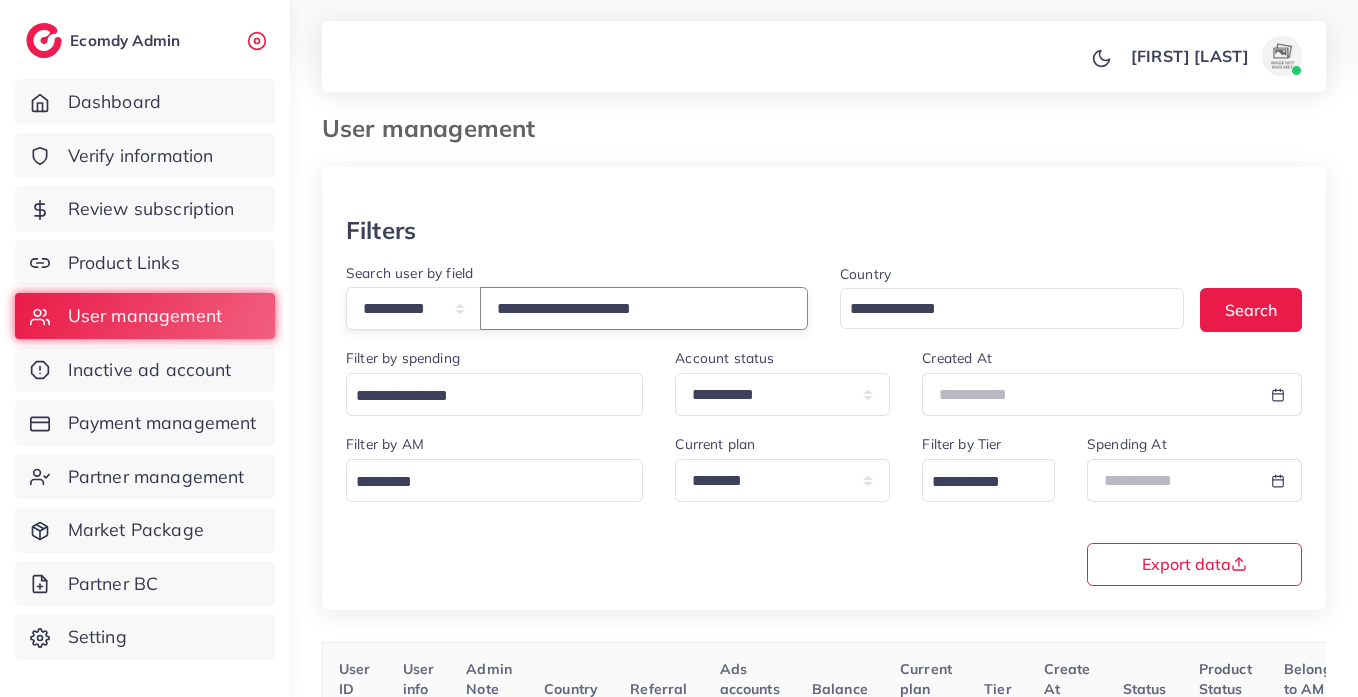 type on "**********" 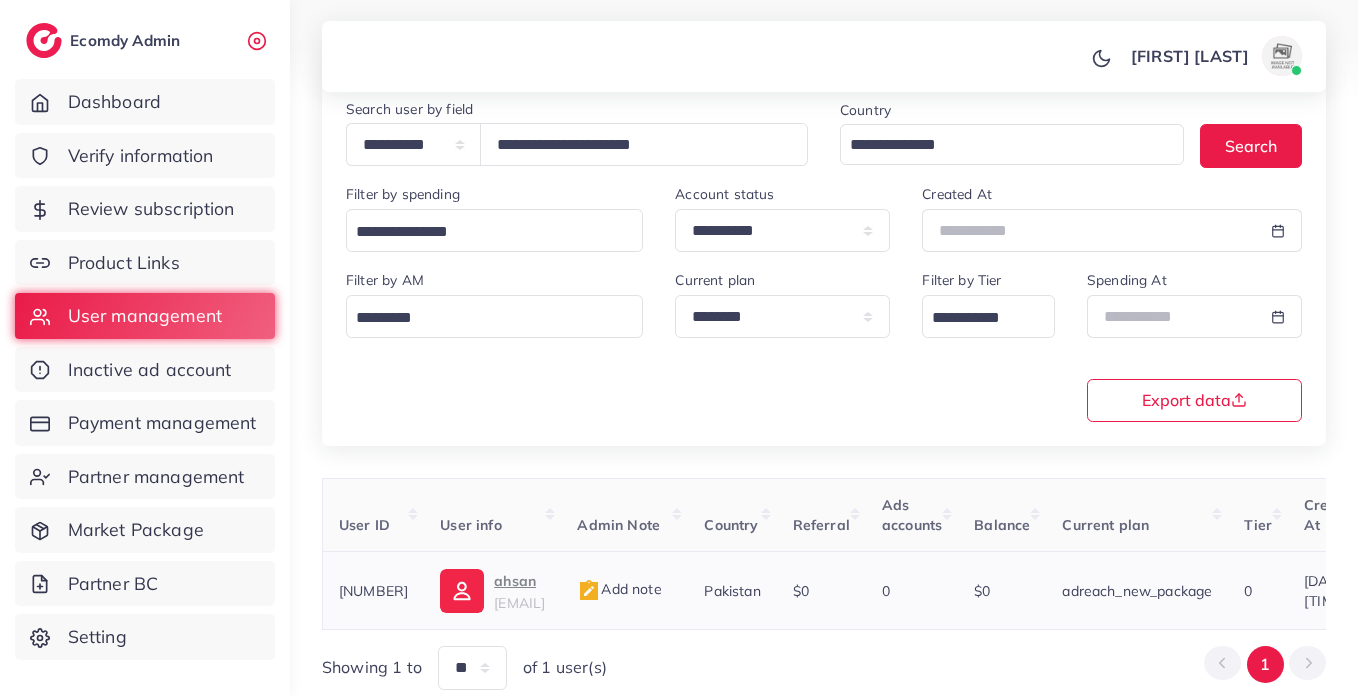 scroll, scrollTop: 260, scrollLeft: 0, axis: vertical 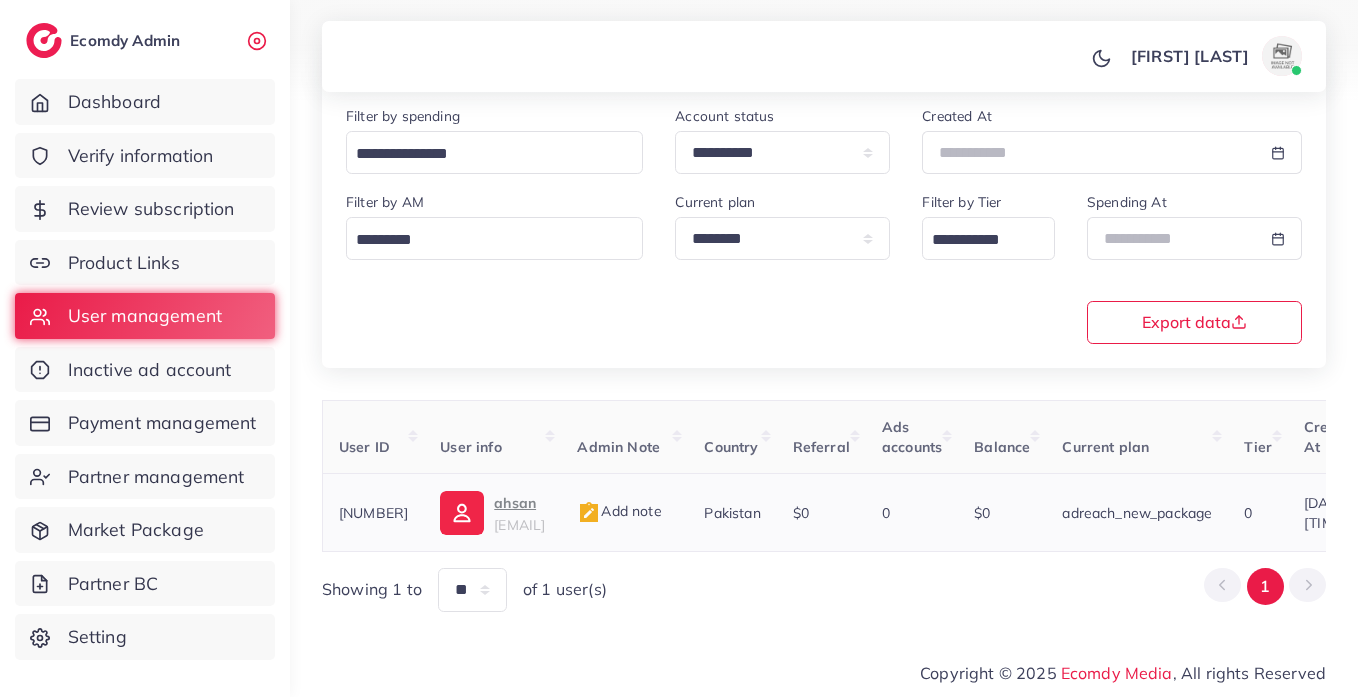 click on "[EMAIL]" at bounding box center [519, 525] 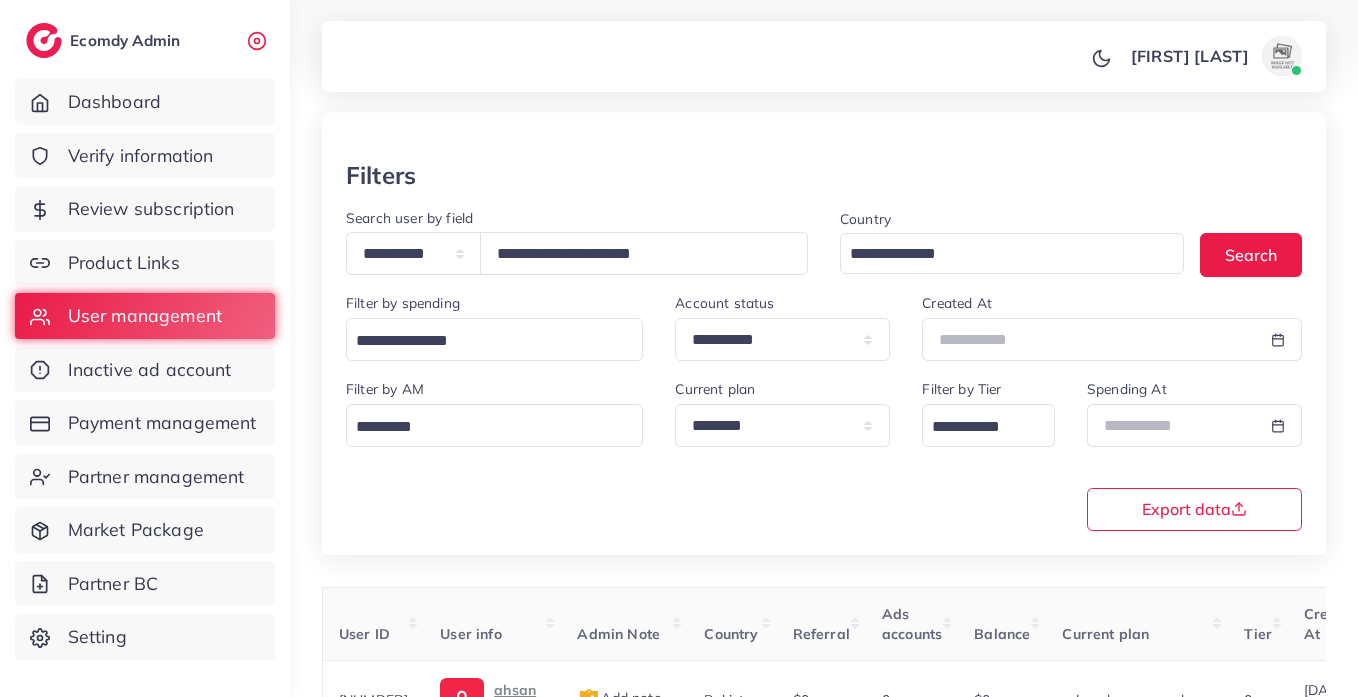 scroll, scrollTop: 0, scrollLeft: 0, axis: both 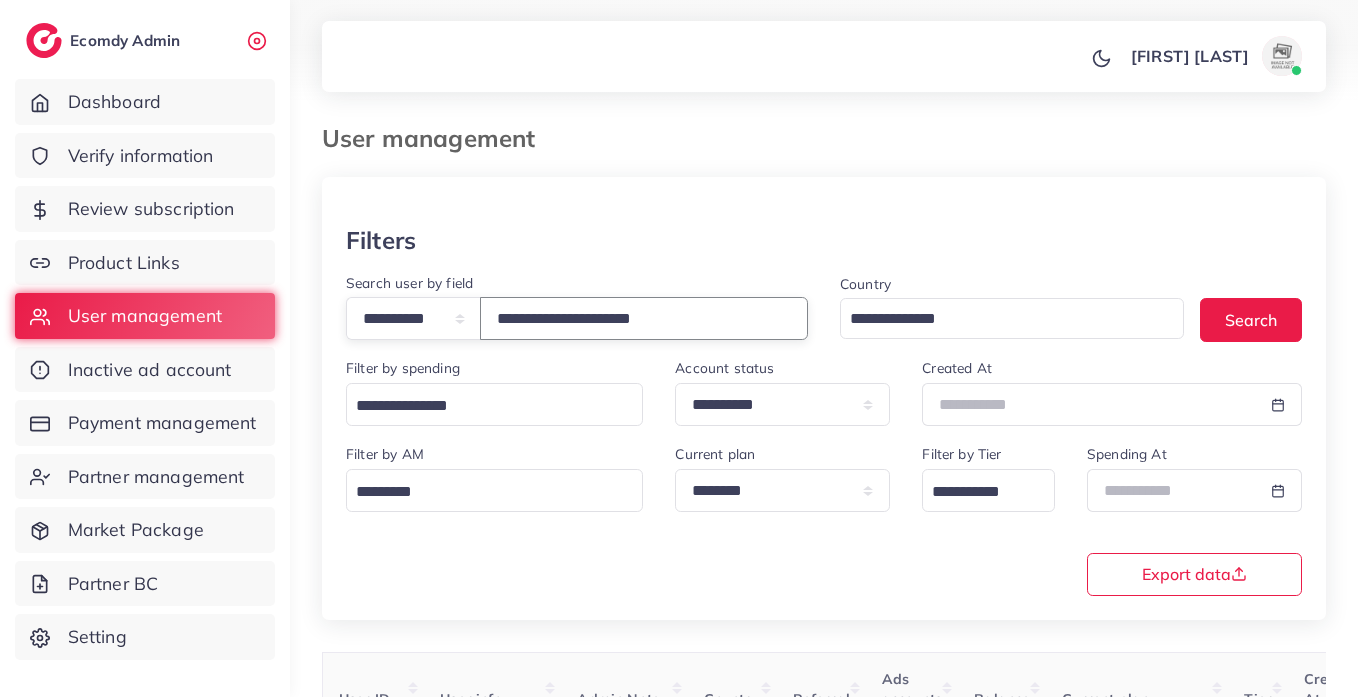 click on "**********" at bounding box center (644, 318) 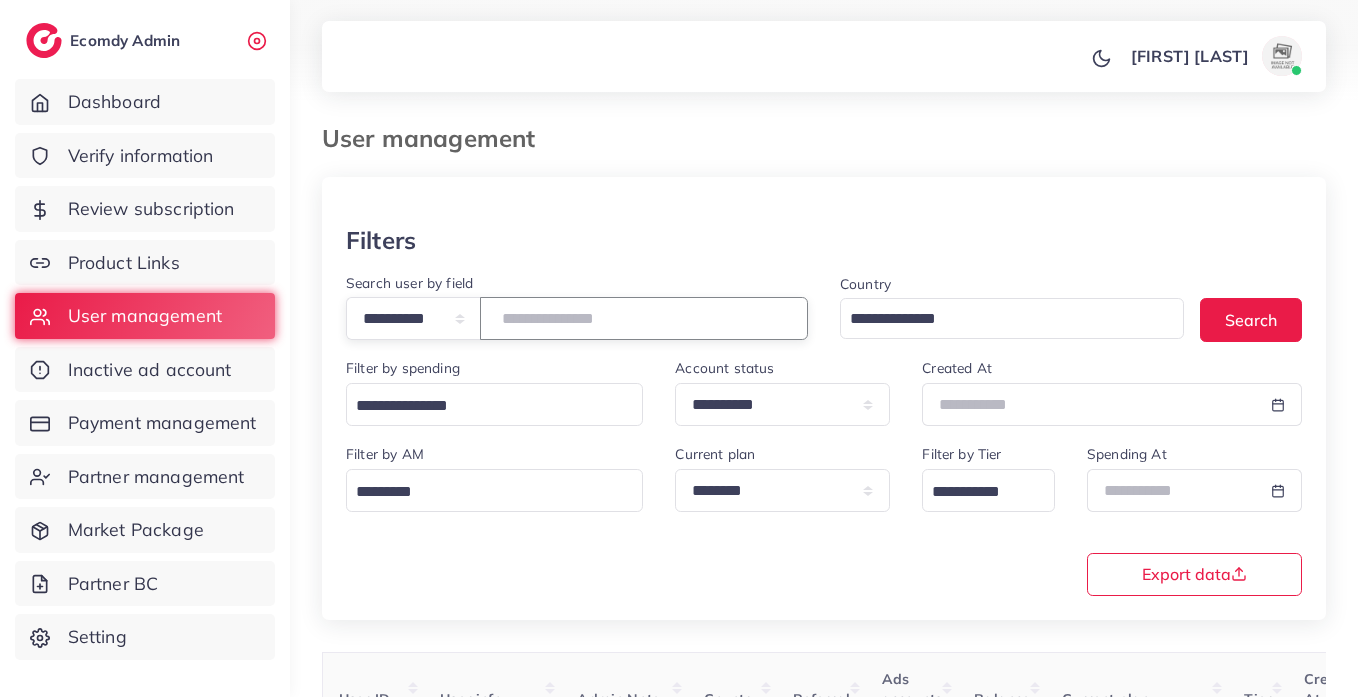 paste on "**********" 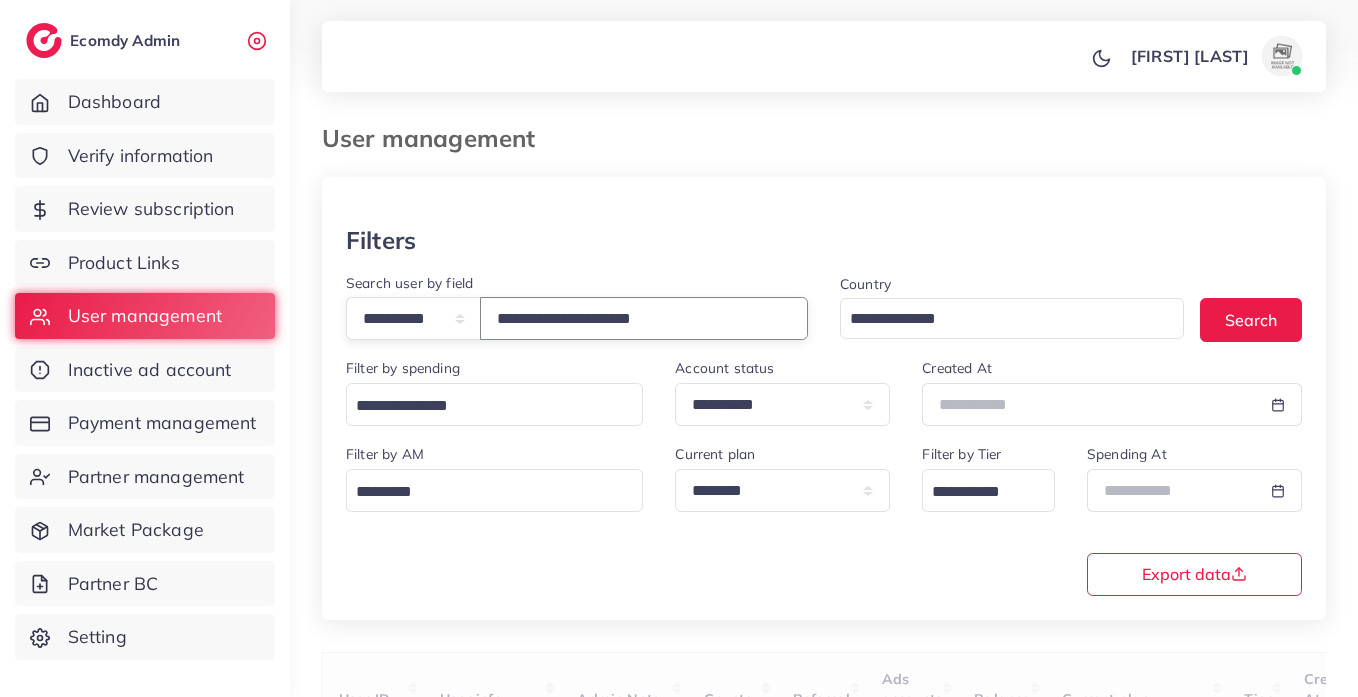 click on "**********" at bounding box center [644, 318] 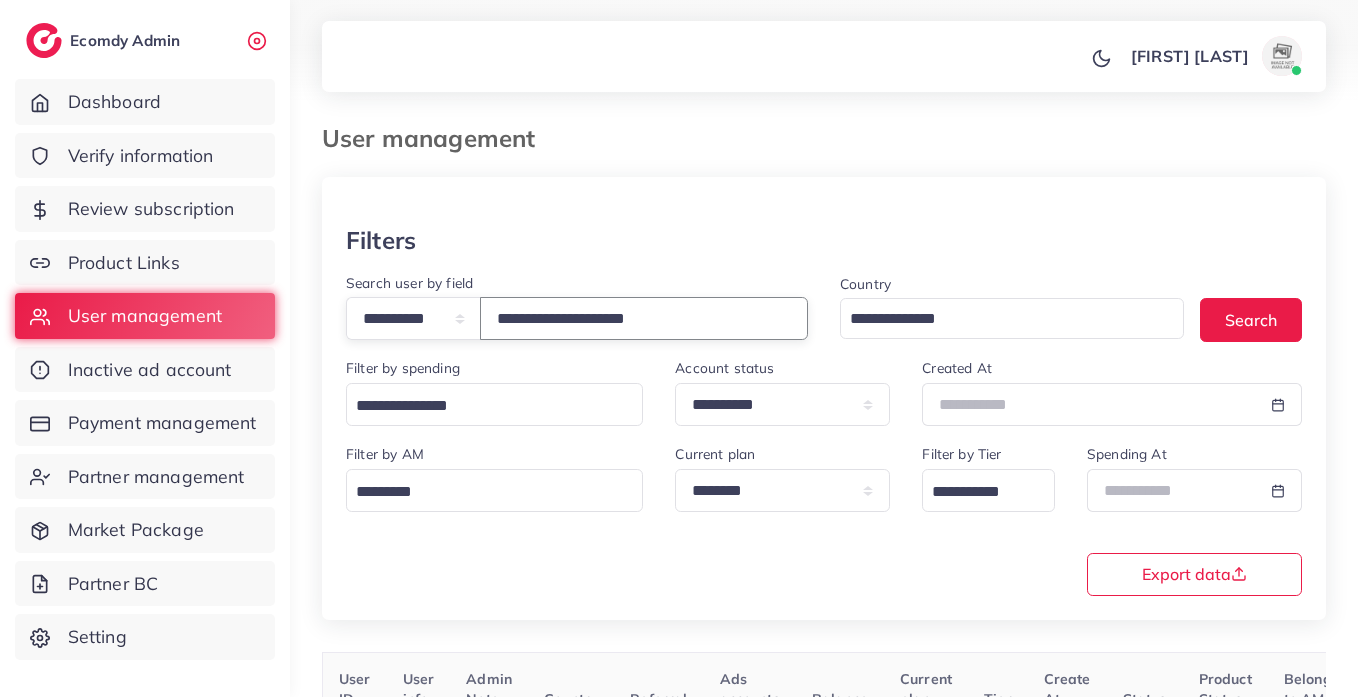 type on "**********" 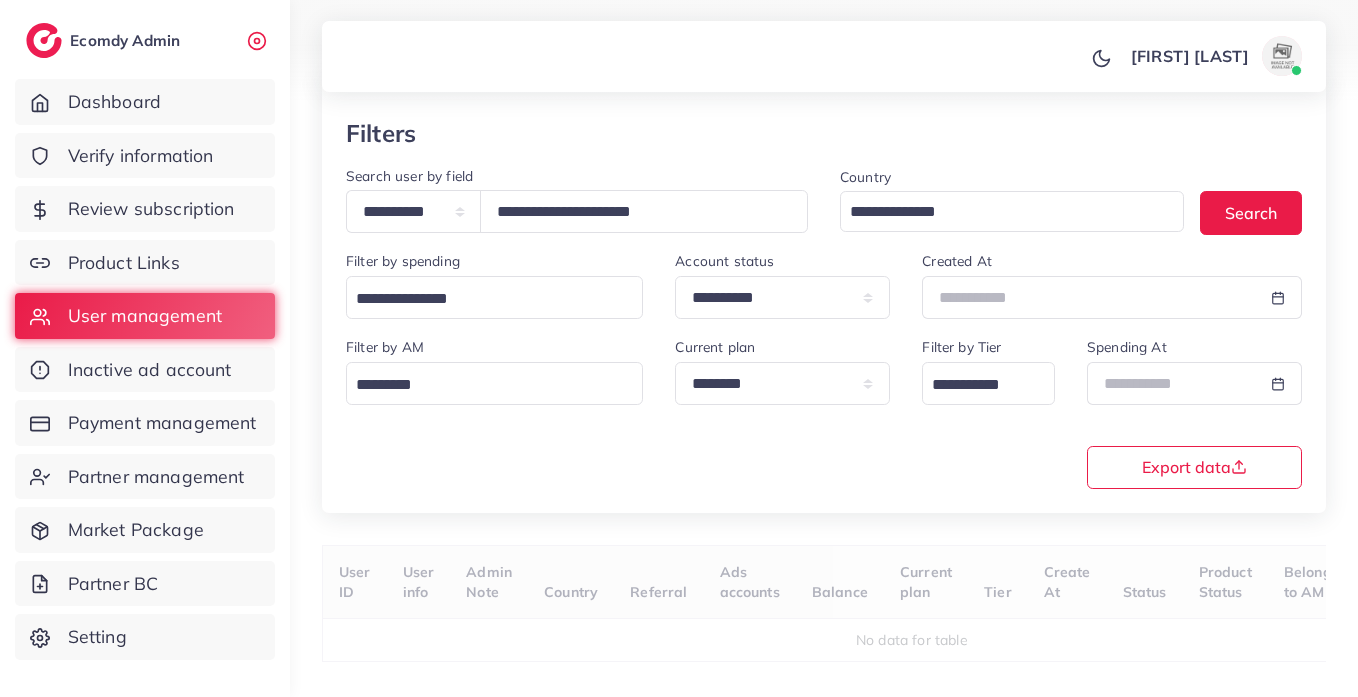 scroll, scrollTop: 165, scrollLeft: 0, axis: vertical 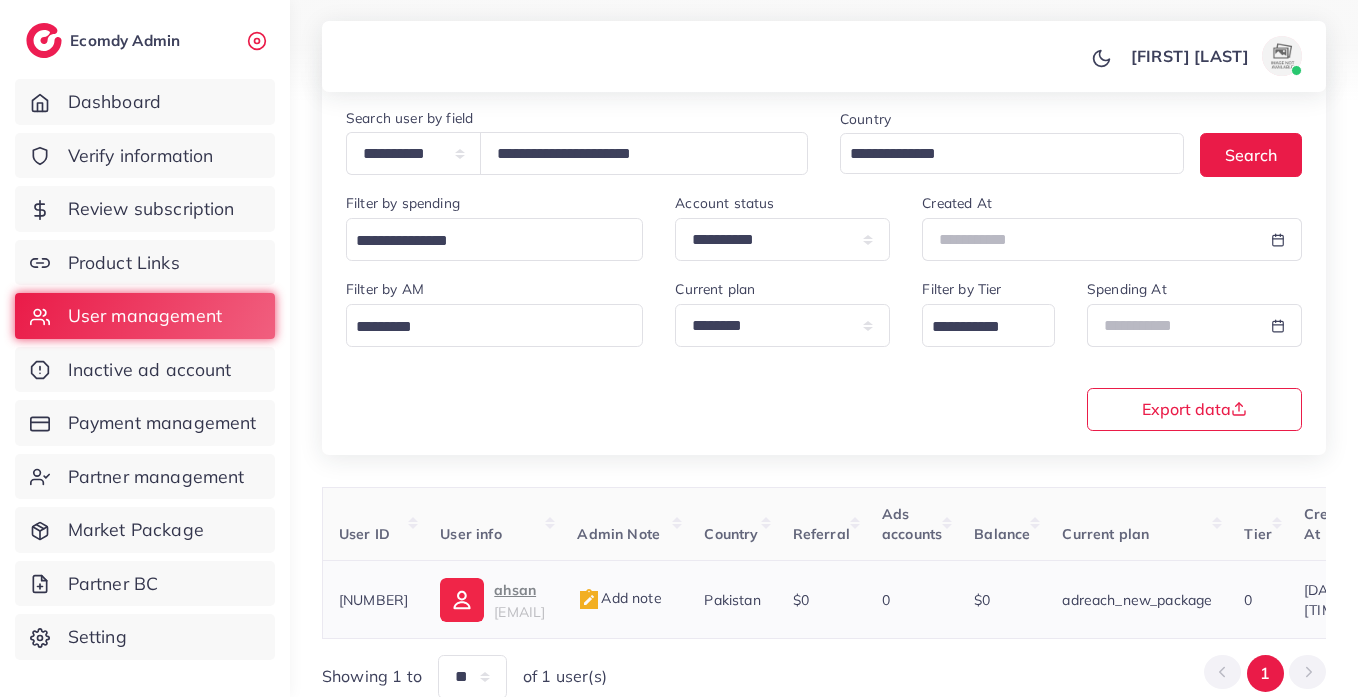 click at bounding box center [462, 600] 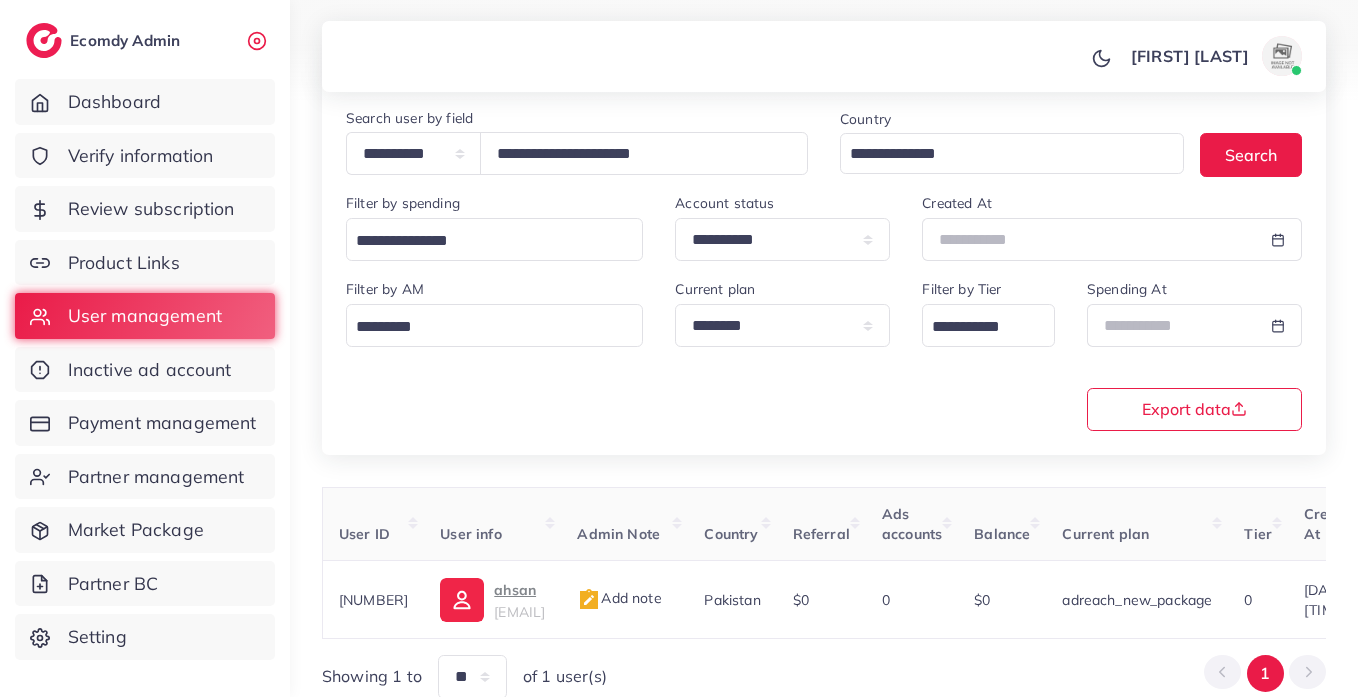 scroll, scrollTop: 0, scrollLeft: 0, axis: both 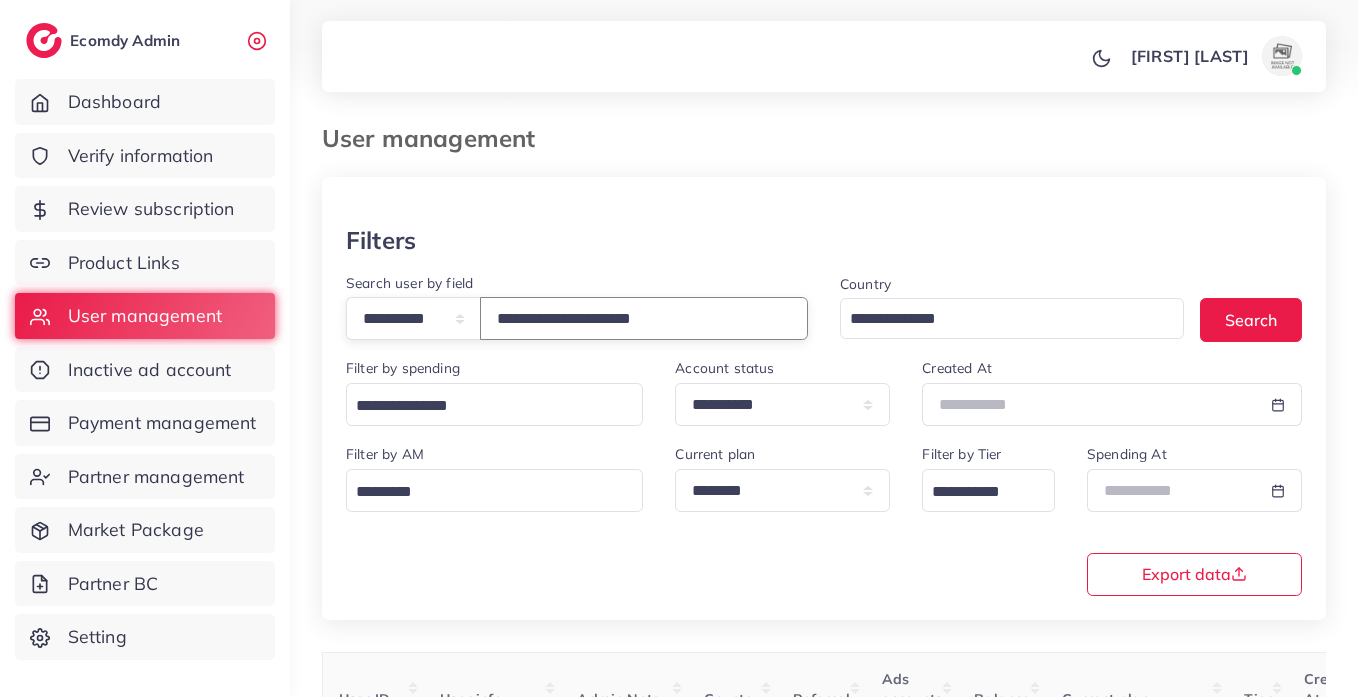 click on "**********" at bounding box center (644, 318) 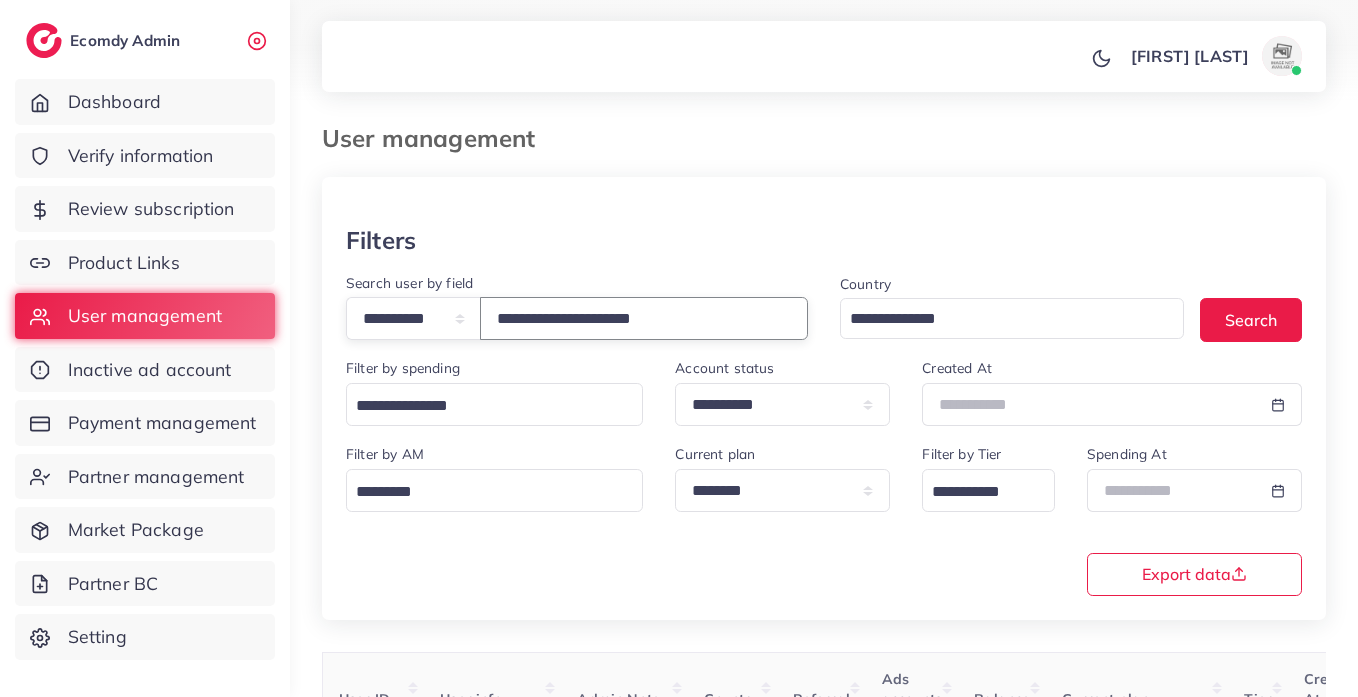 click on "**********" at bounding box center (644, 318) 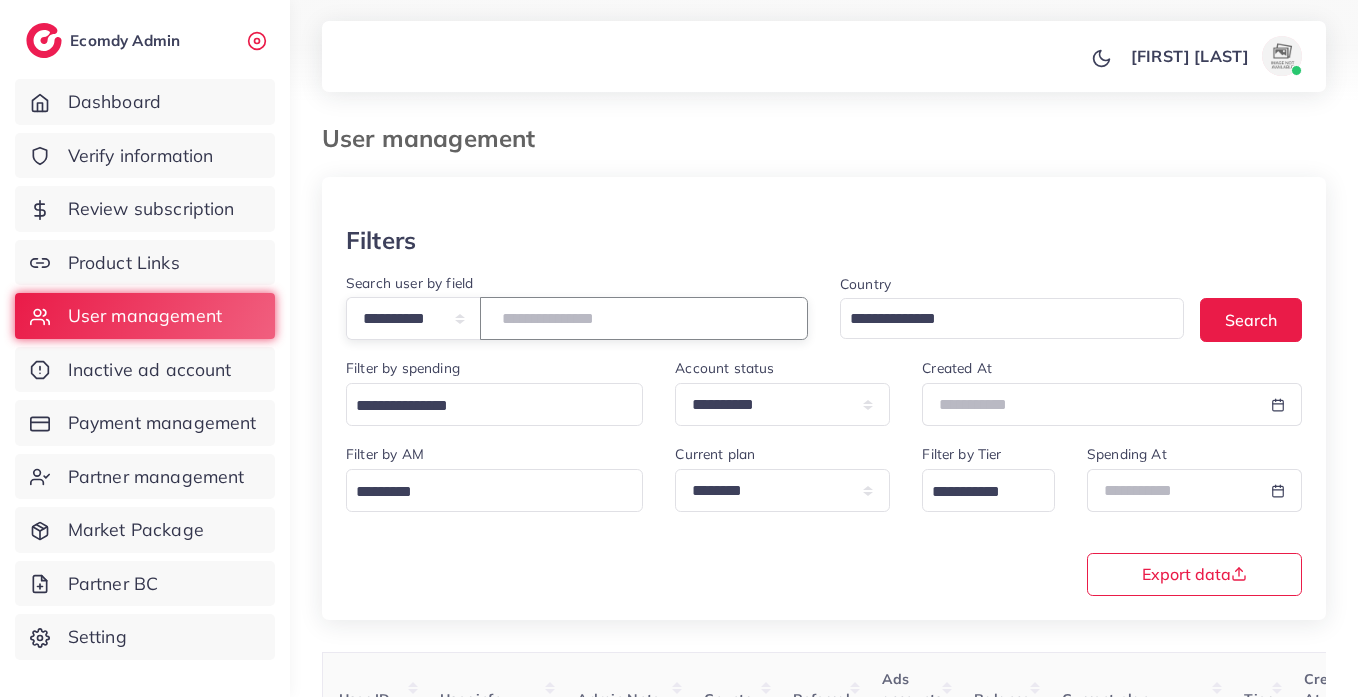 paste on "**********" 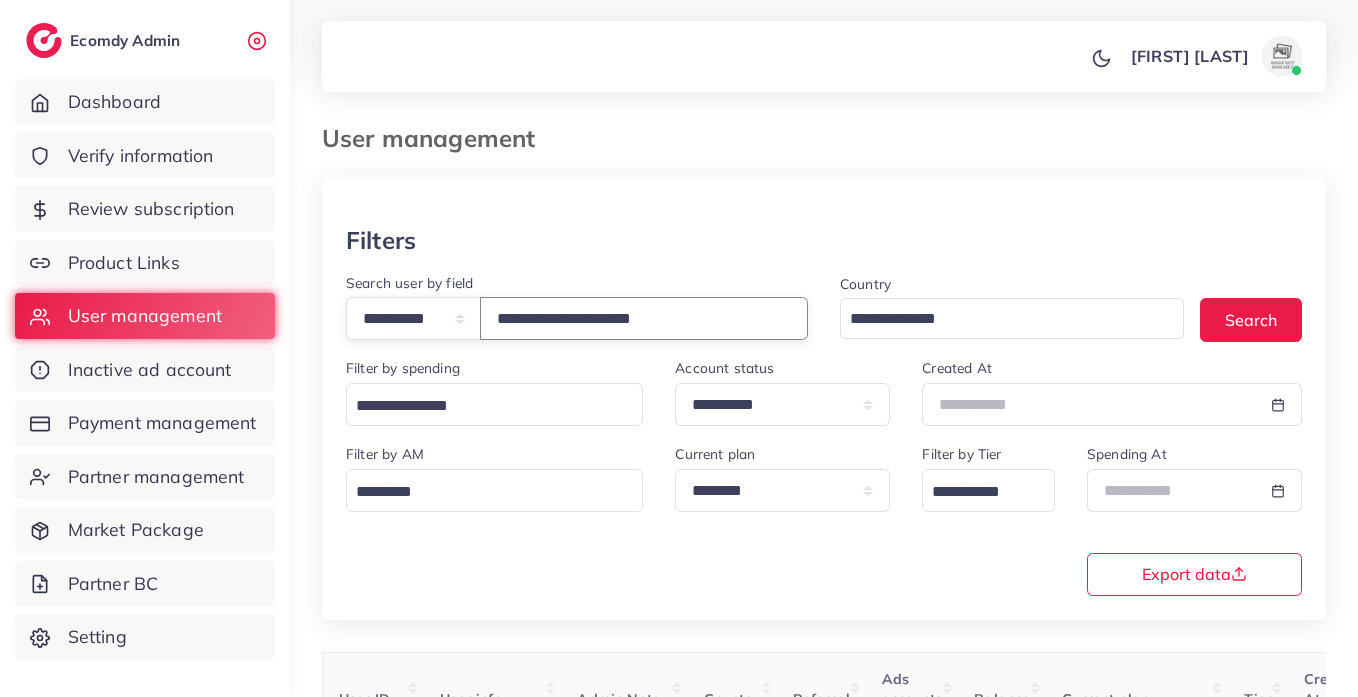 type on "**********" 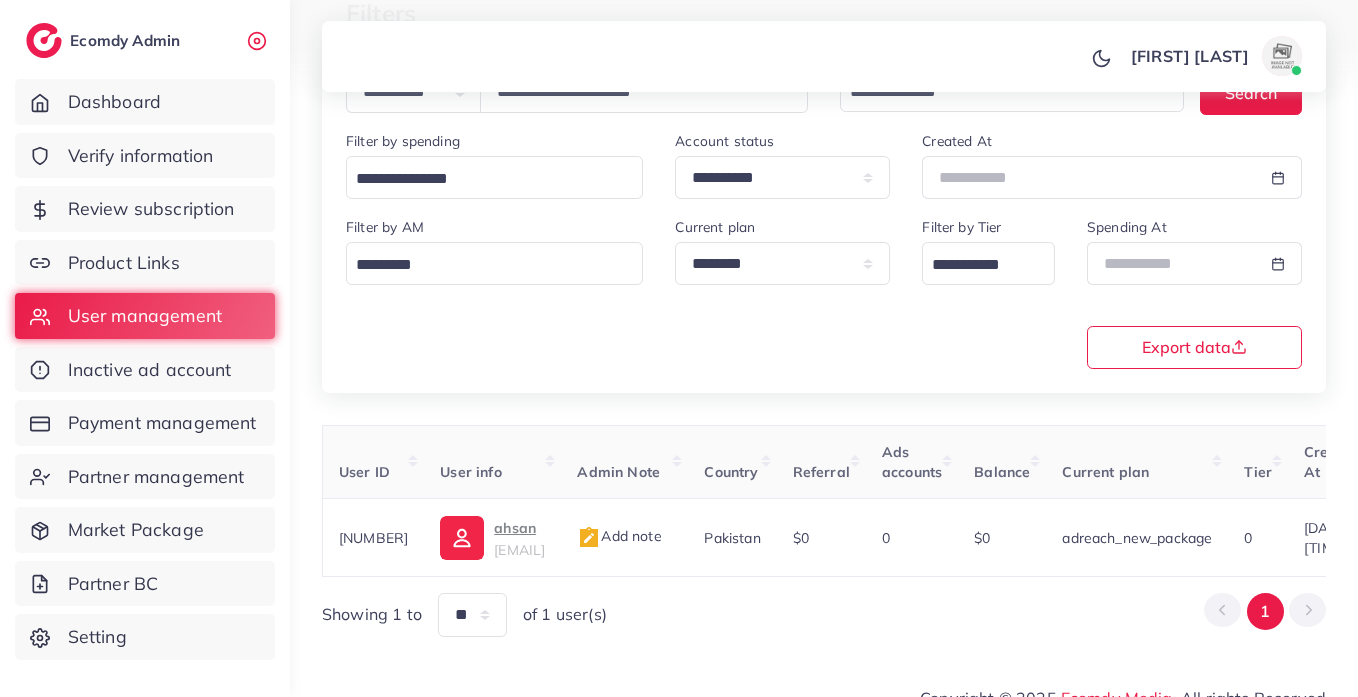 scroll, scrollTop: 260, scrollLeft: 0, axis: vertical 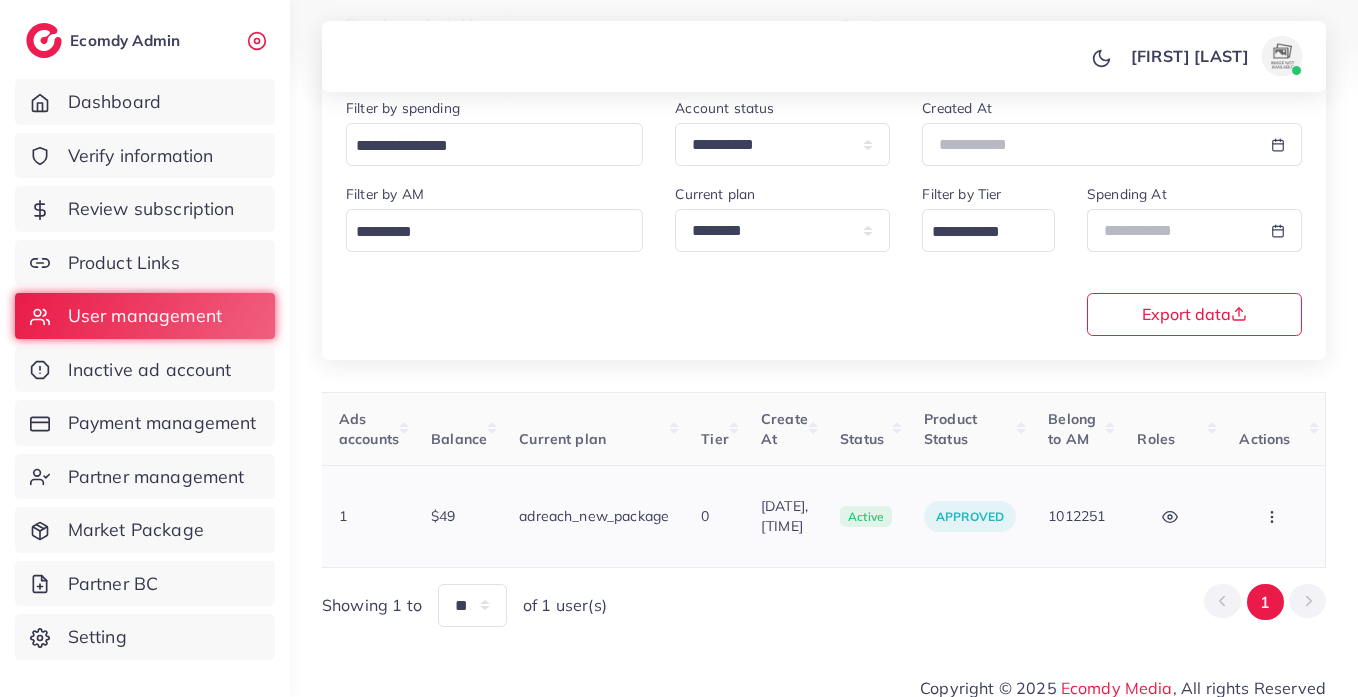 click at bounding box center (1274, 516) 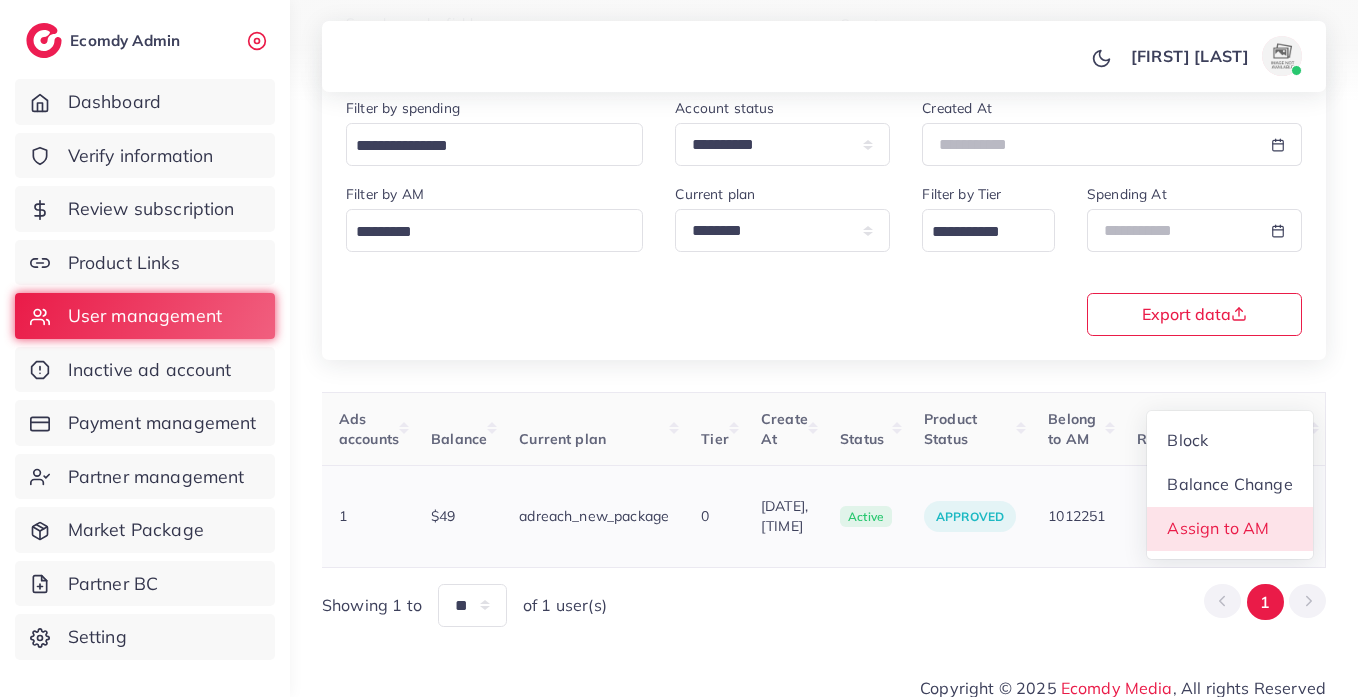 click on "Assign to AM" at bounding box center [1230, 529] 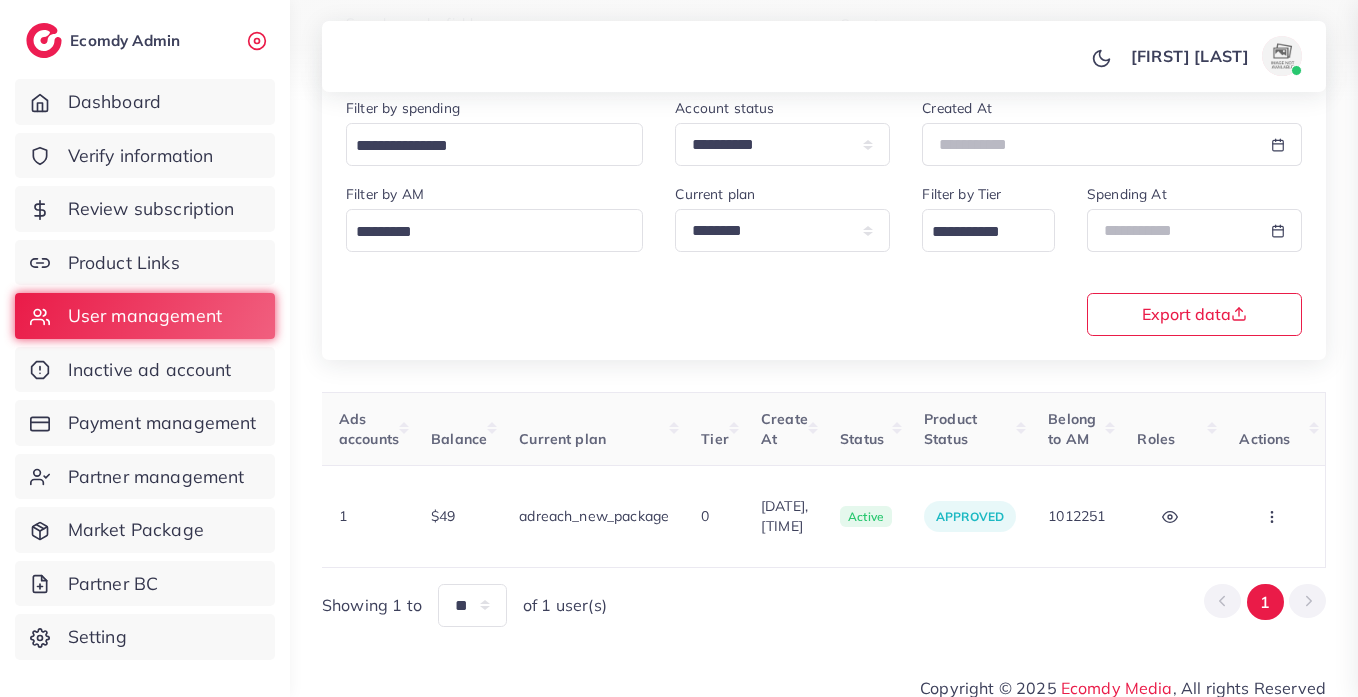 scroll, scrollTop: 0, scrollLeft: 688, axis: horizontal 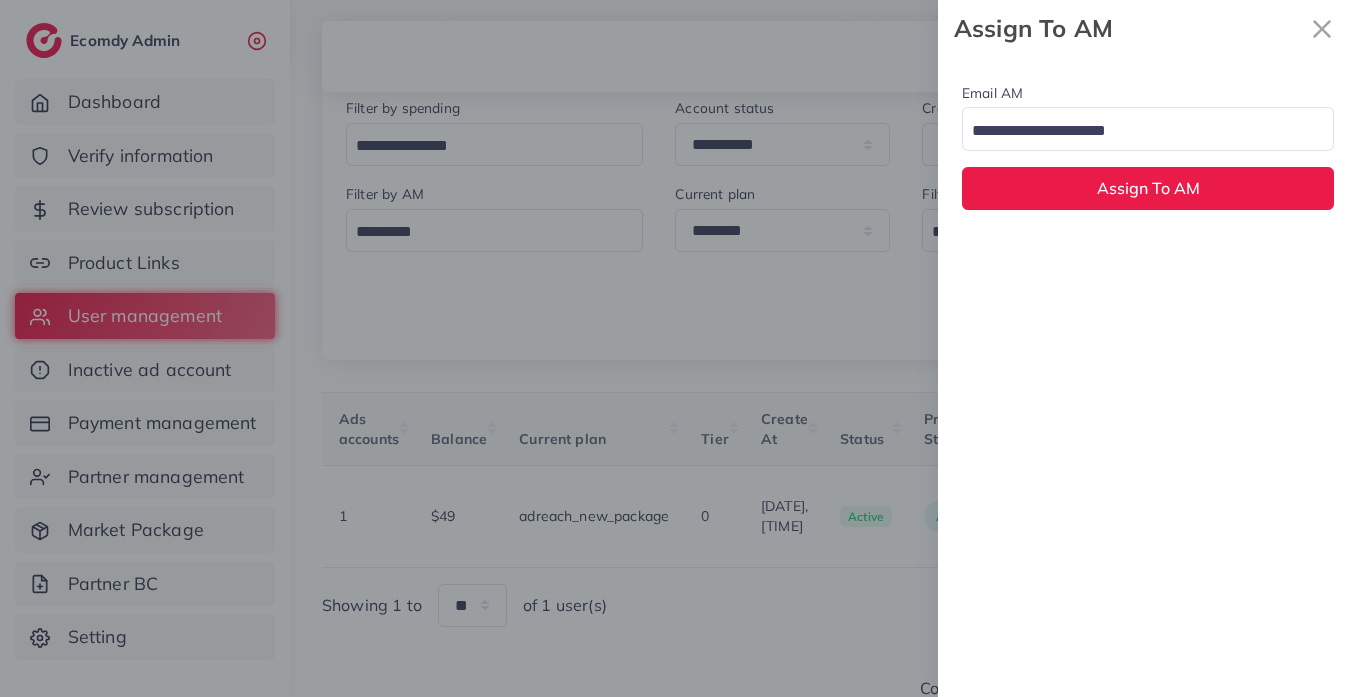 click on "Email AM            Loading..." at bounding box center (1148, 116) 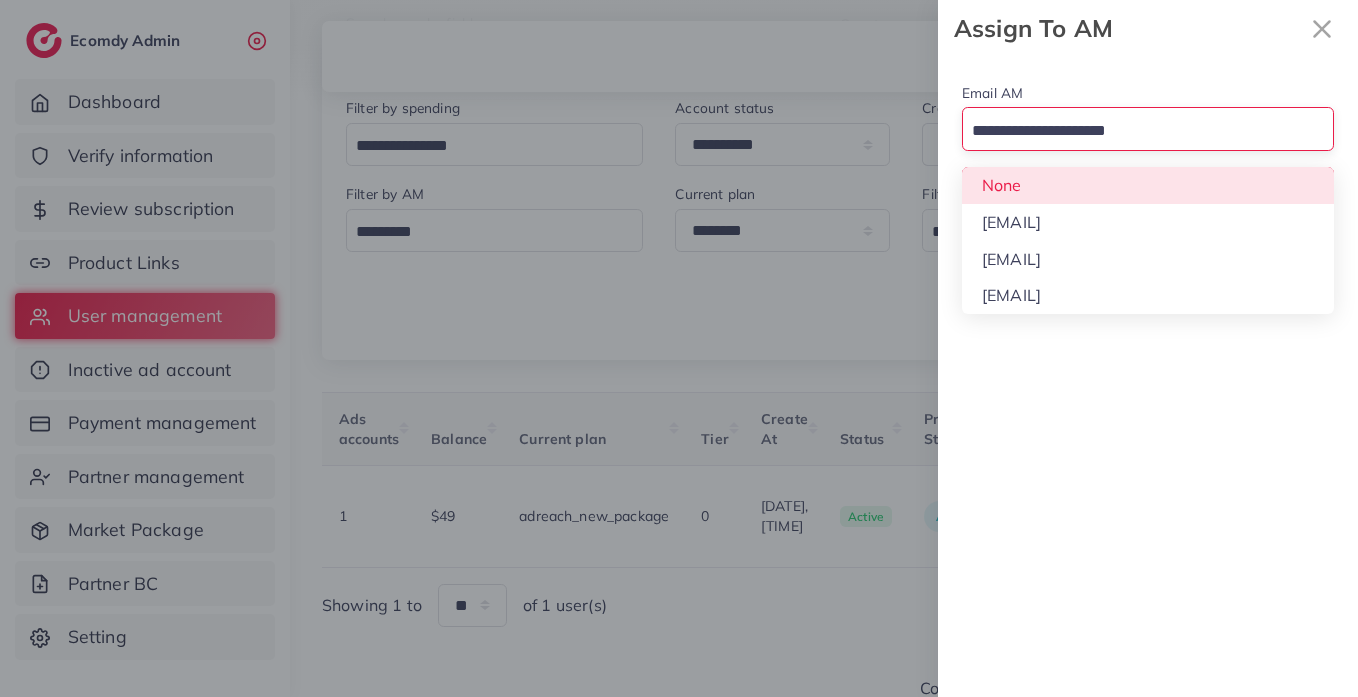 click on "Email AM            Loading...
None
[EMAIL]
[EMAIL]
[EMAIL]
Assign To AM" at bounding box center [1148, 145] 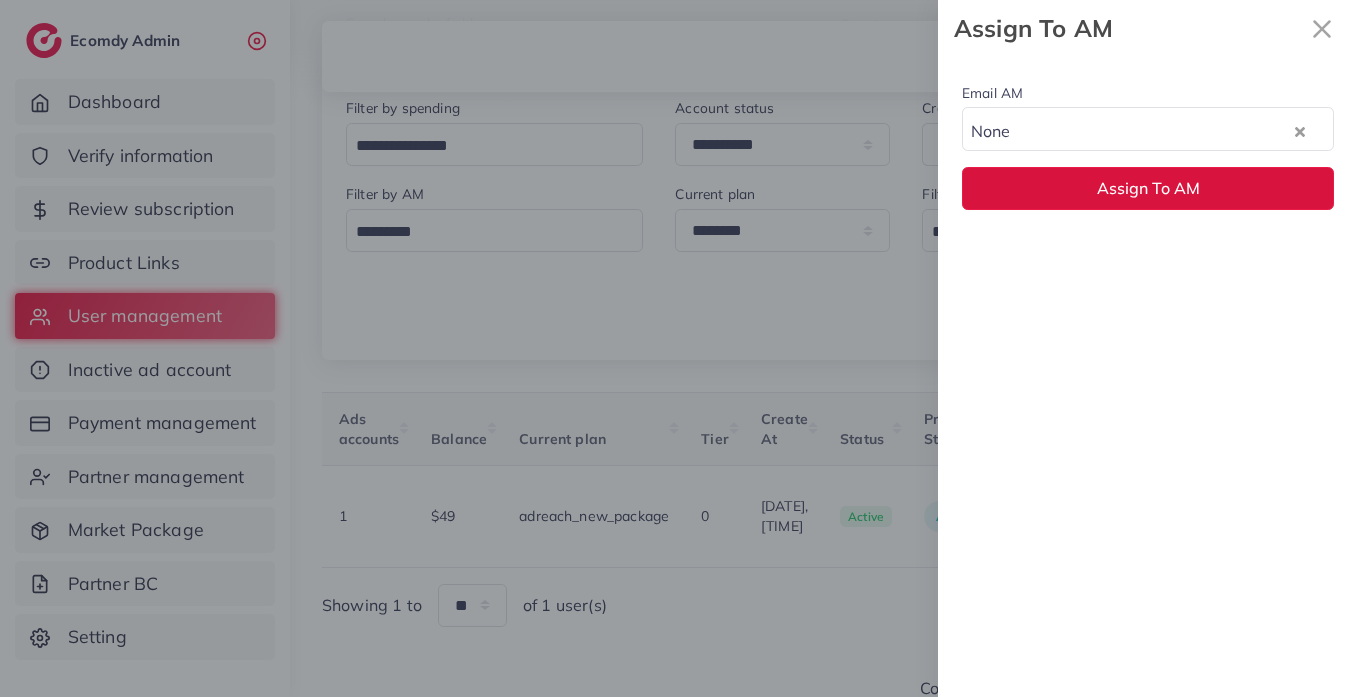 click on "Assign To AM" at bounding box center [1148, 188] 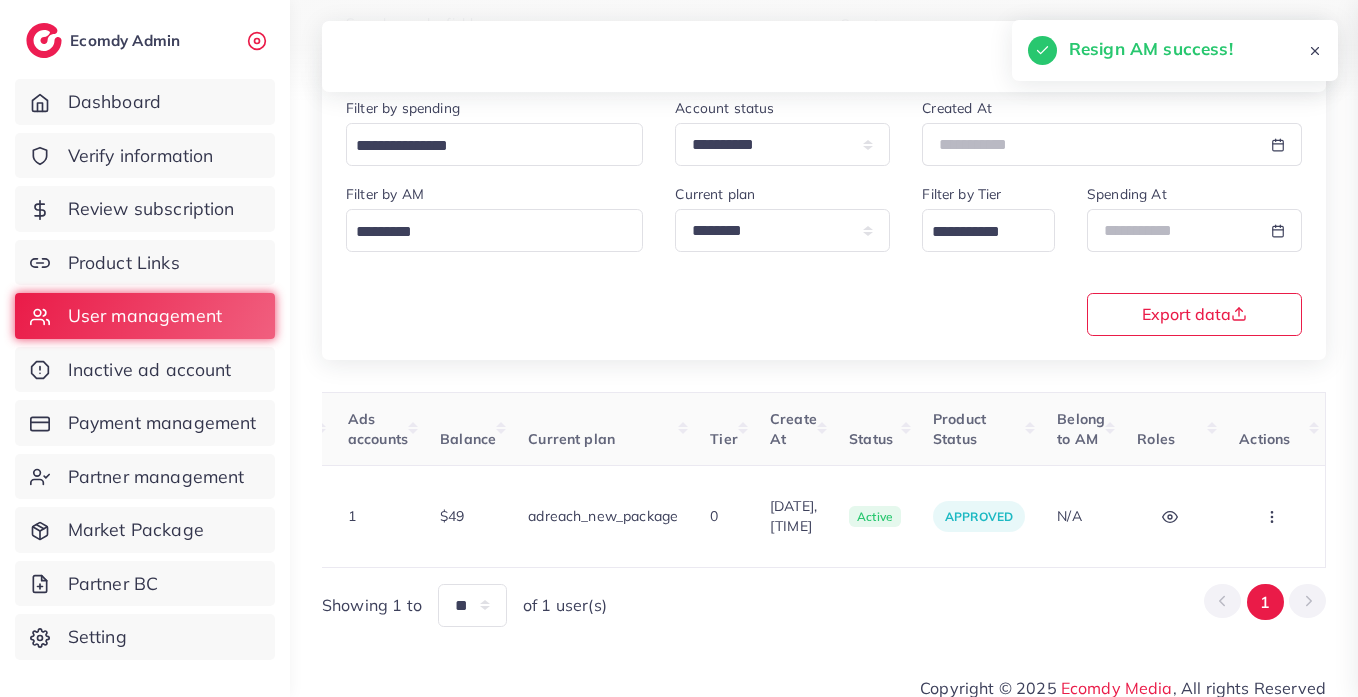scroll, scrollTop: 0, scrollLeft: 675, axis: horizontal 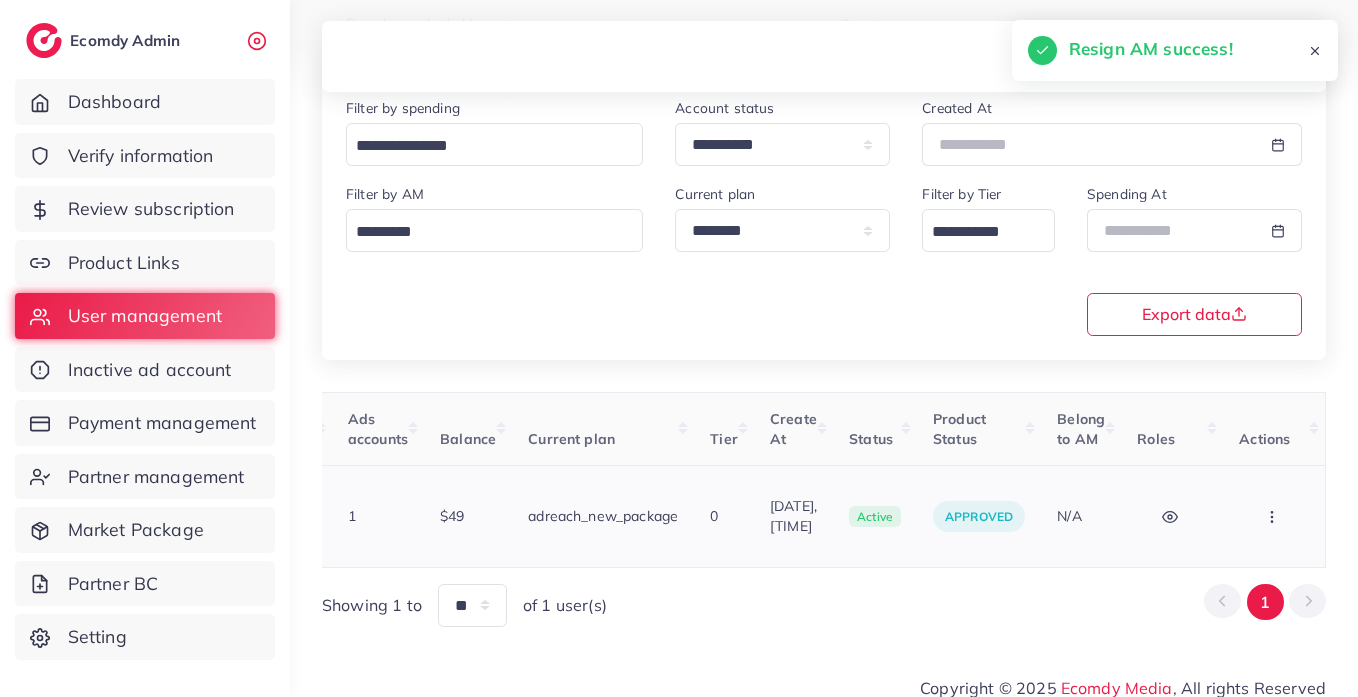 click at bounding box center (1274, 516) 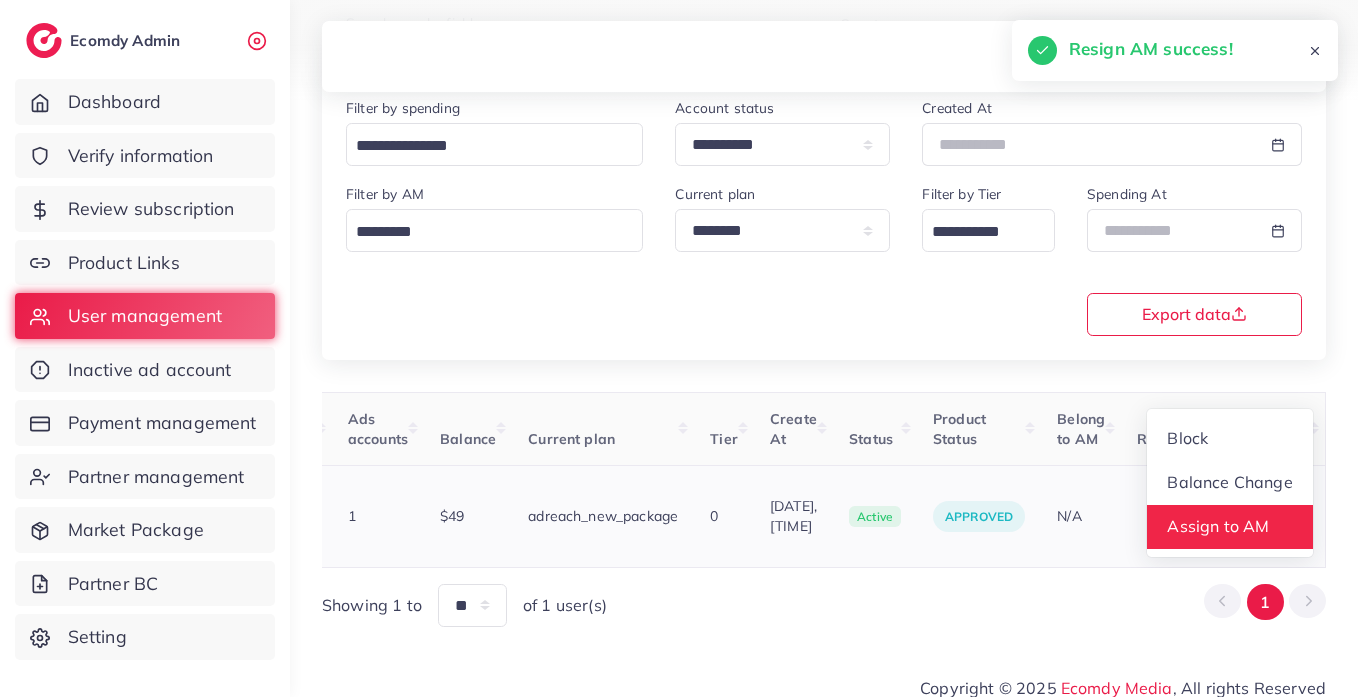 click on "Assign to AM" at bounding box center (1219, 526) 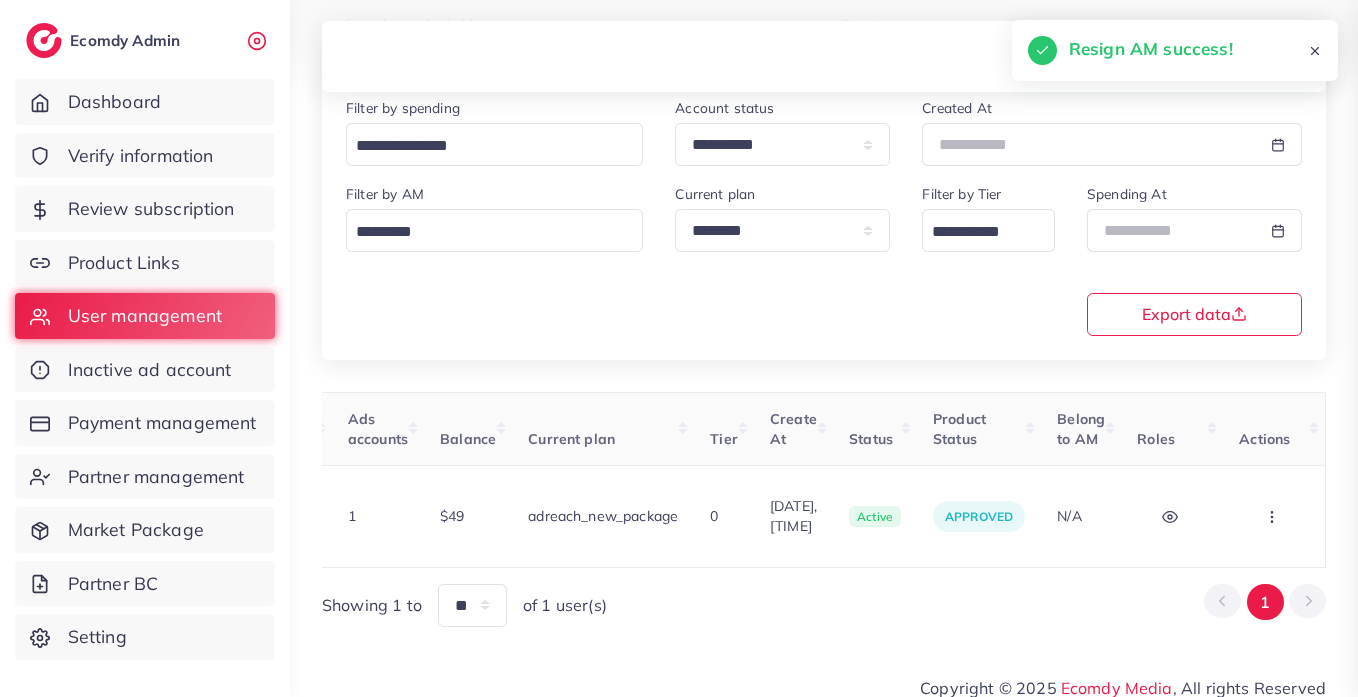 scroll, scrollTop: 0, scrollLeft: 675, axis: horizontal 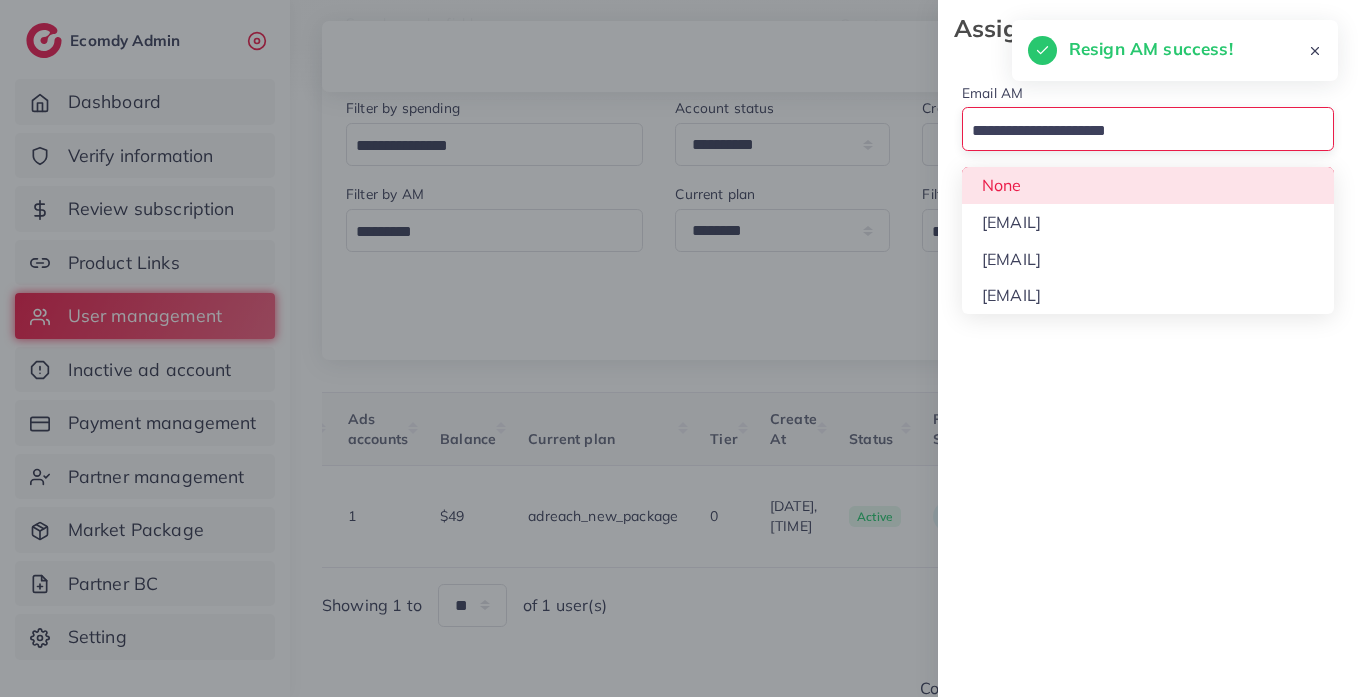 click at bounding box center [1136, 131] 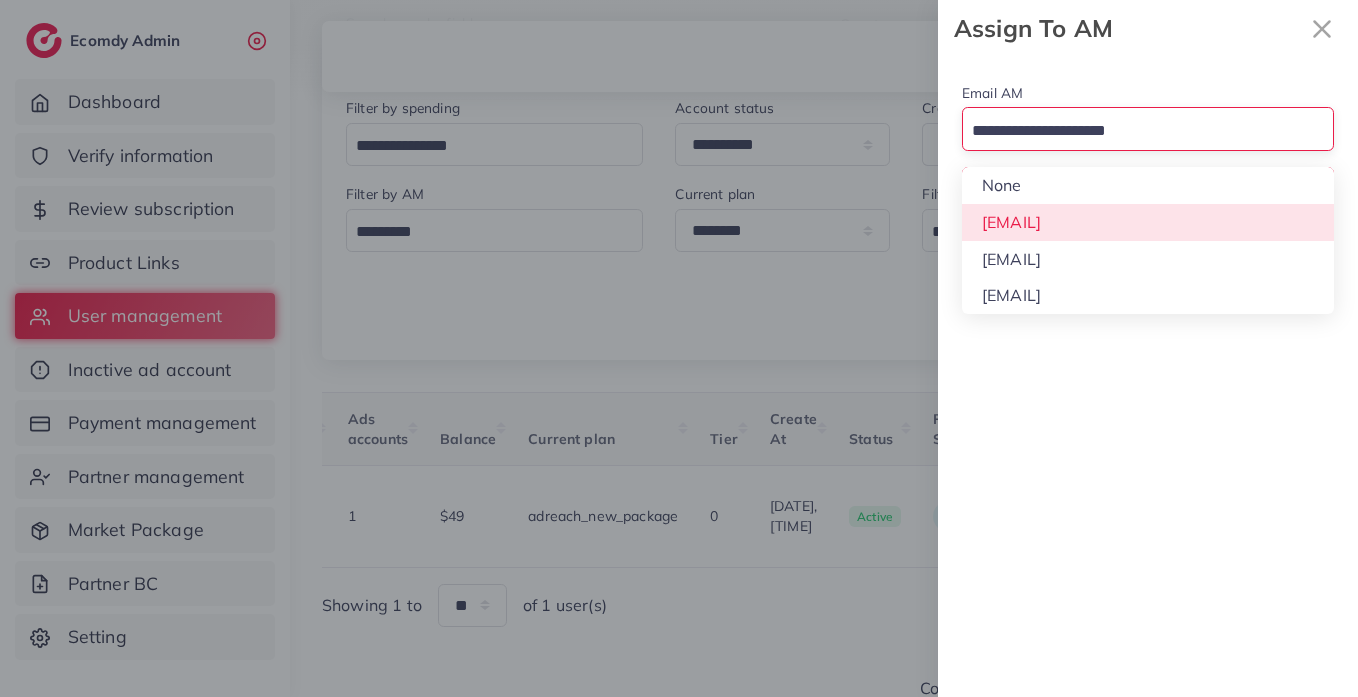 click on "Email AM            Loading...
None
[EMAIL]
[EMAIL]
[EMAIL]
Assign To AM" at bounding box center [1148, 145] 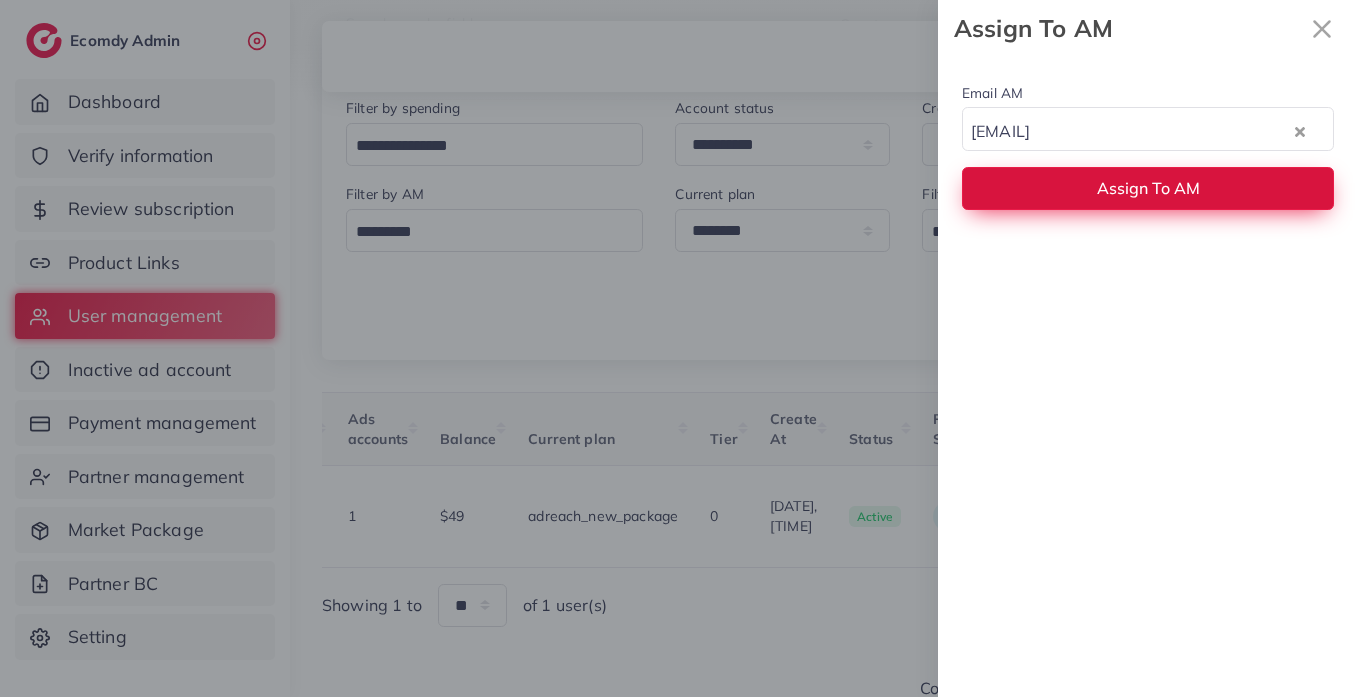 click on "Assign To AM" at bounding box center [1148, 188] 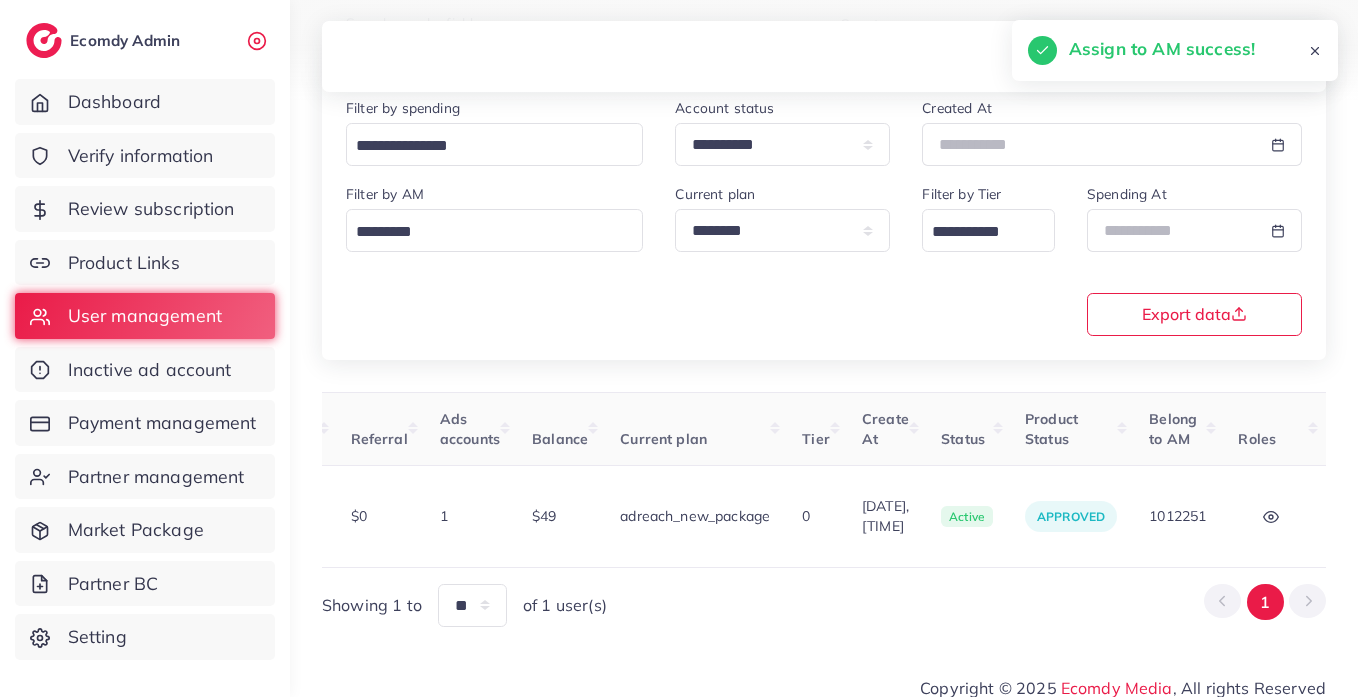 scroll, scrollTop: 0, scrollLeft: 0, axis: both 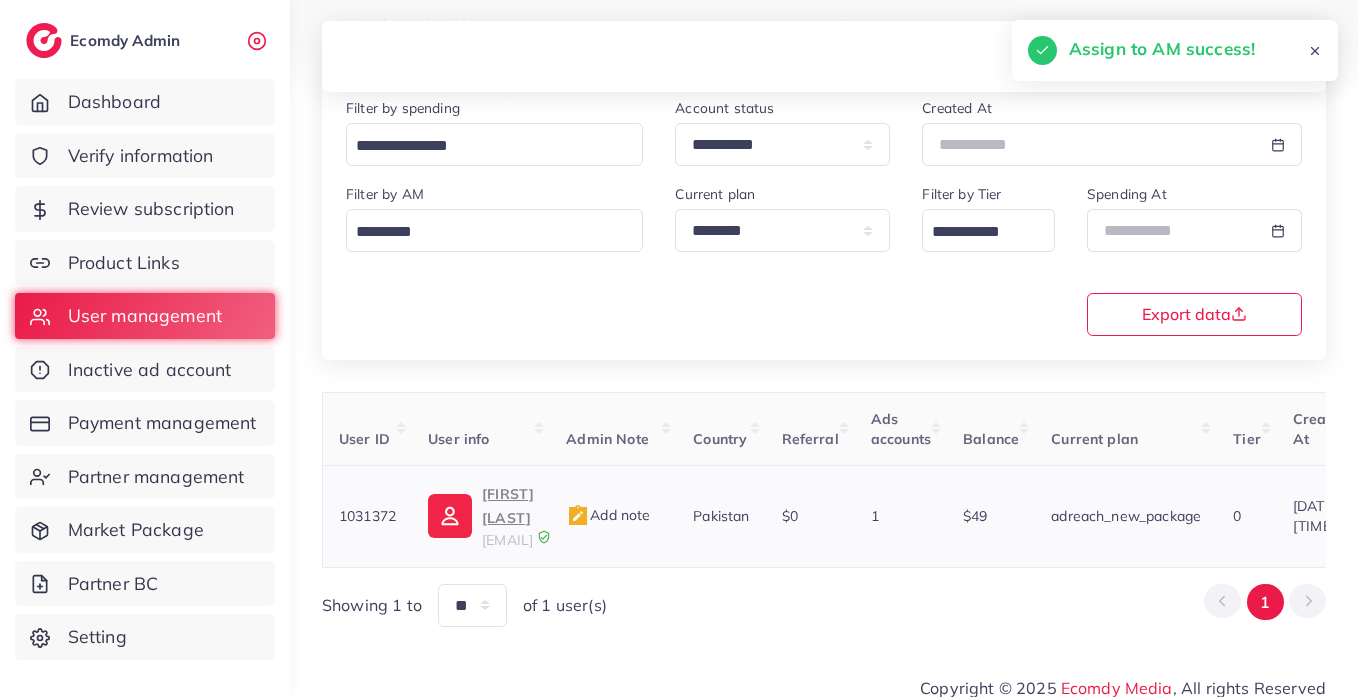 click on "[FIRST] [LAST]" at bounding box center [508, 506] 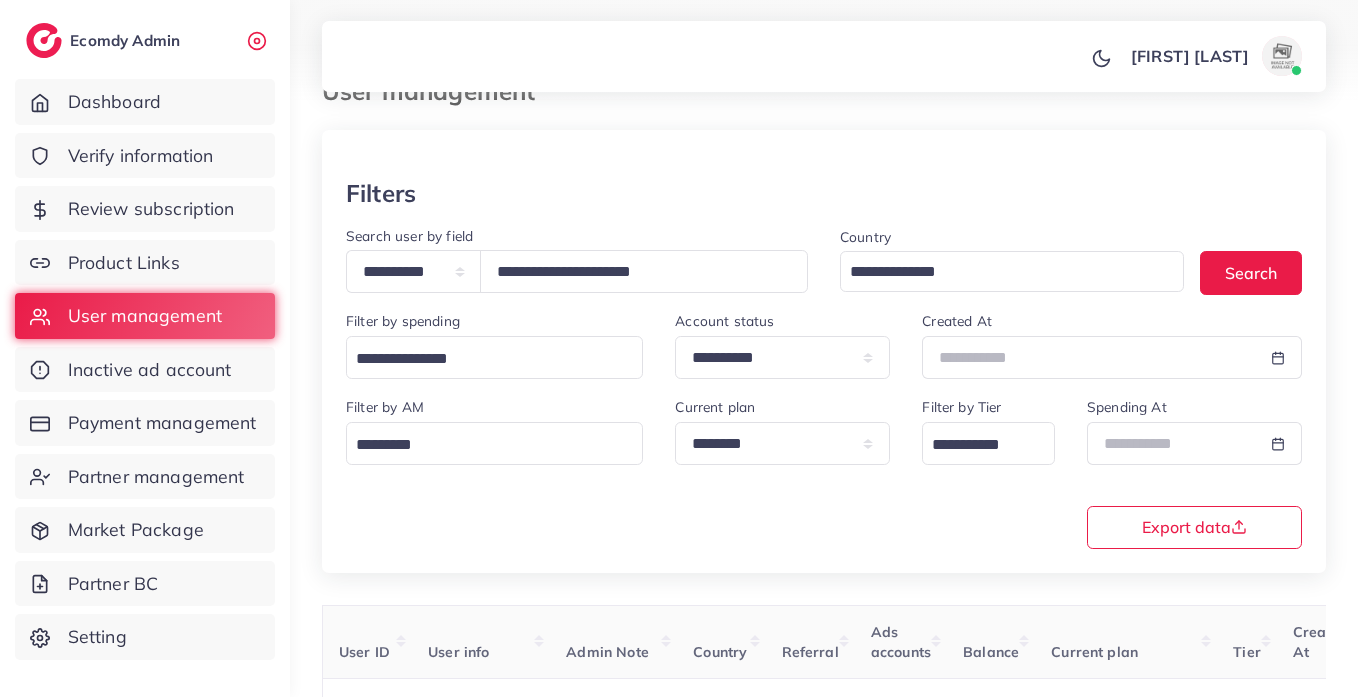 scroll, scrollTop: 0, scrollLeft: 0, axis: both 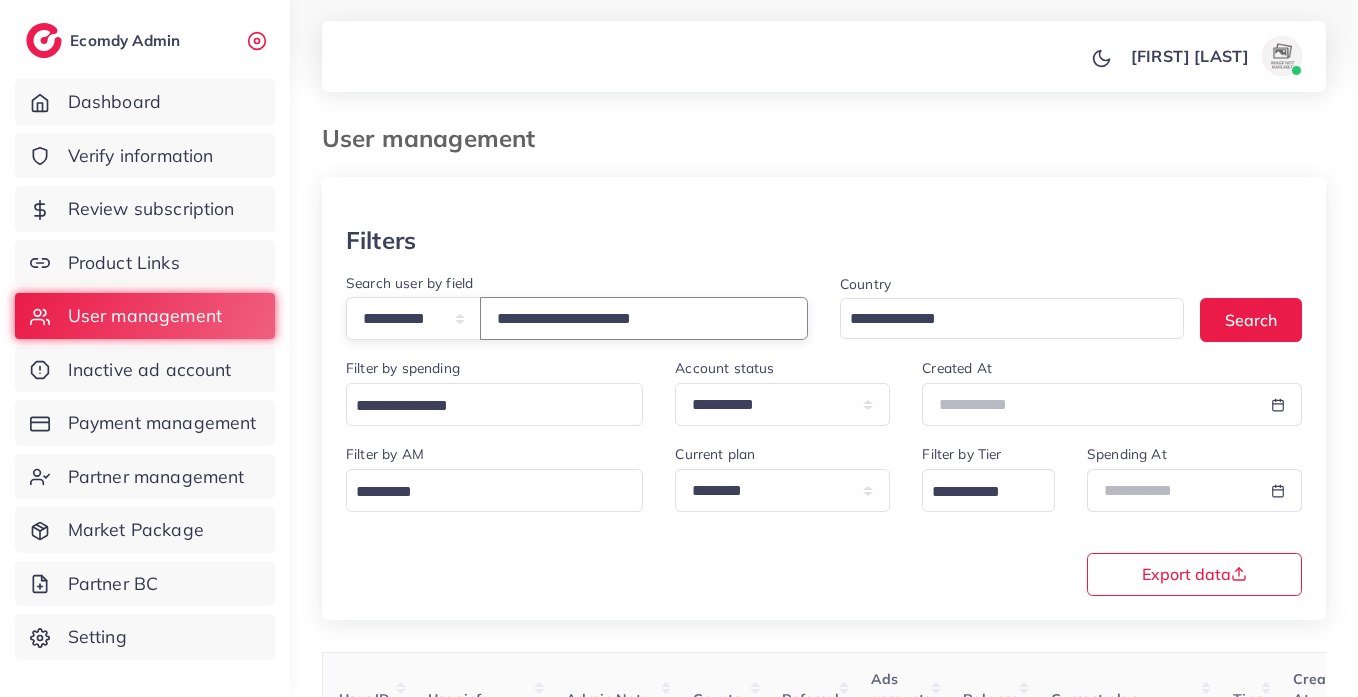 click on "**********" at bounding box center [644, 318] 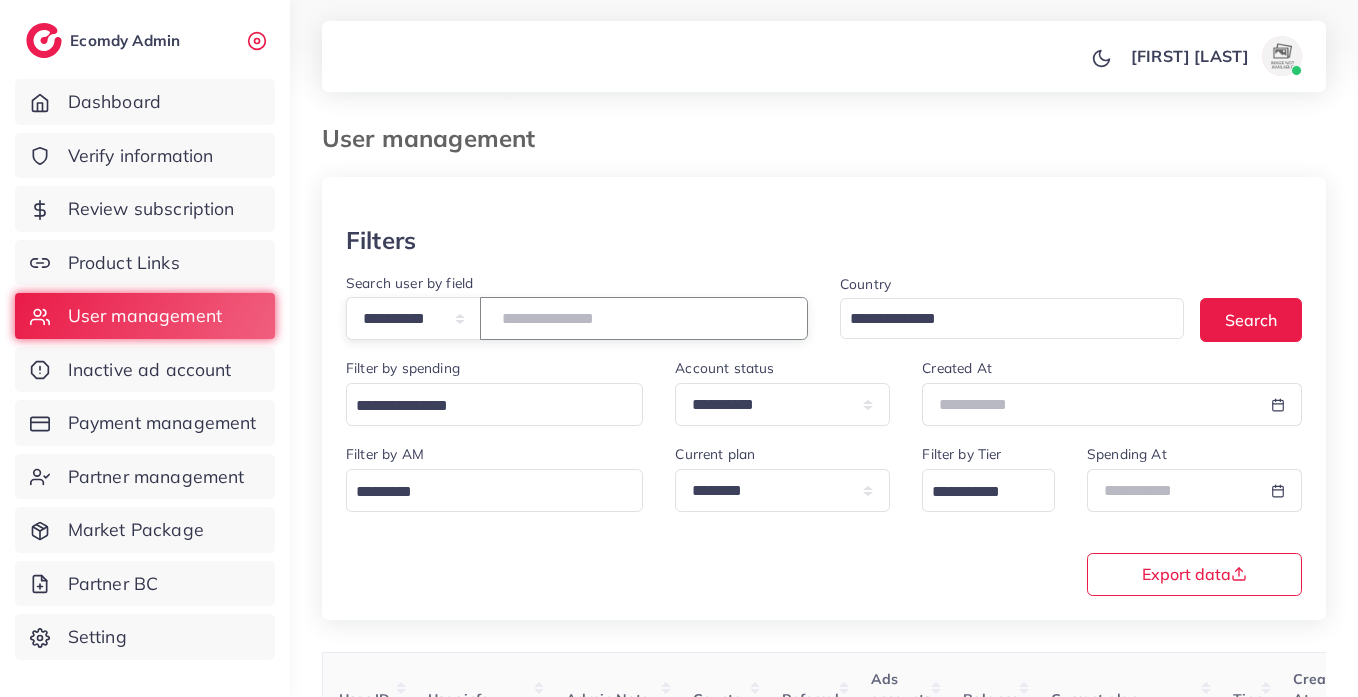 paste on "**********" 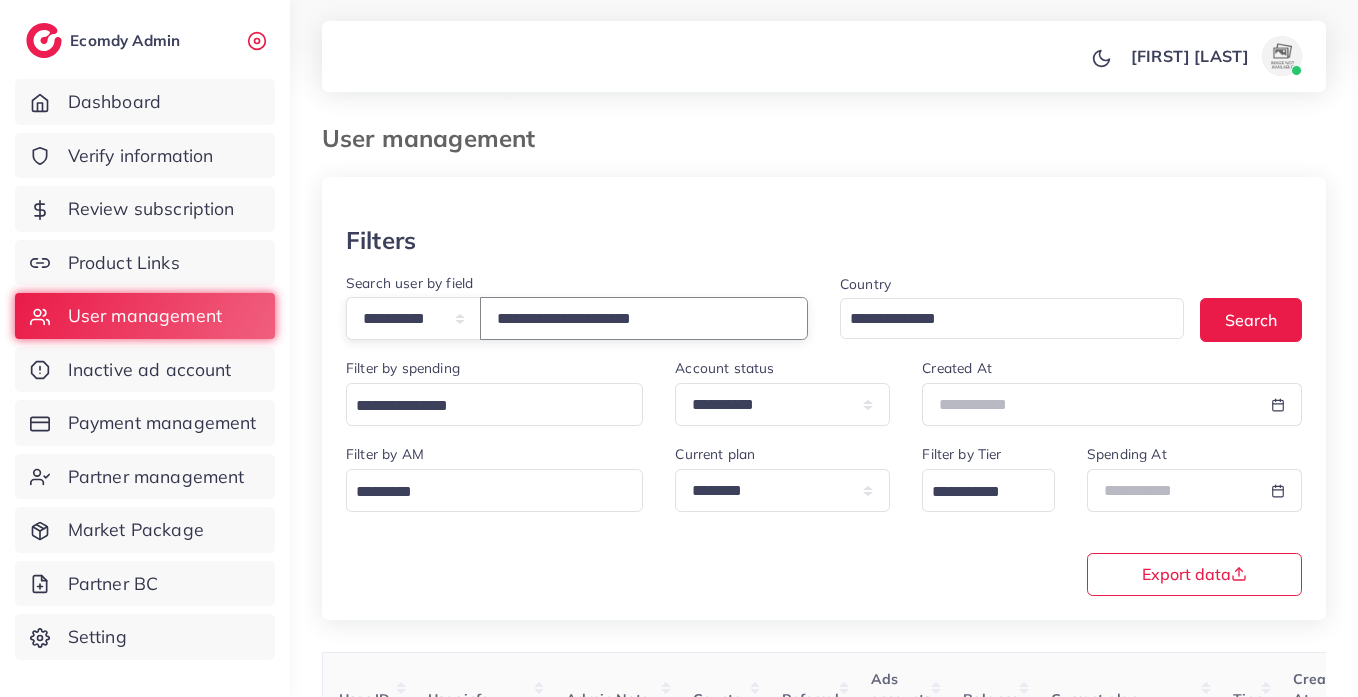 type on "**********" 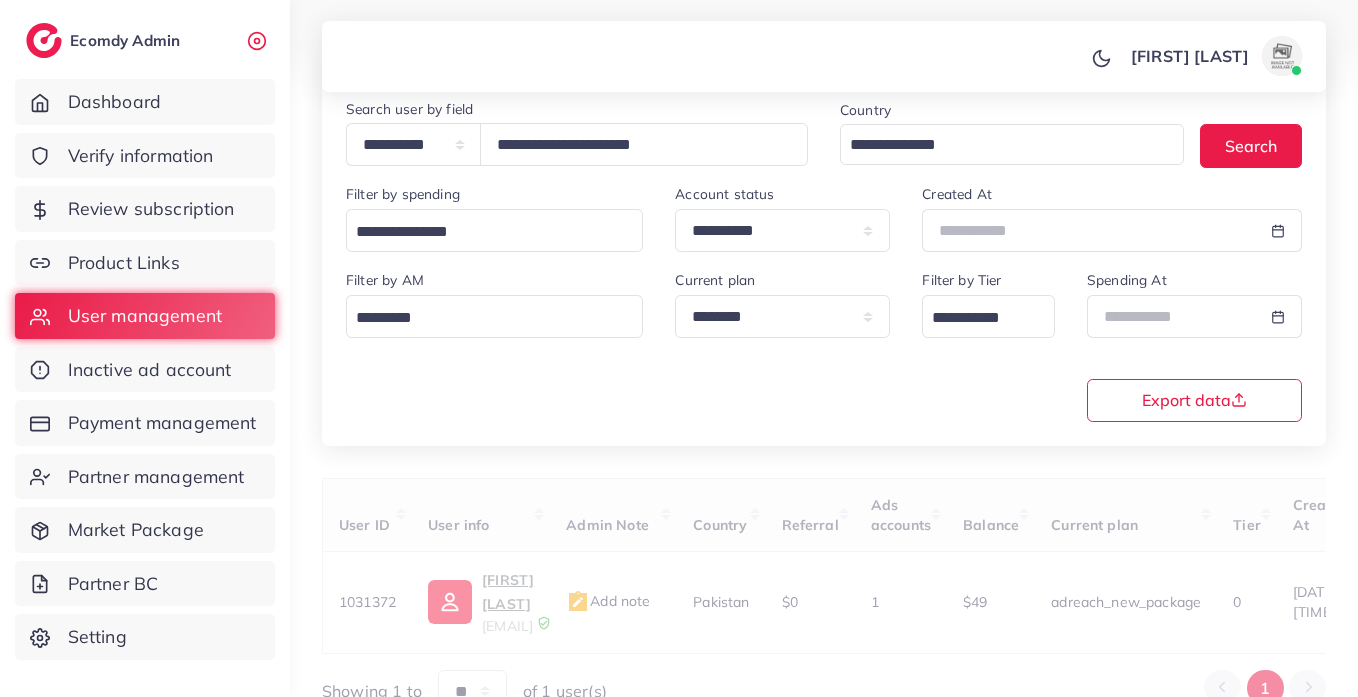scroll, scrollTop: 260, scrollLeft: 0, axis: vertical 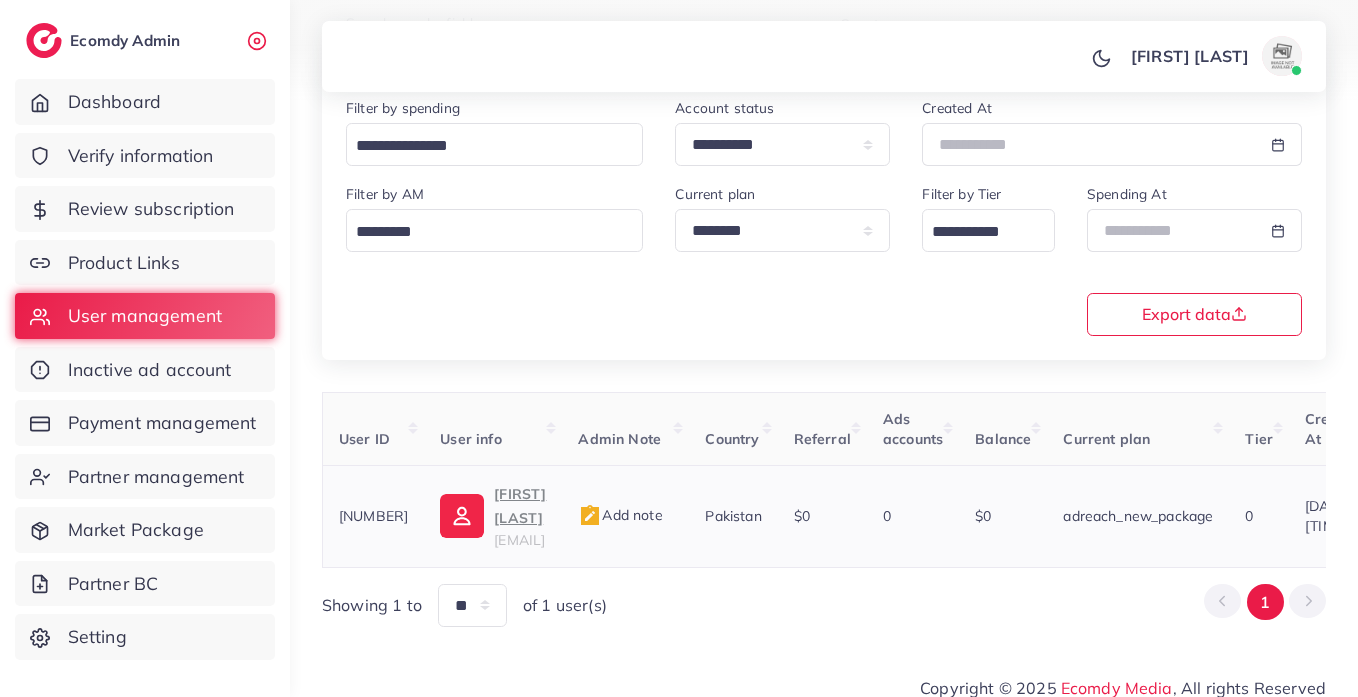 click at bounding box center (462, 516) 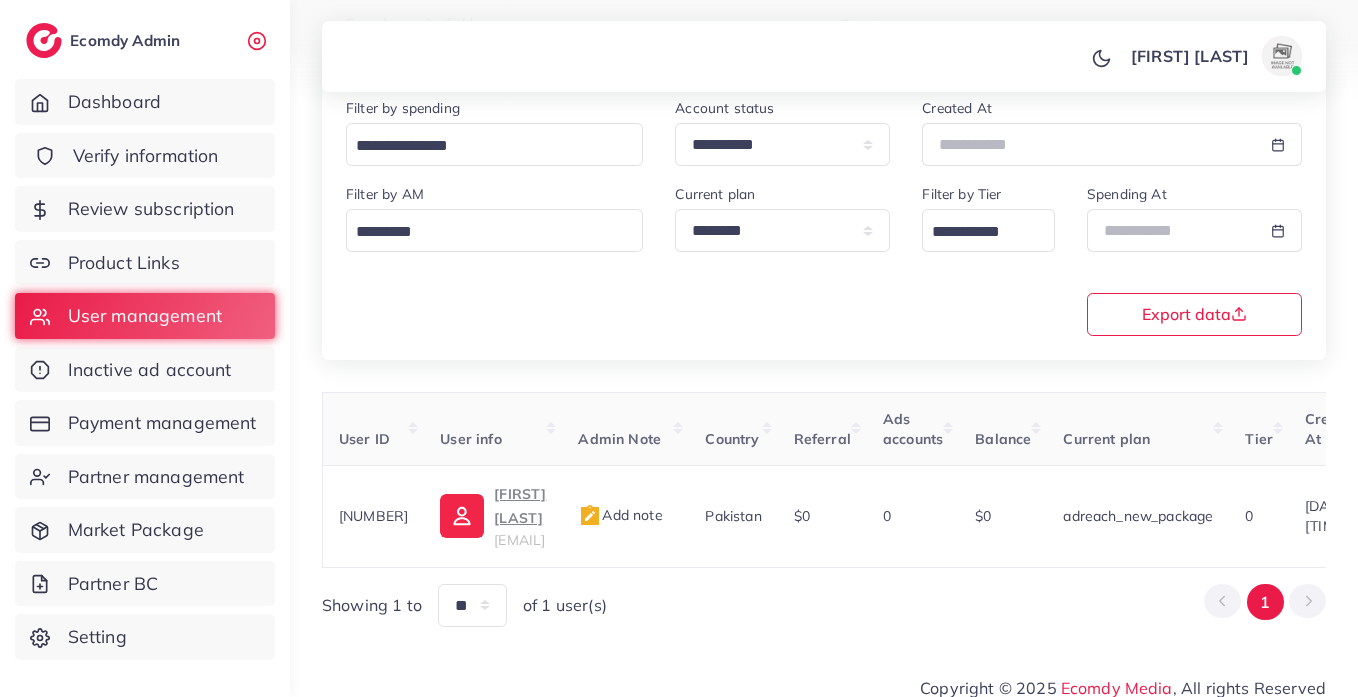 click on "Verify information" at bounding box center (146, 156) 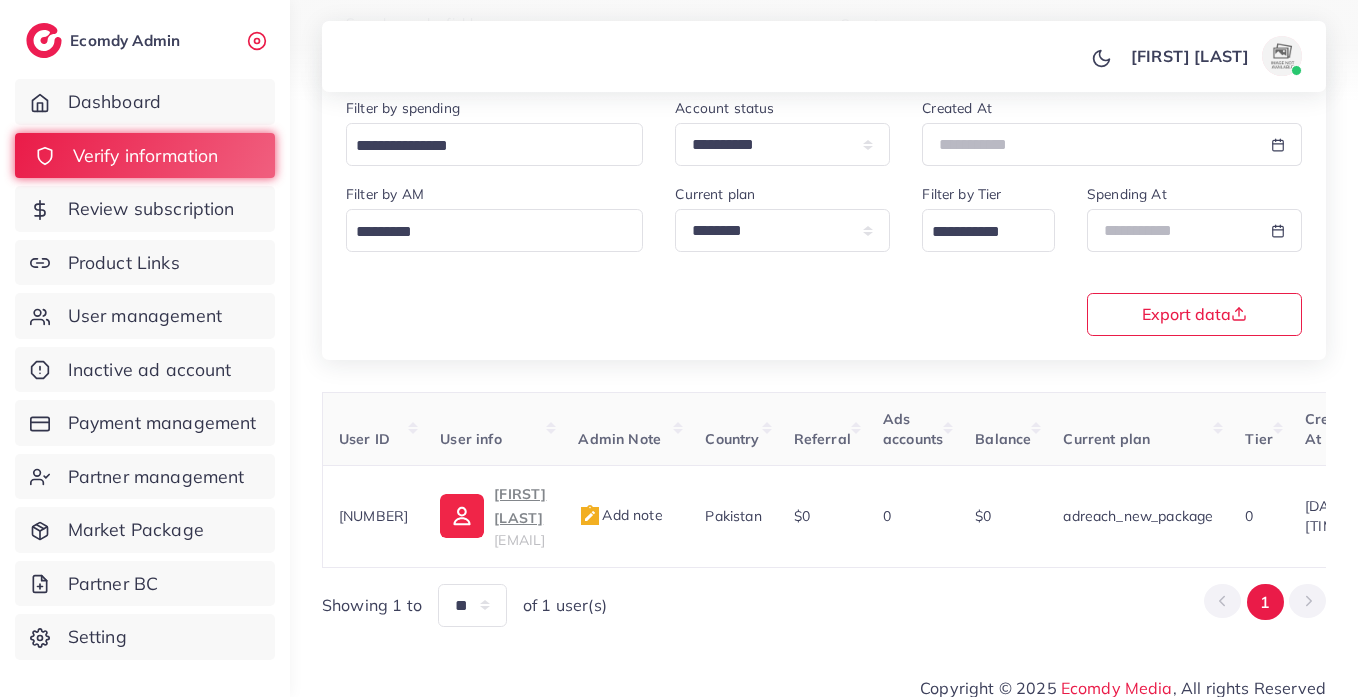 scroll, scrollTop: 0, scrollLeft: 0, axis: both 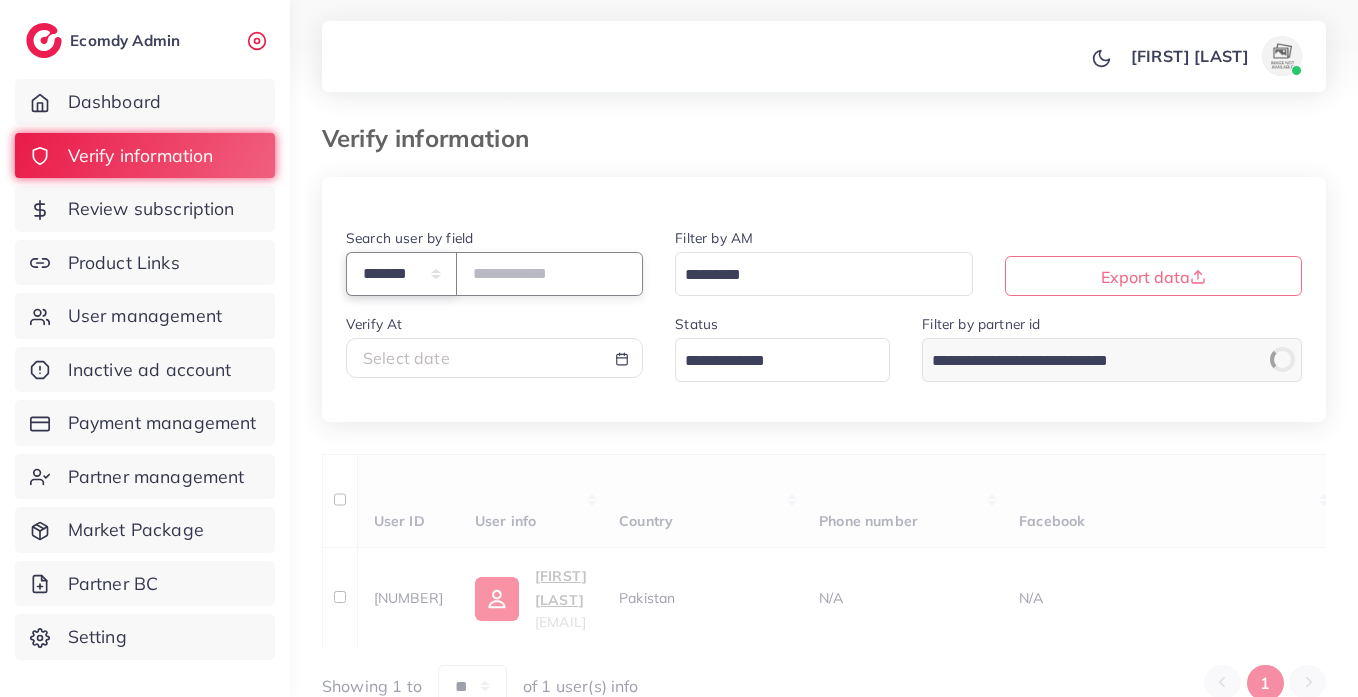 click on "**********" at bounding box center [401, 273] 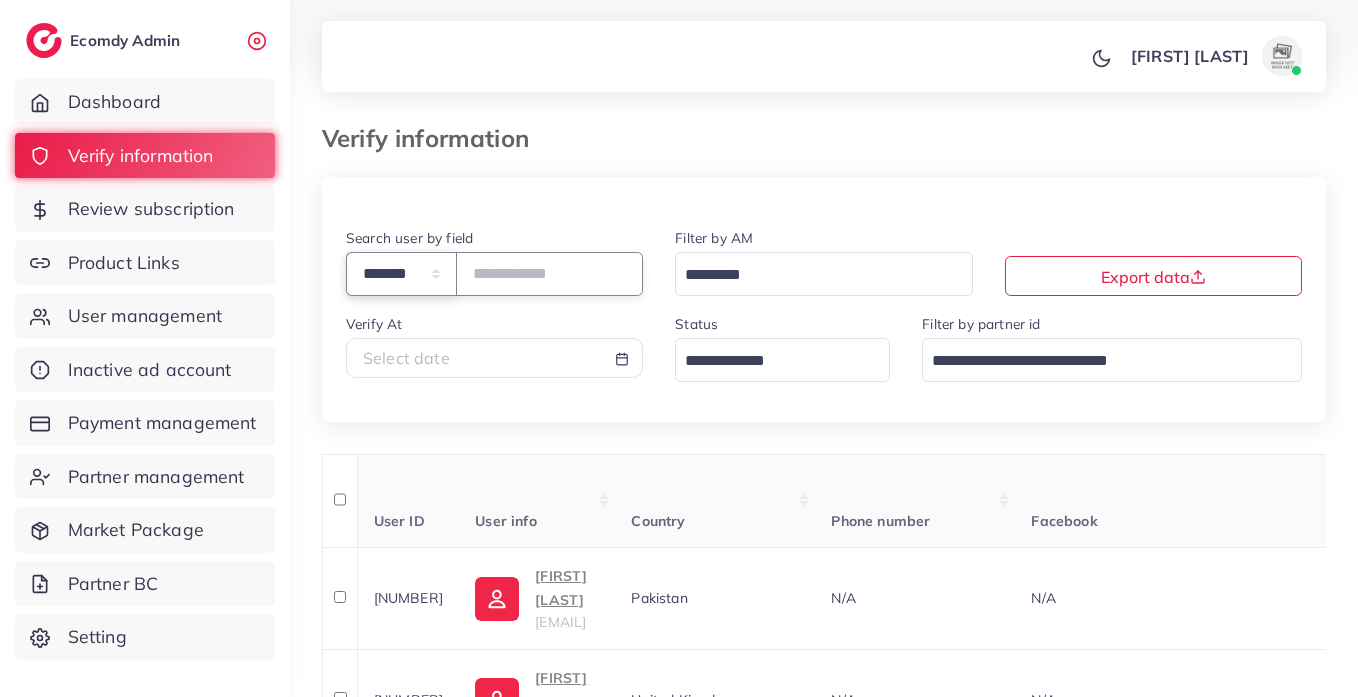 click on "**********" at bounding box center (401, 273) 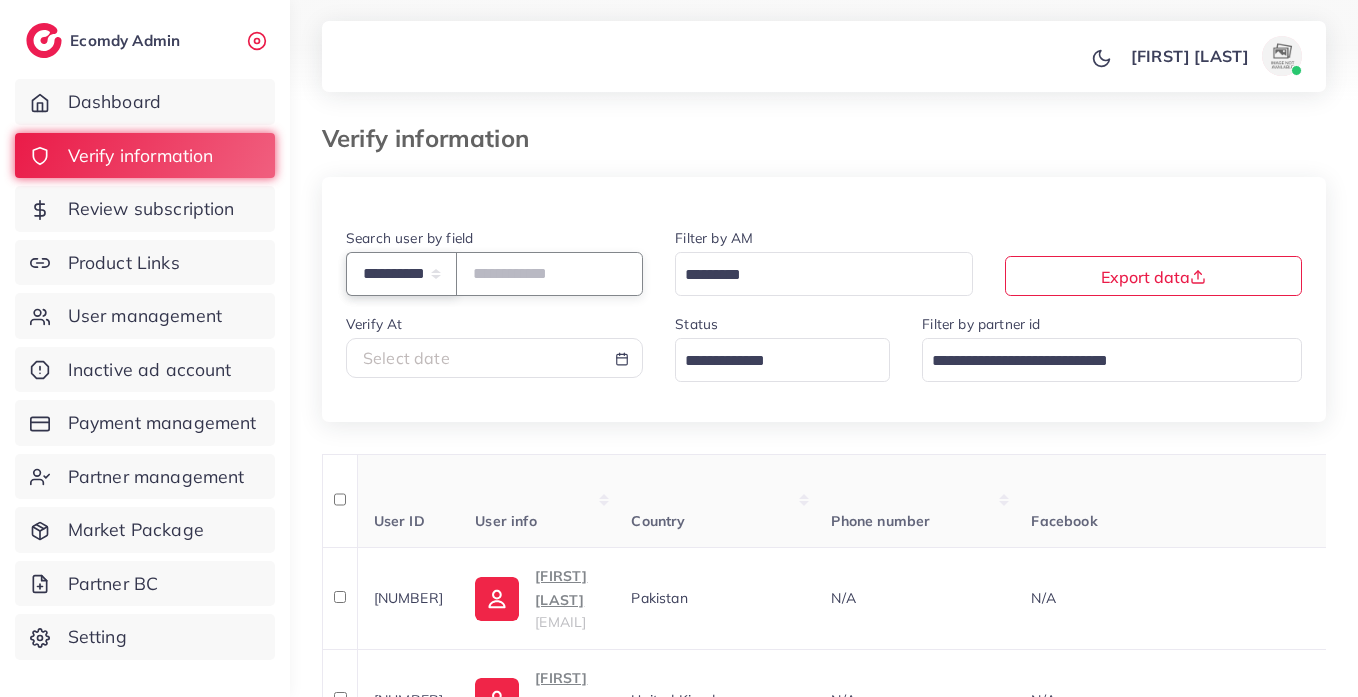 click on "**********" at bounding box center [401, 273] 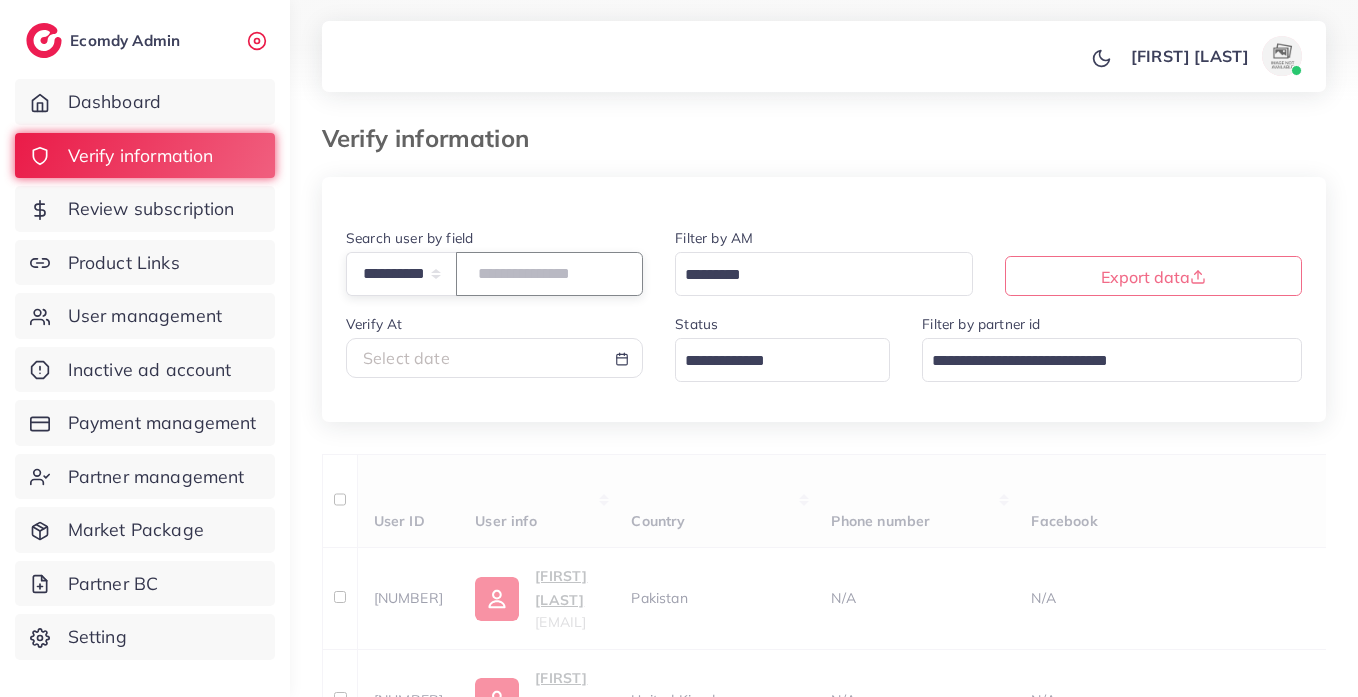 click at bounding box center (549, 273) 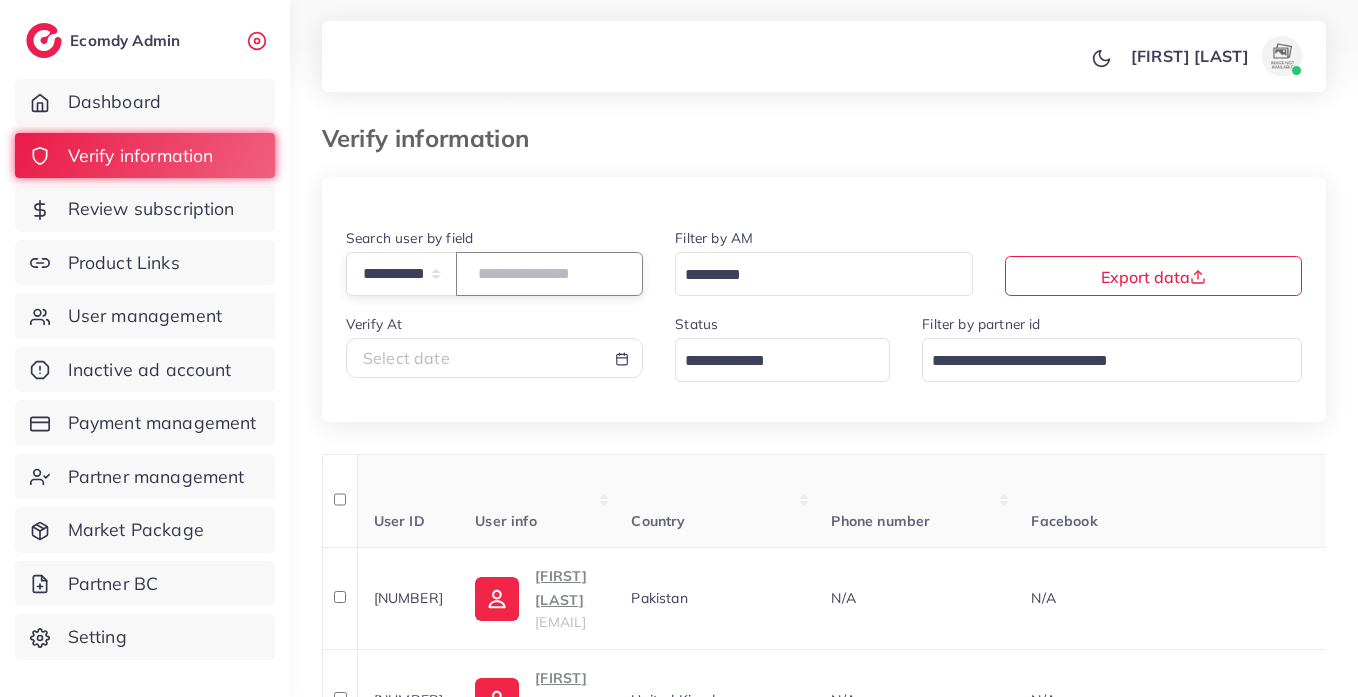 paste on "**********" 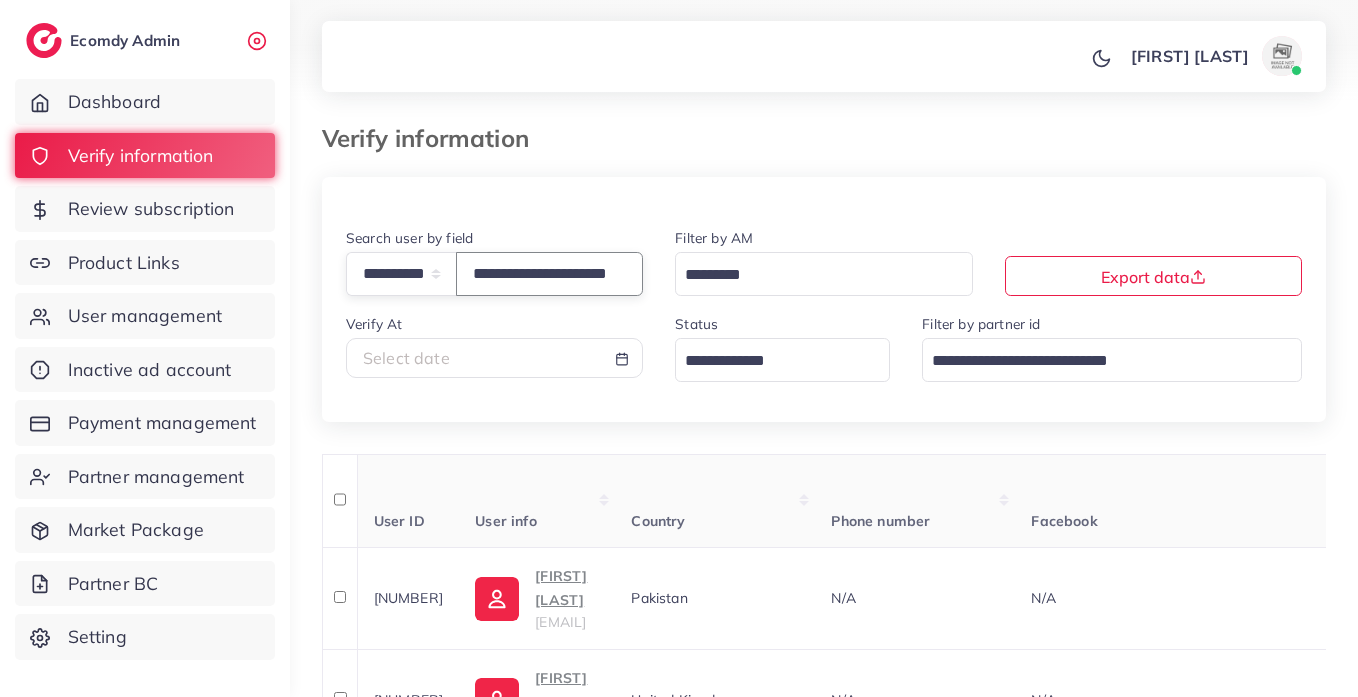 scroll, scrollTop: 0, scrollLeft: 59, axis: horizontal 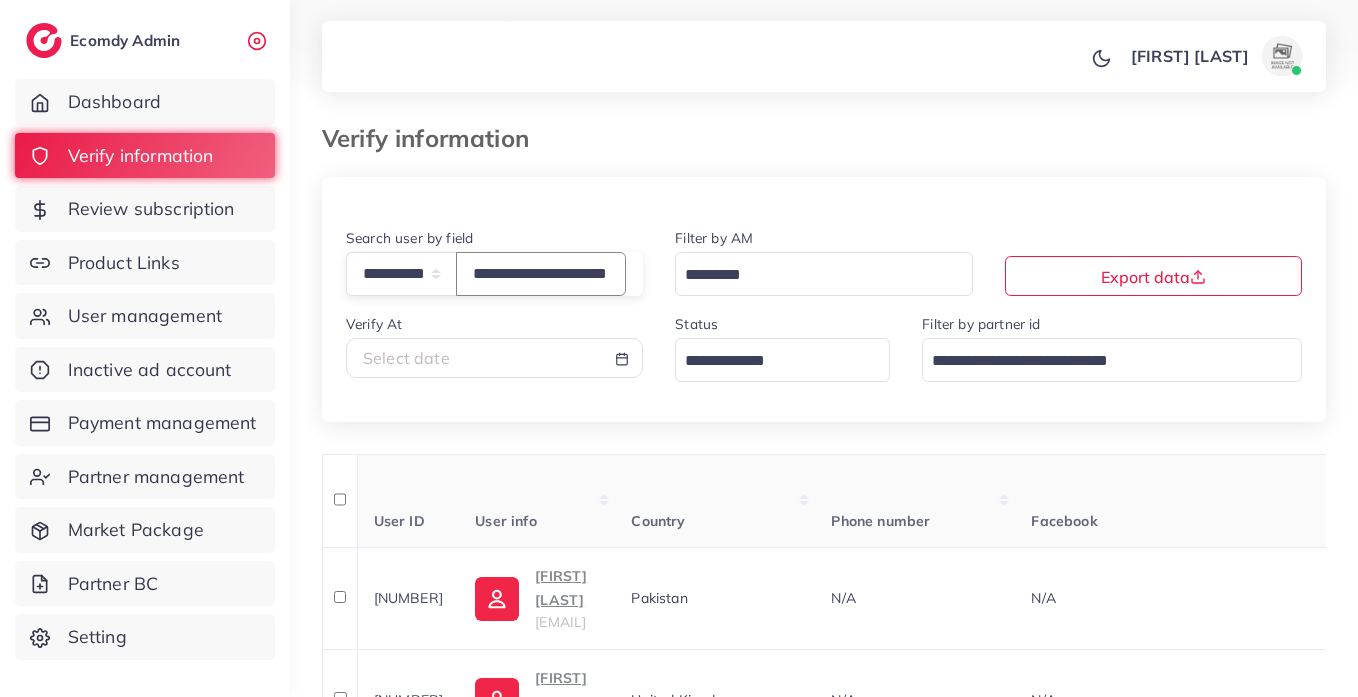 type on "**********" 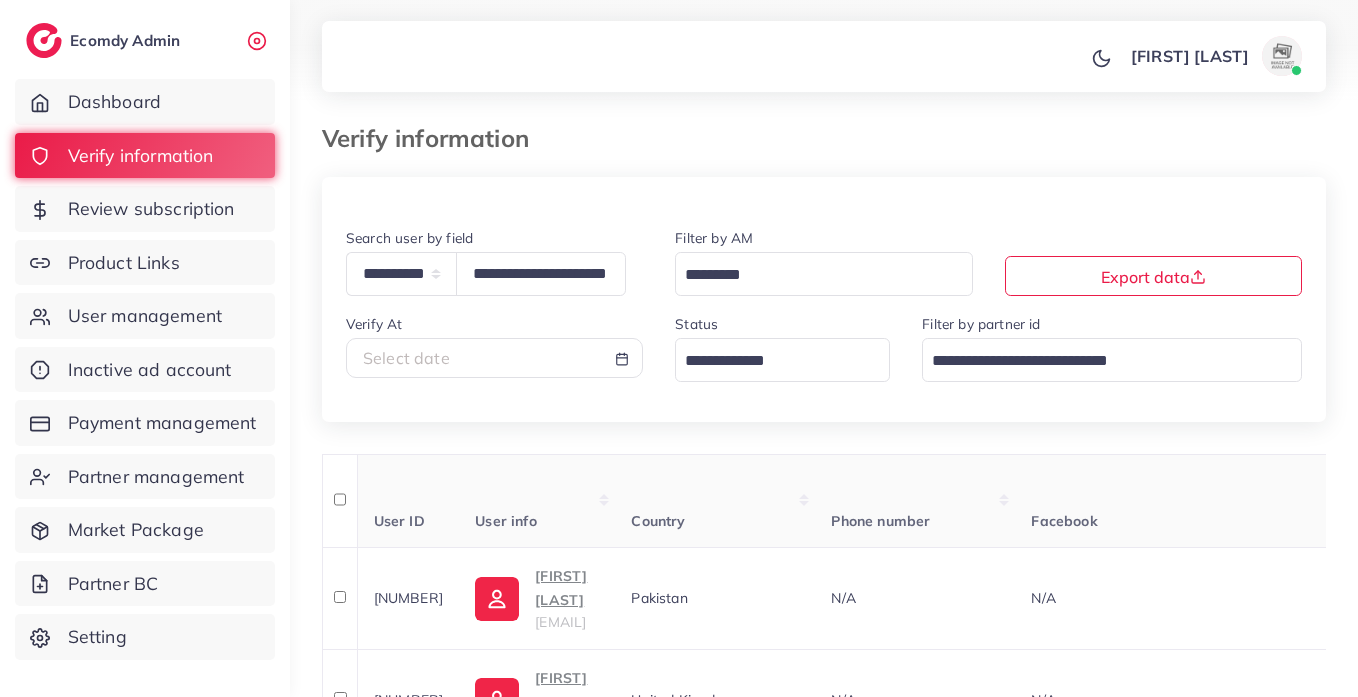 scroll, scrollTop: 0, scrollLeft: 0, axis: both 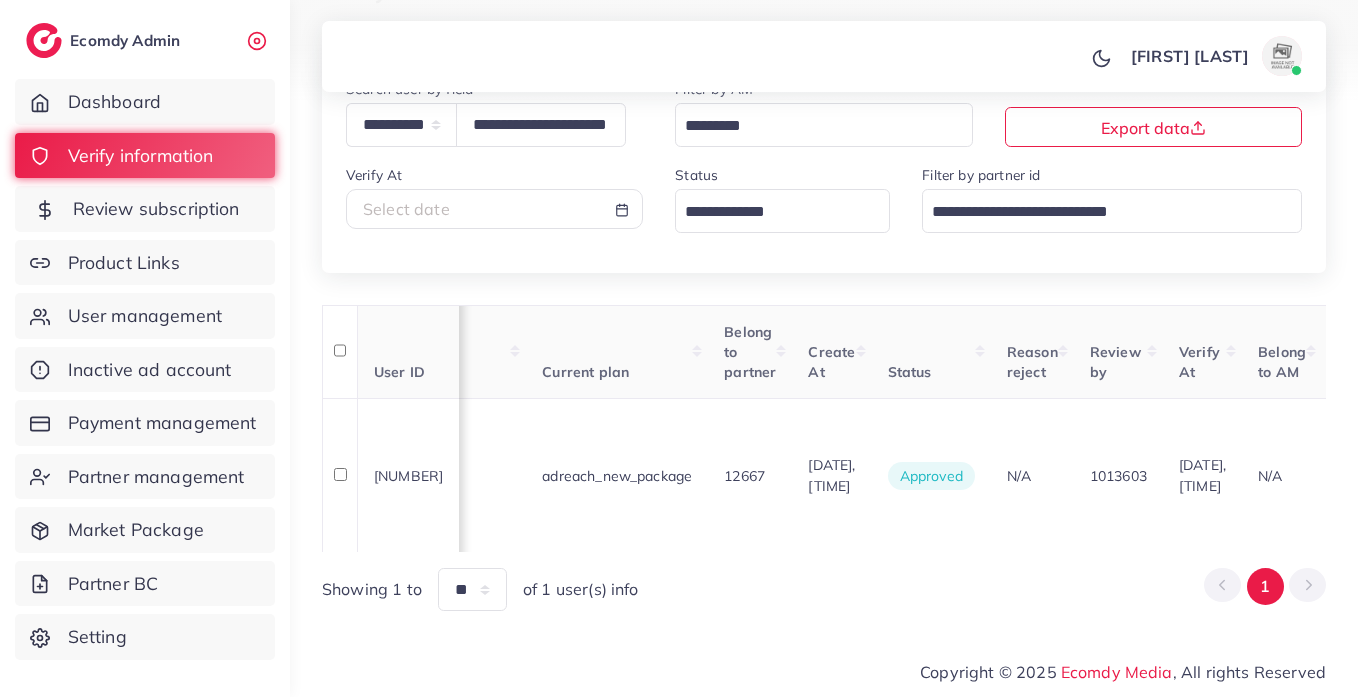 click on "Review subscription" at bounding box center [156, 209] 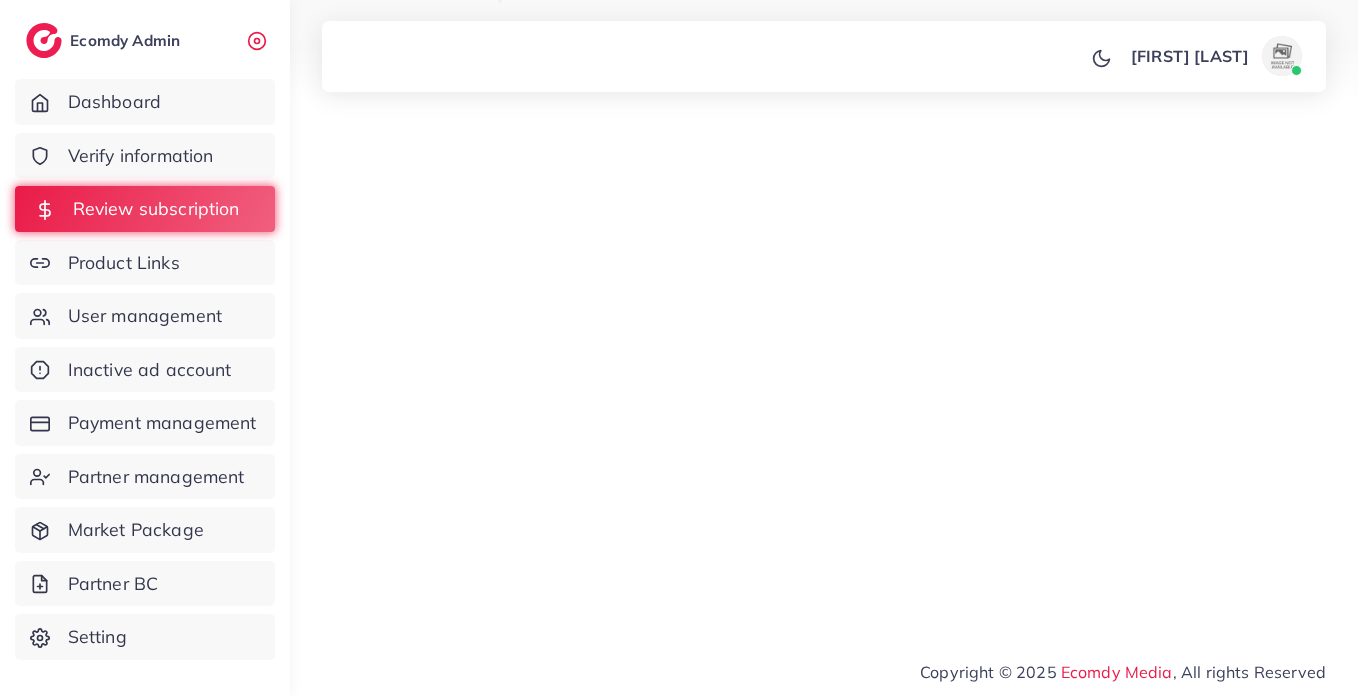 scroll, scrollTop: 0, scrollLeft: 0, axis: both 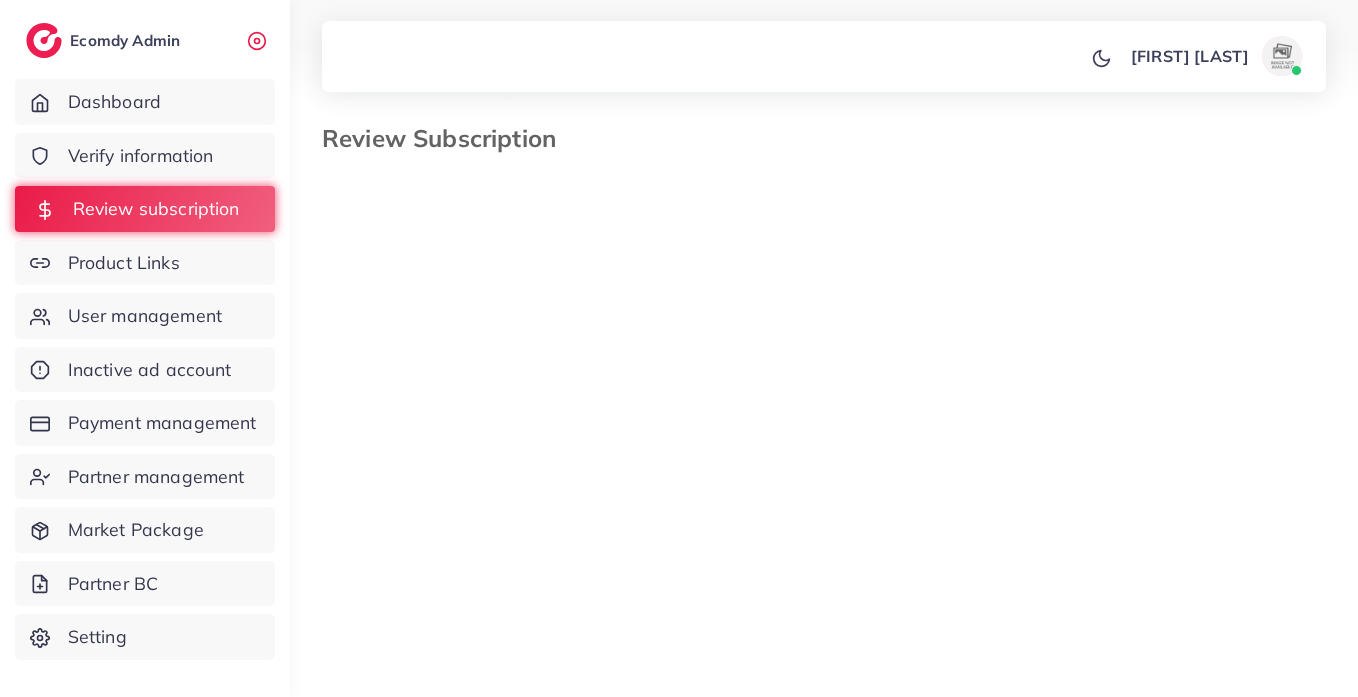 select on "*******" 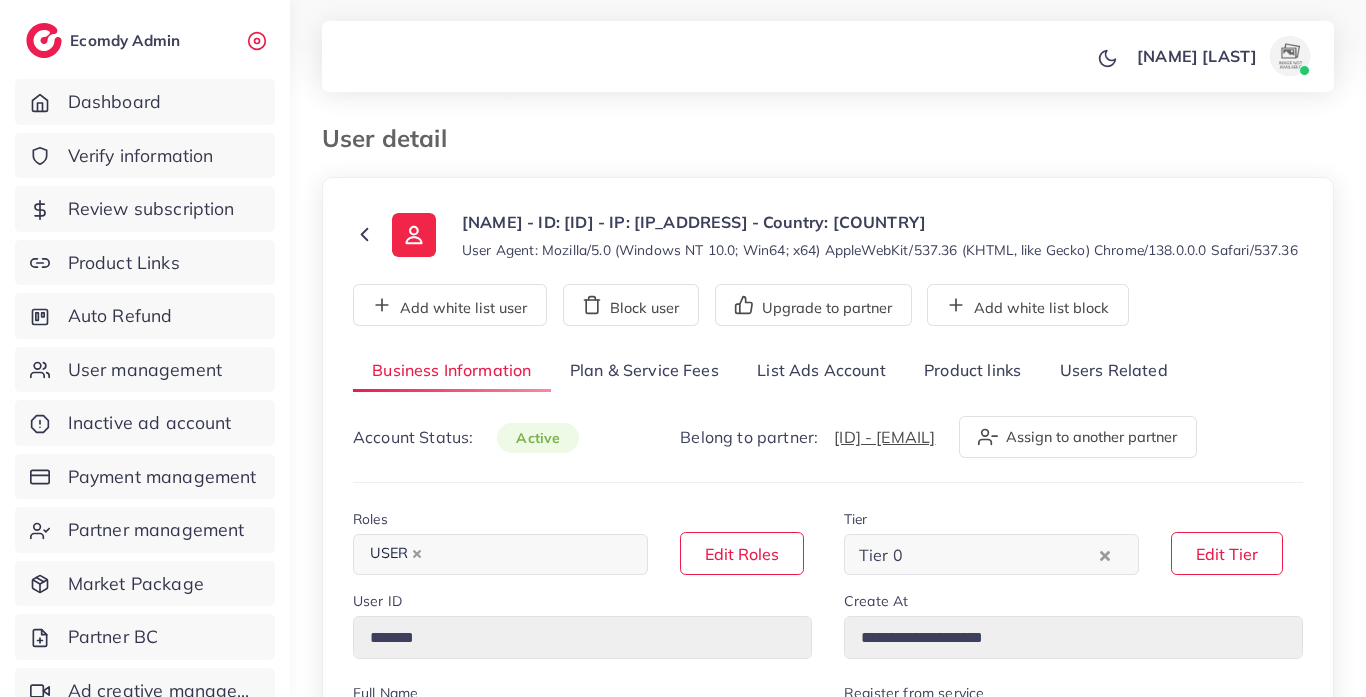 select on "********" 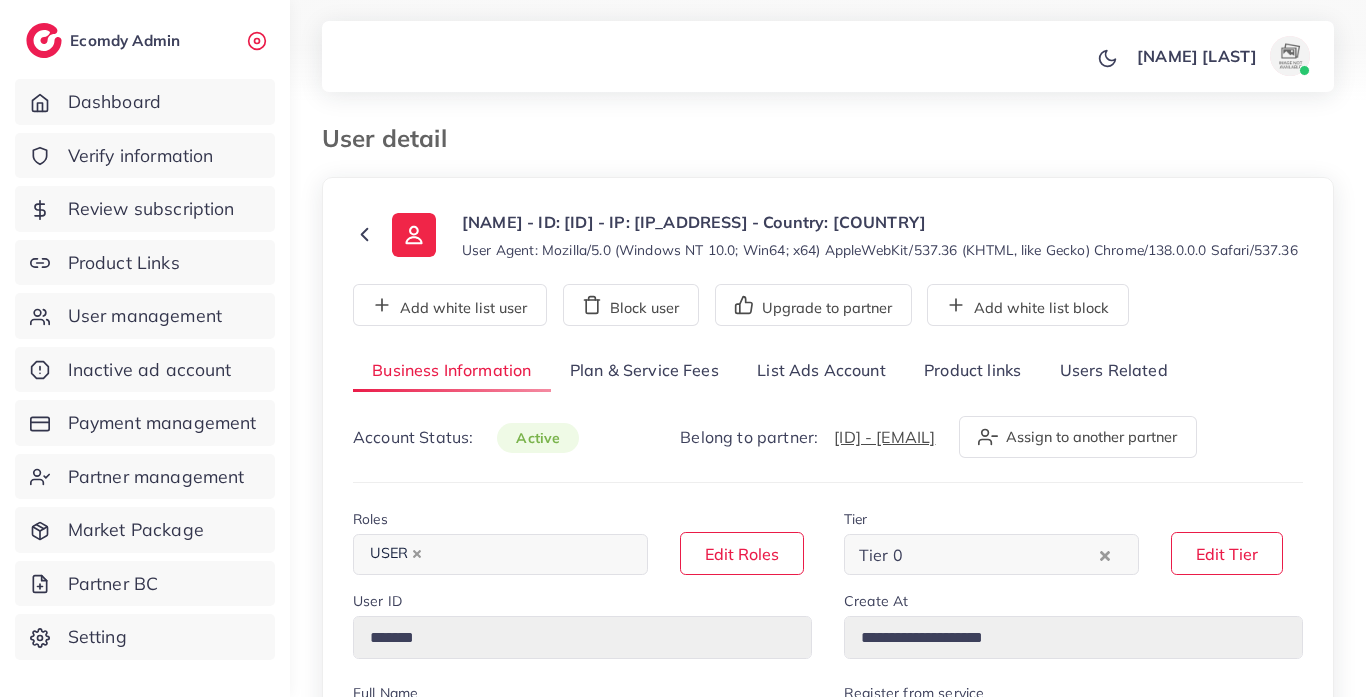 scroll, scrollTop: 0, scrollLeft: 0, axis: both 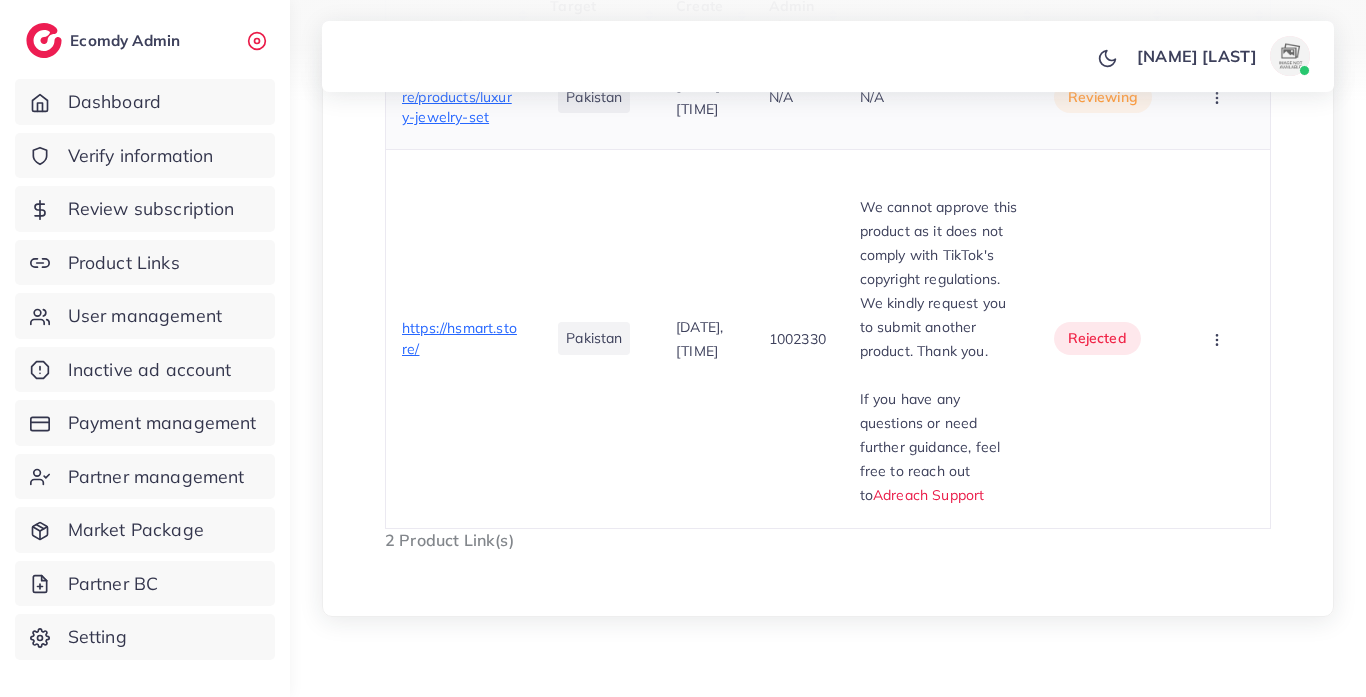 click on "https://hsmart.store/products/luxury-jewelry-set" at bounding box center [460, 97] 